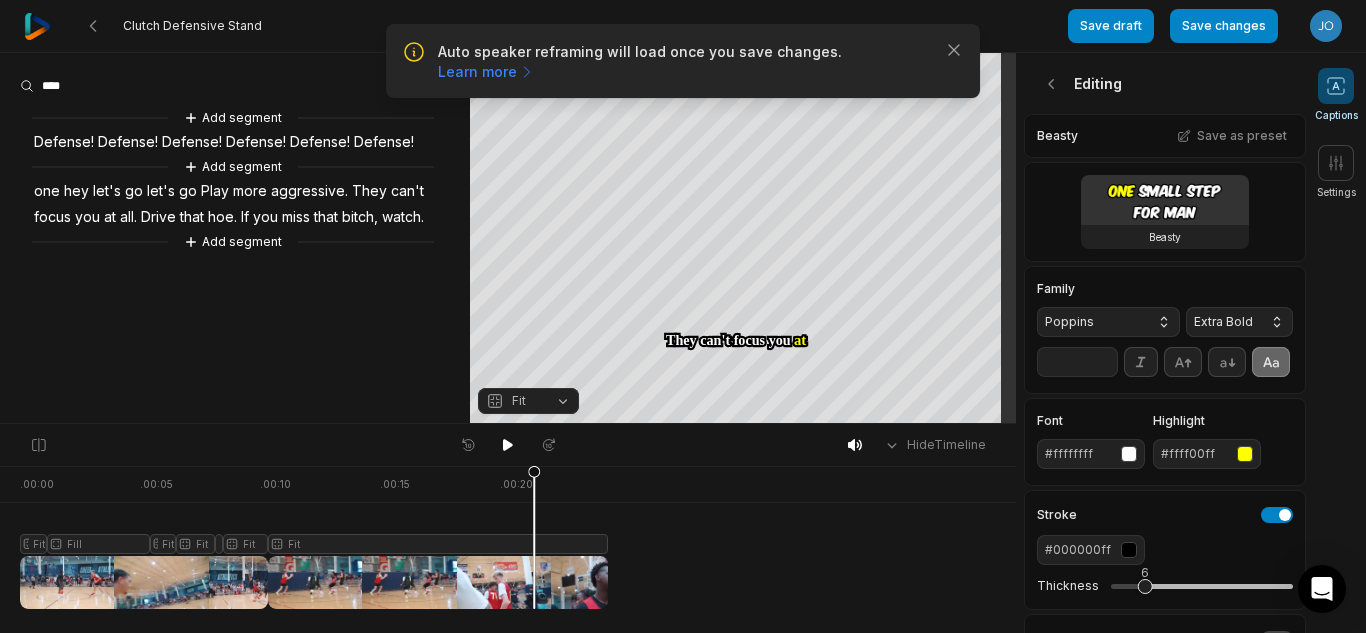 scroll, scrollTop: 0, scrollLeft: 0, axis: both 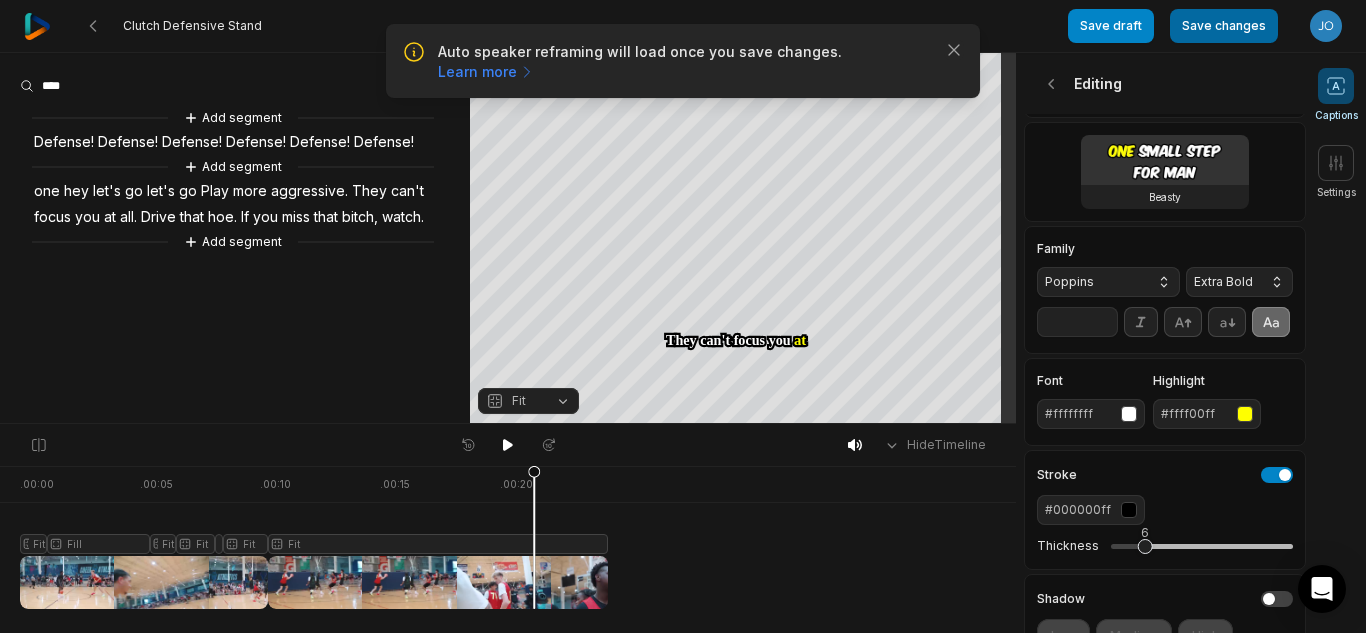 click on "Save changes" at bounding box center (1224, 26) 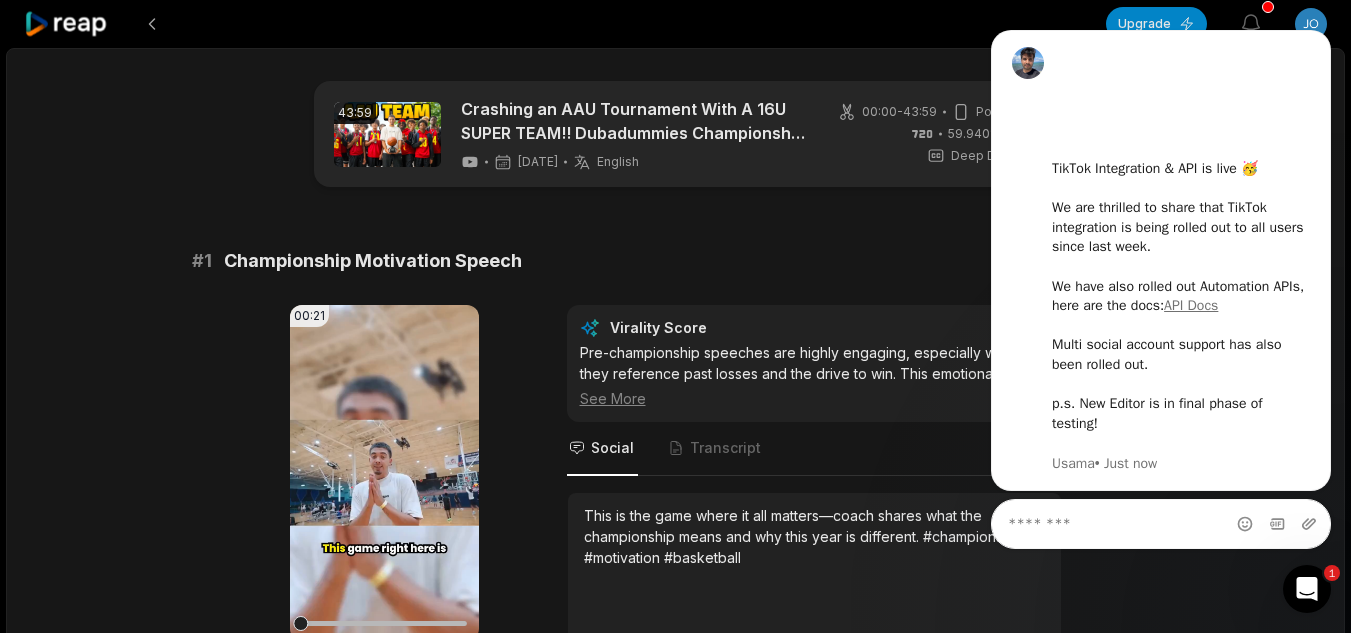 scroll, scrollTop: 0, scrollLeft: 0, axis: both 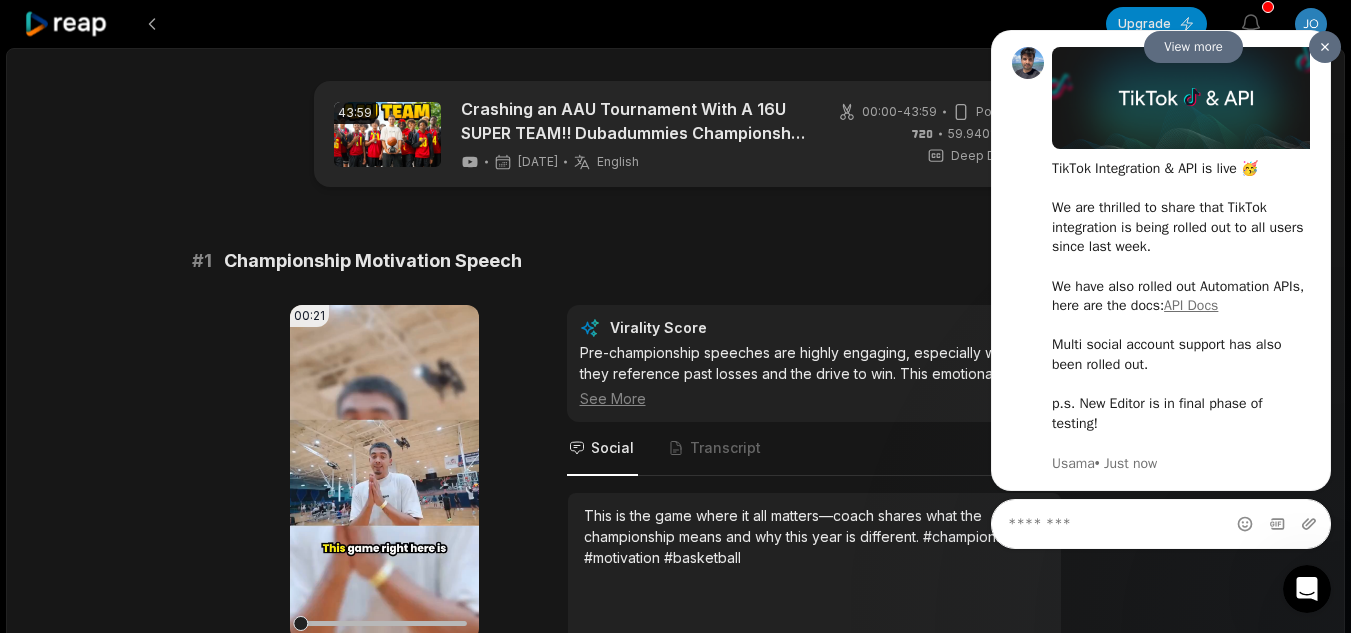 click at bounding box center [1325, 47] 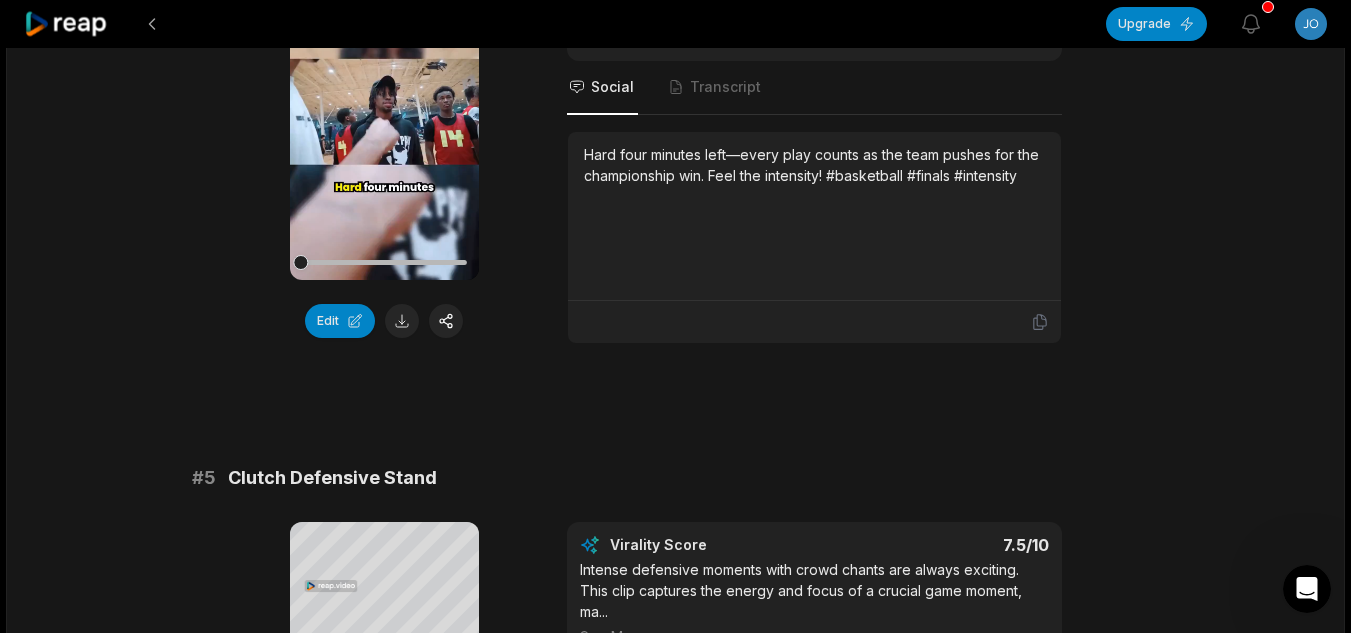scroll, scrollTop: 2102, scrollLeft: 0, axis: vertical 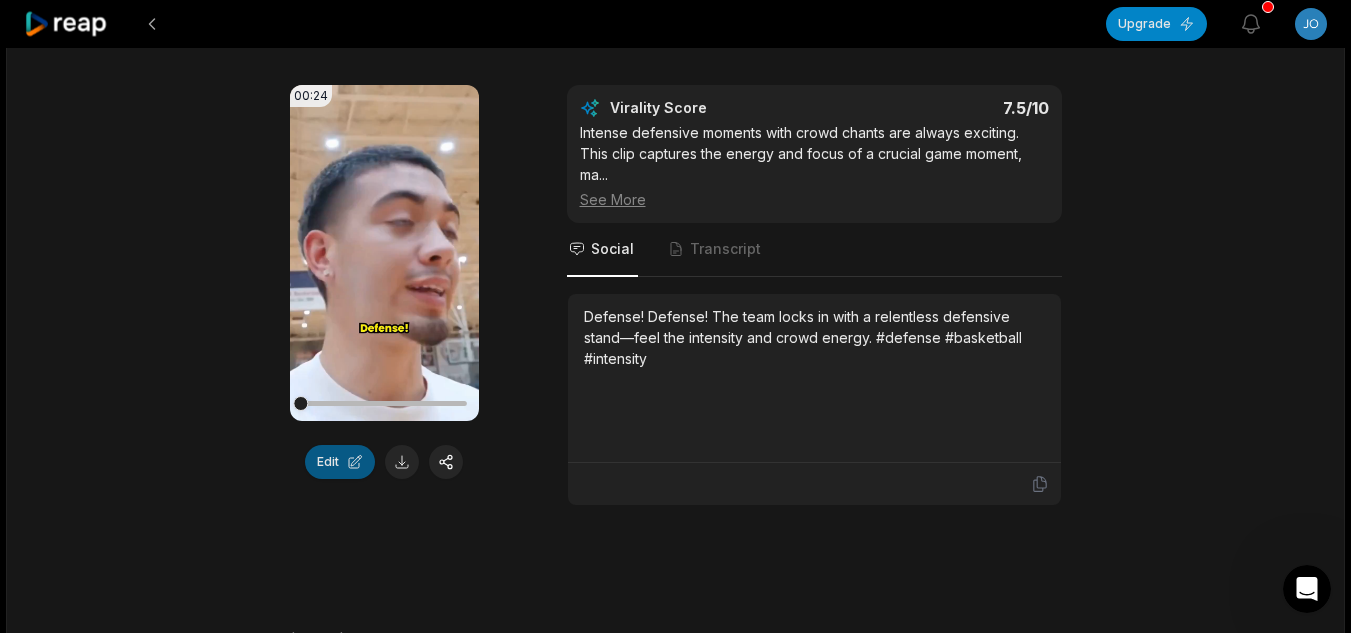 click on "Edit" at bounding box center [340, 462] 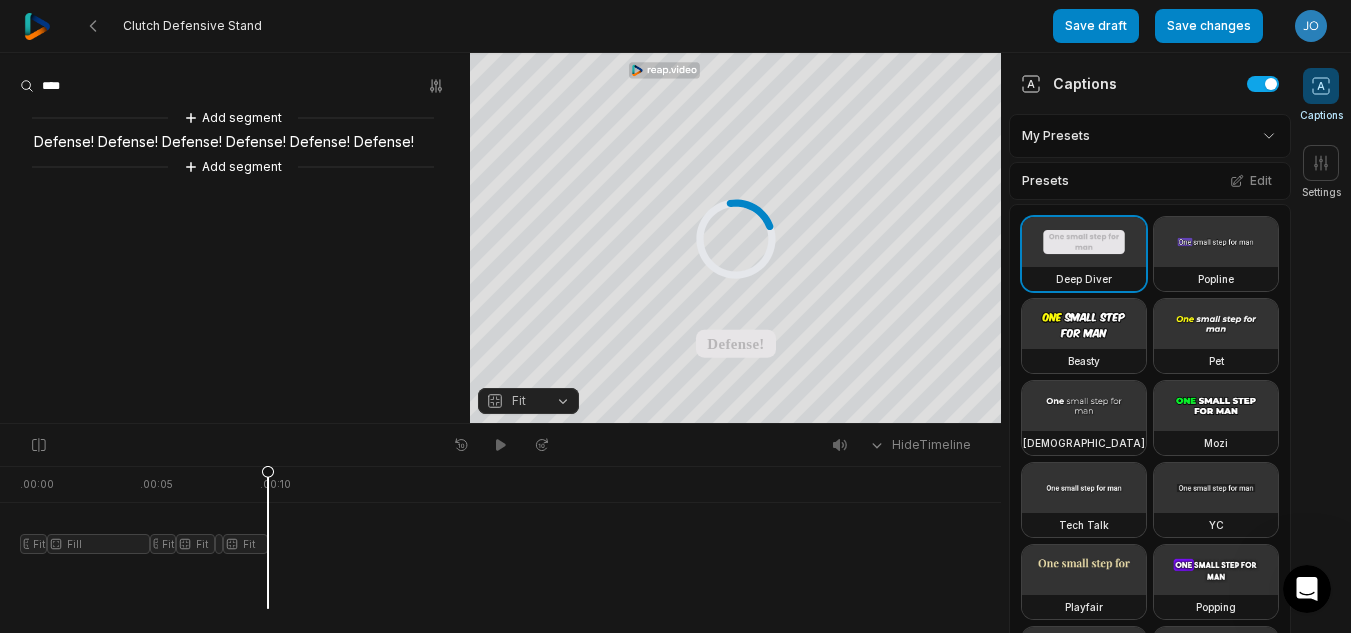 scroll, scrollTop: 0, scrollLeft: 0, axis: both 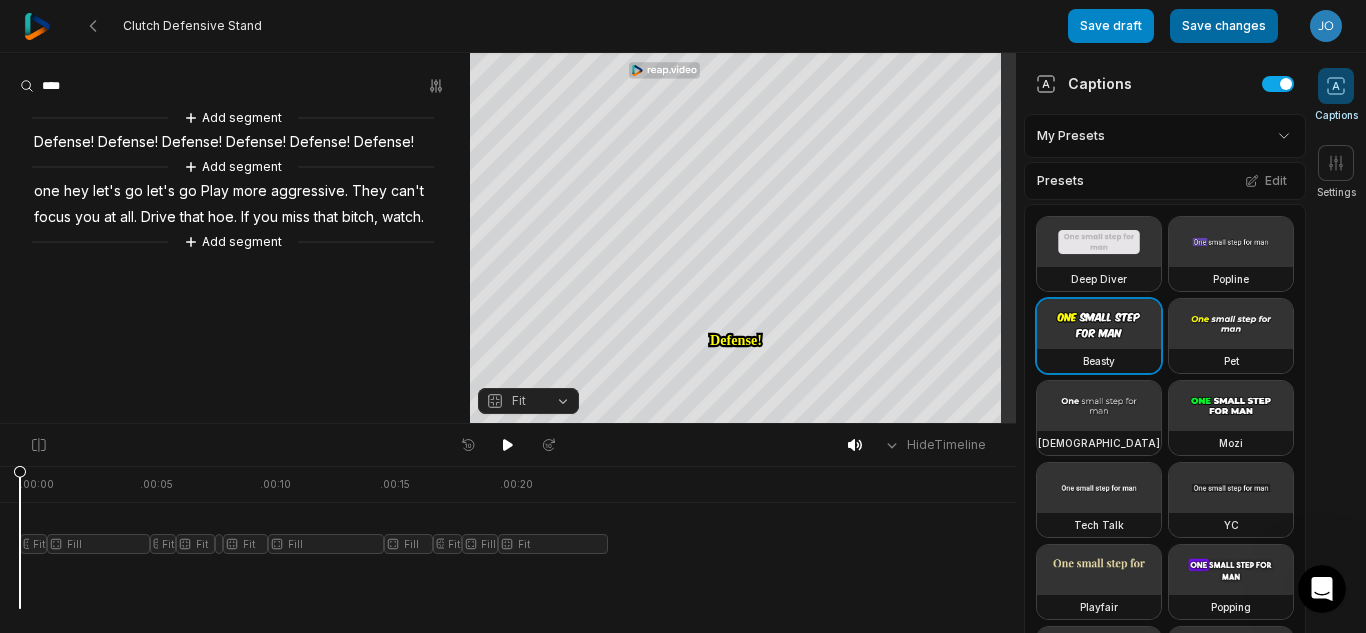 click on "Save changes" at bounding box center [1224, 26] 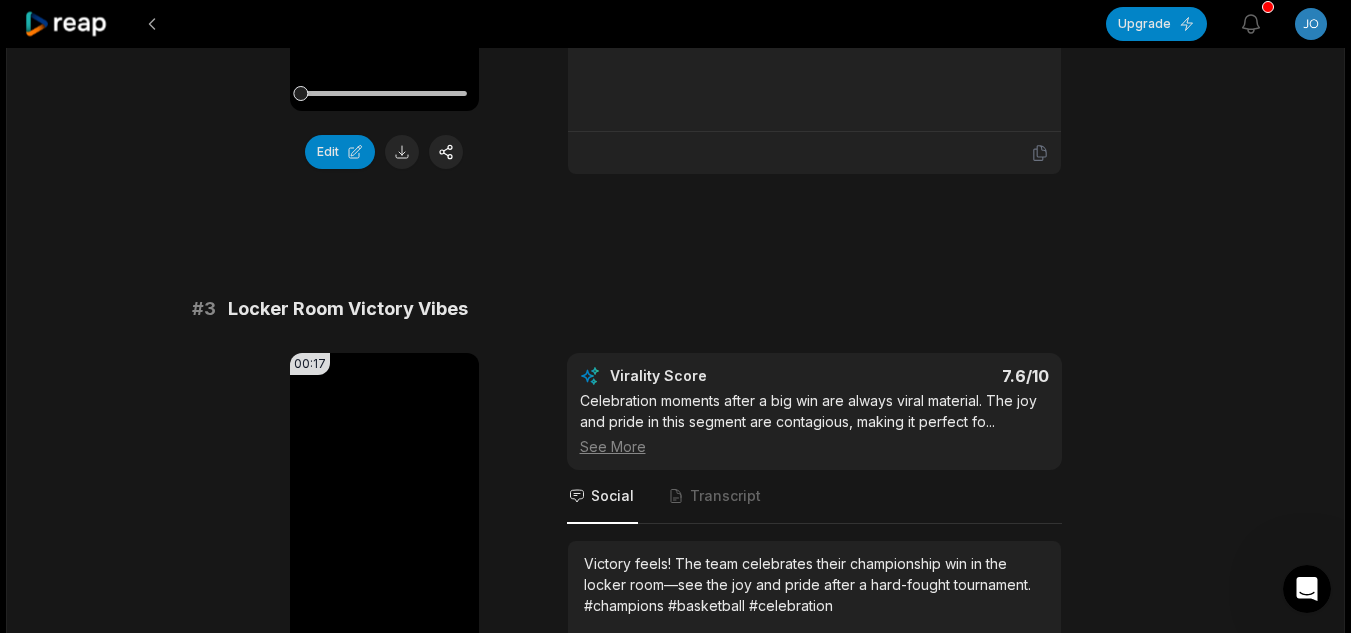 scroll, scrollTop: 1393, scrollLeft: 0, axis: vertical 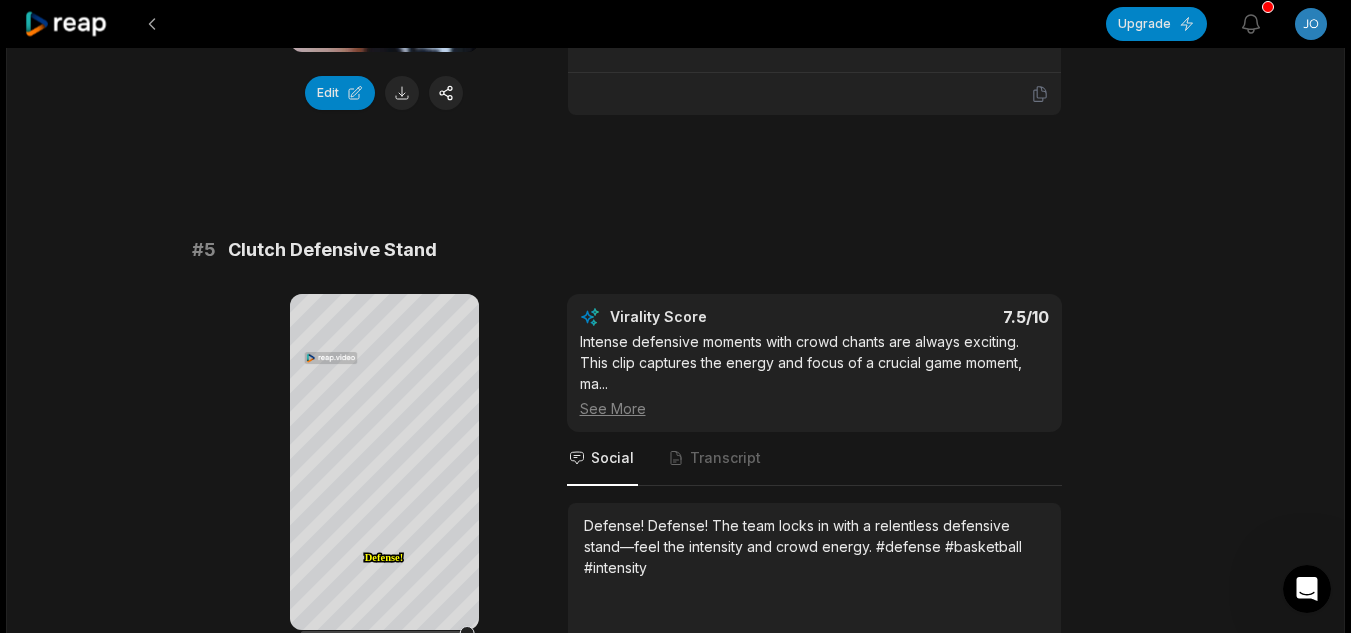 drag, startPoint x: 440, startPoint y: 259, endPoint x: 263, endPoint y: 252, distance: 177.13837 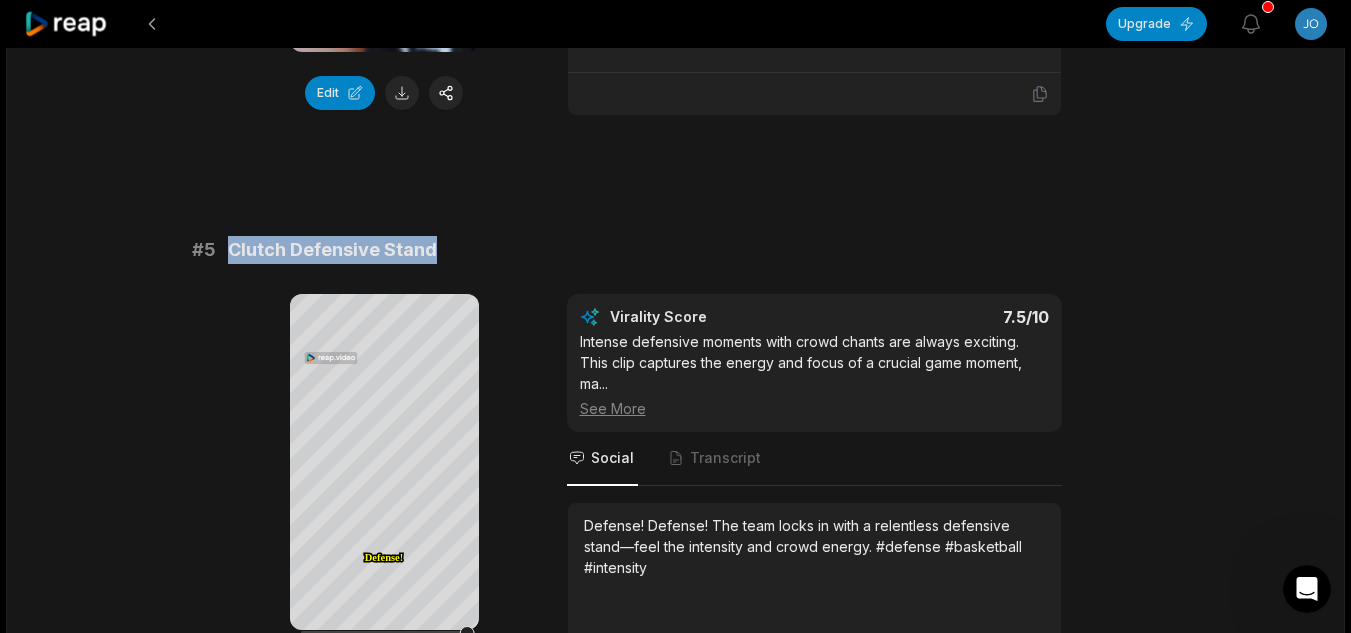 copy on "Clutch Defensive Stand" 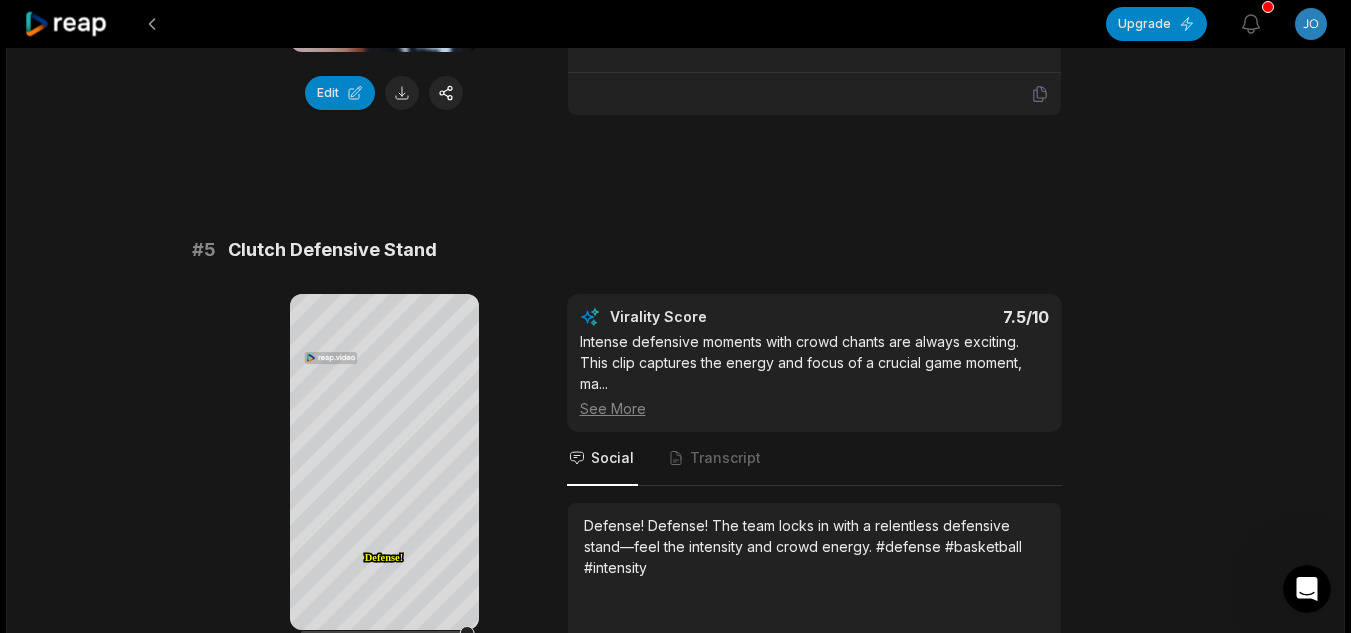 scroll, scrollTop: 2420, scrollLeft: 0, axis: vertical 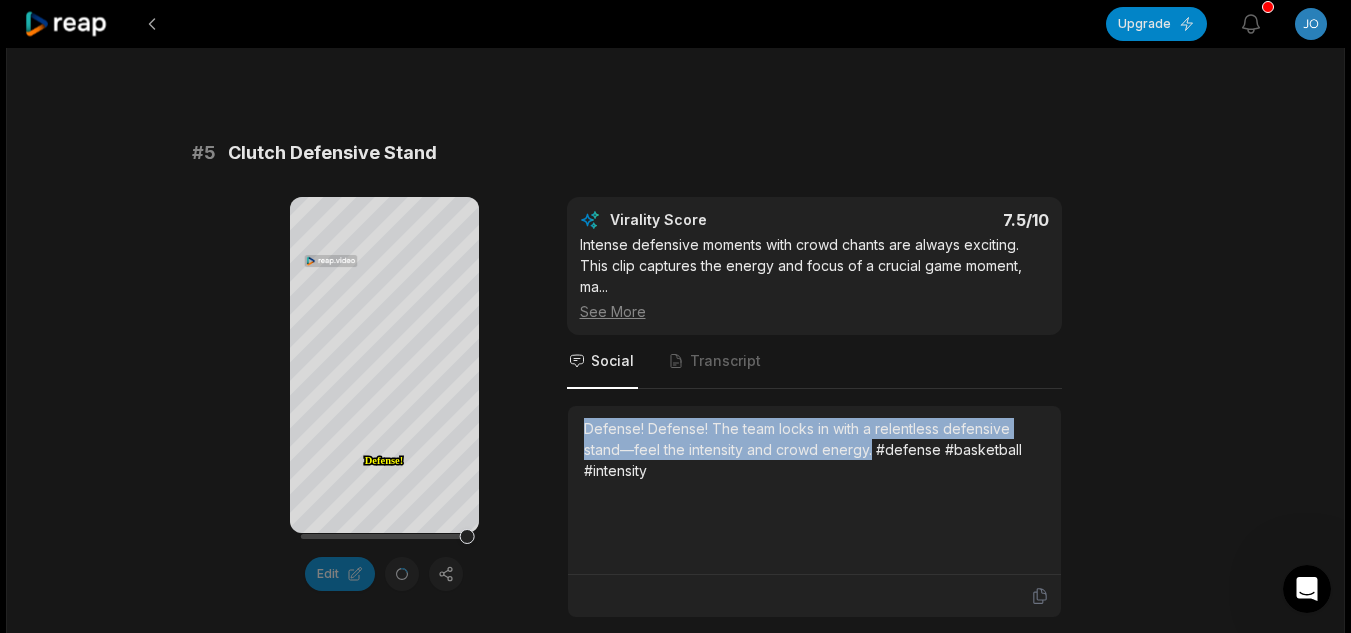 drag, startPoint x: 870, startPoint y: 466, endPoint x: 580, endPoint y: 438, distance: 291.3486 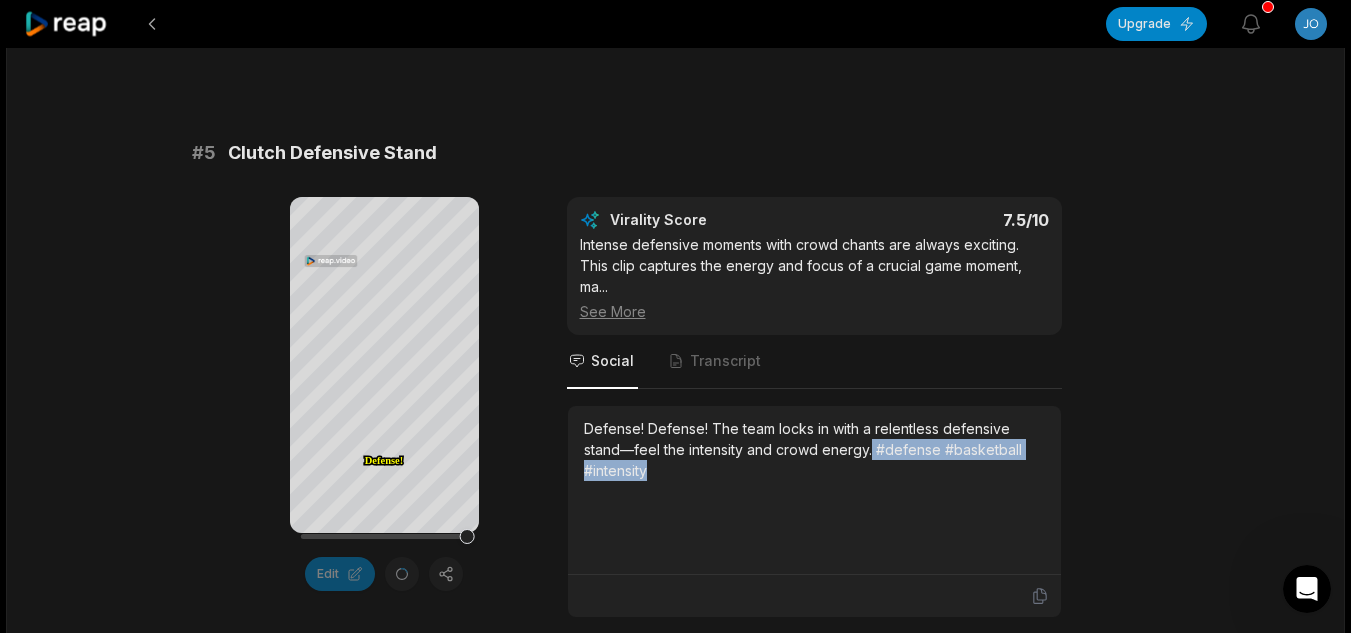 drag, startPoint x: 871, startPoint y: 468, endPoint x: 876, endPoint y: 489, distance: 21.587032 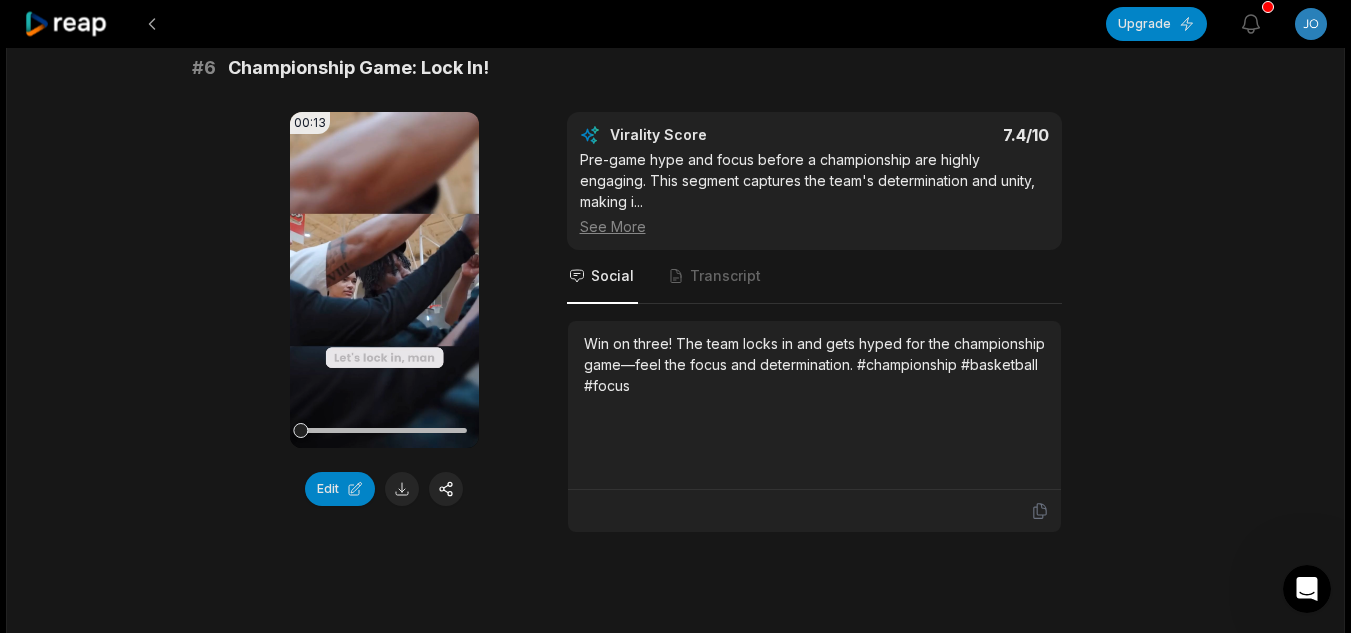 scroll, scrollTop: 3108, scrollLeft: 0, axis: vertical 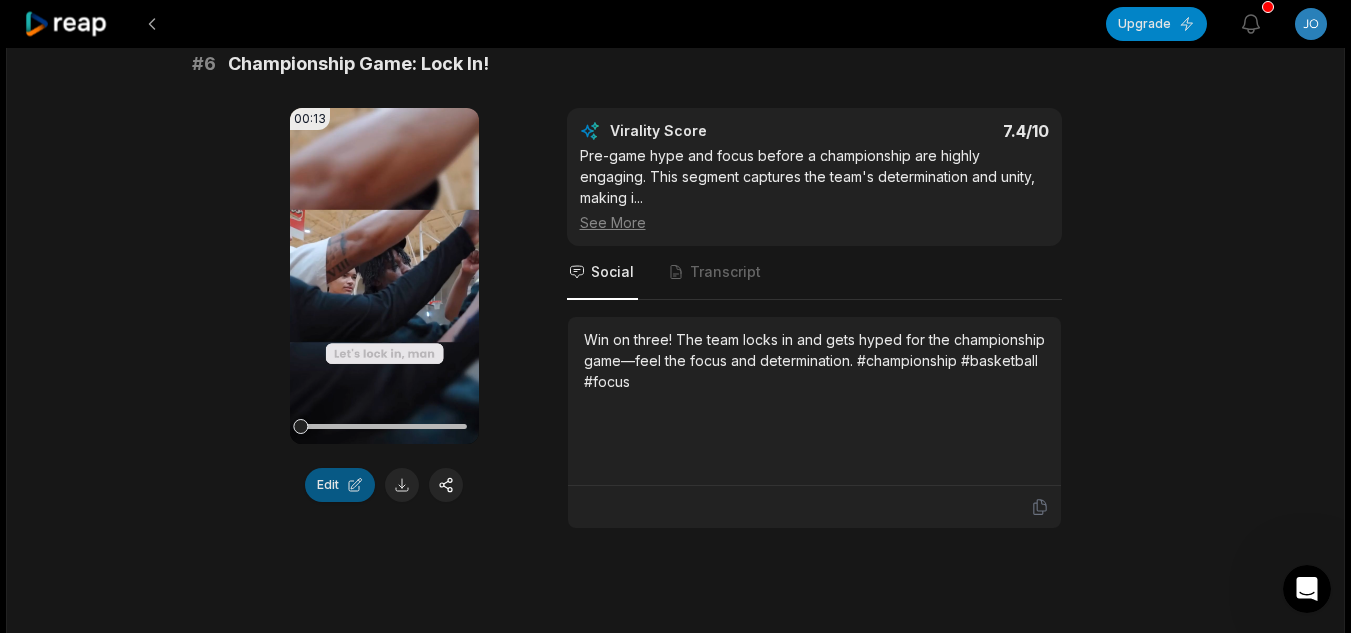 click on "Edit" at bounding box center (340, 485) 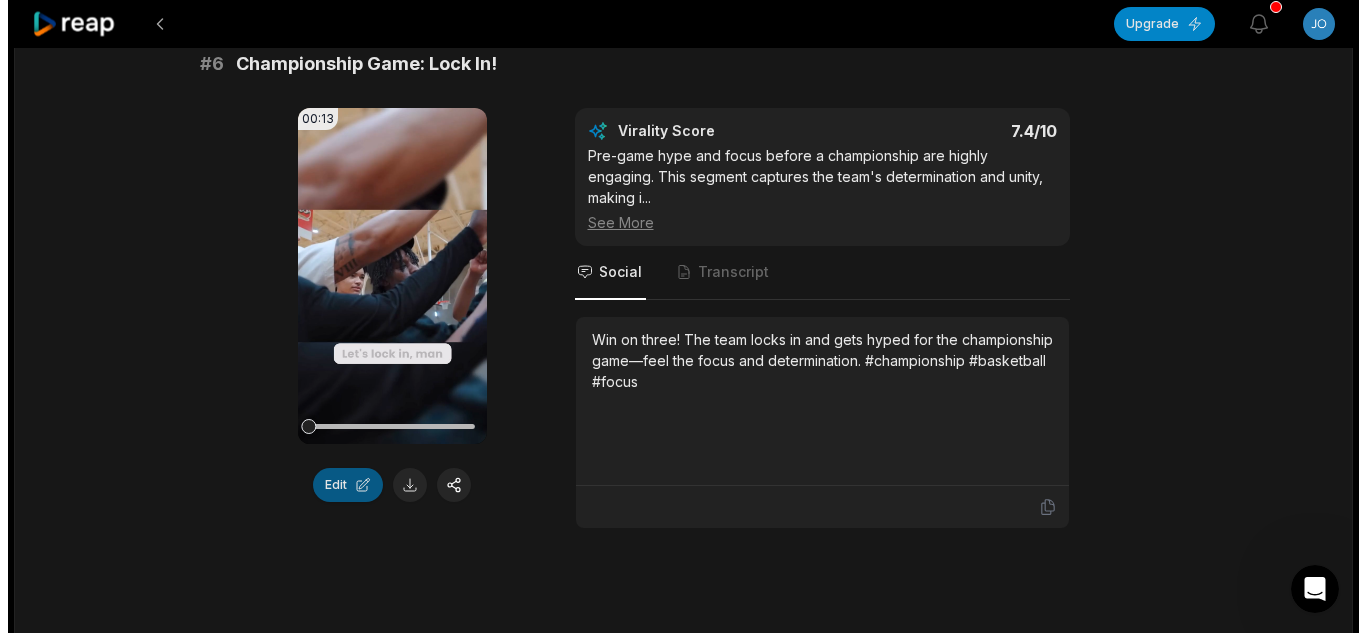 scroll, scrollTop: 0, scrollLeft: 0, axis: both 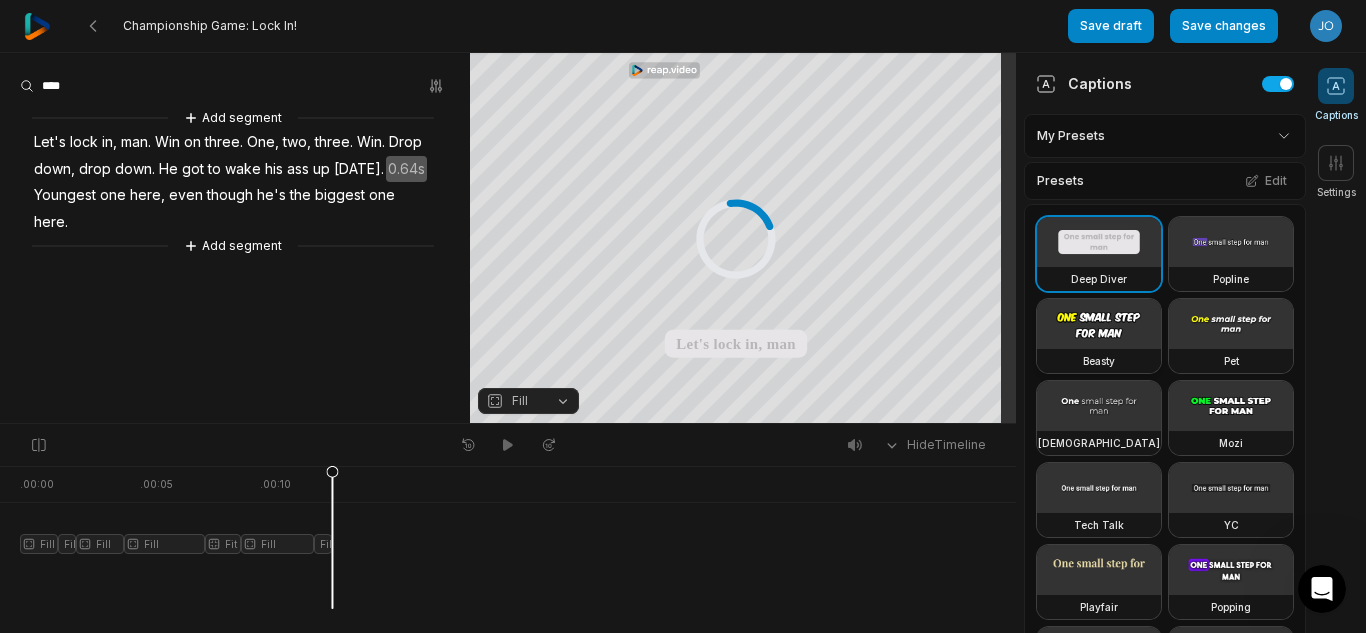 click at bounding box center (1099, 324) 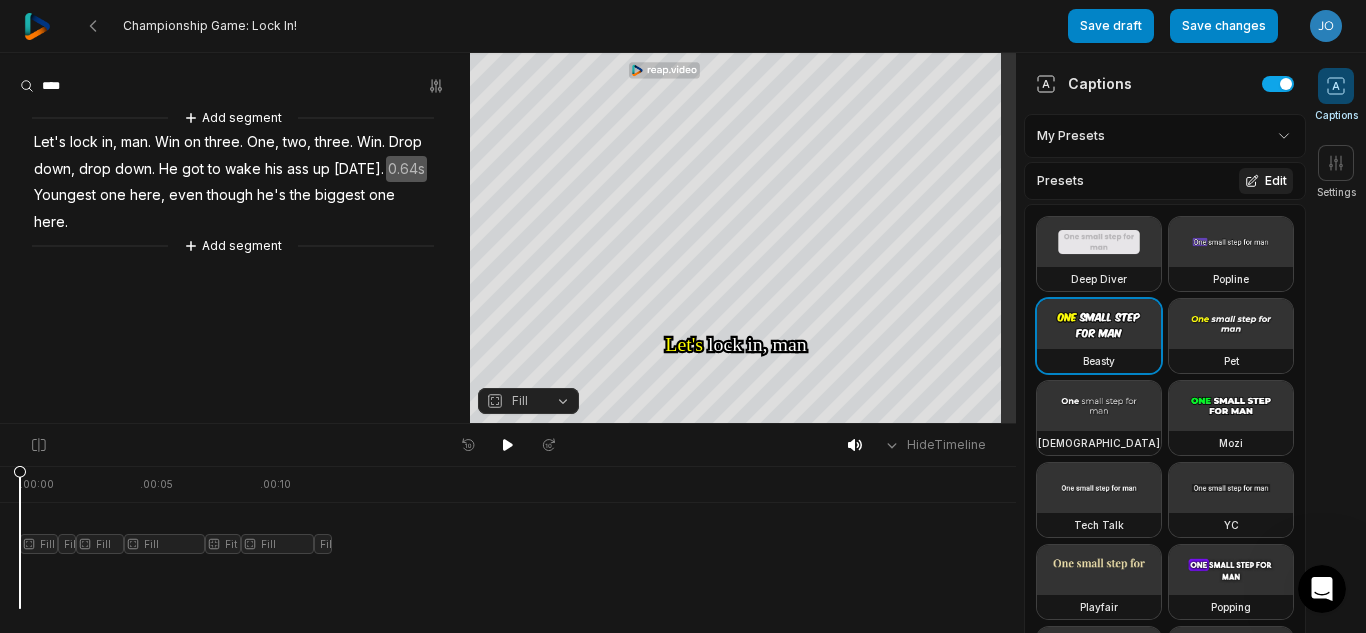 click on "Edit" at bounding box center (1266, 181) 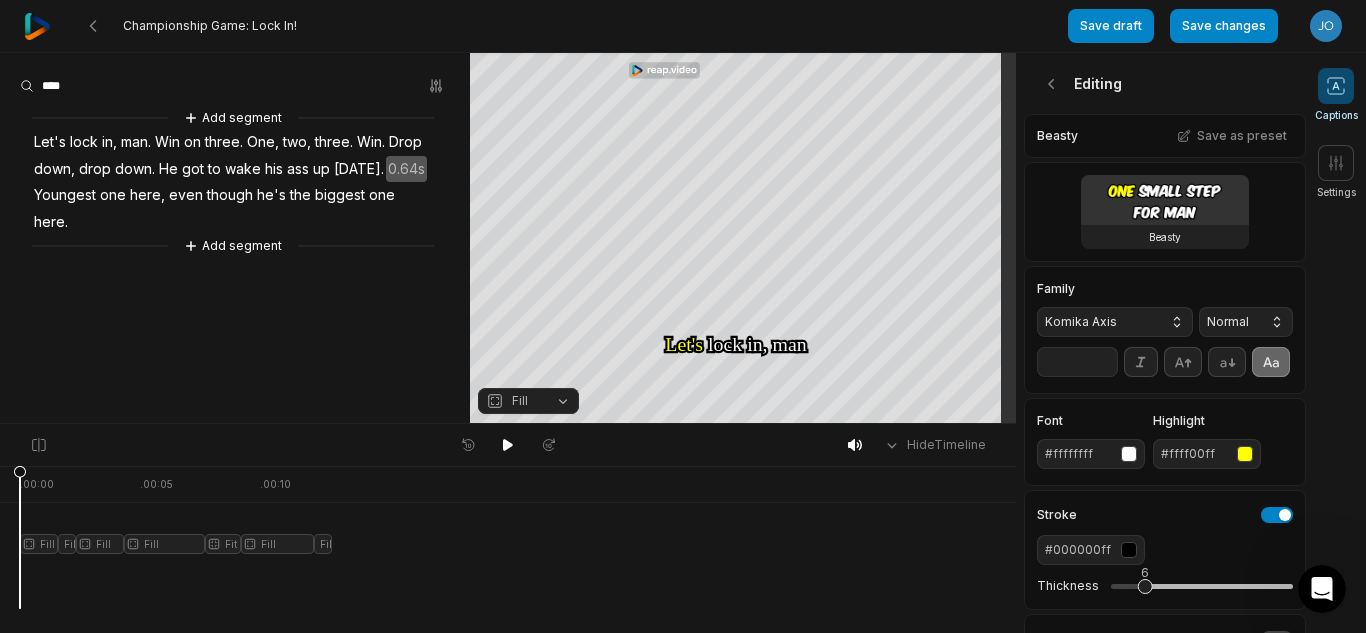 click on "Komika Axis" at bounding box center (1099, 322) 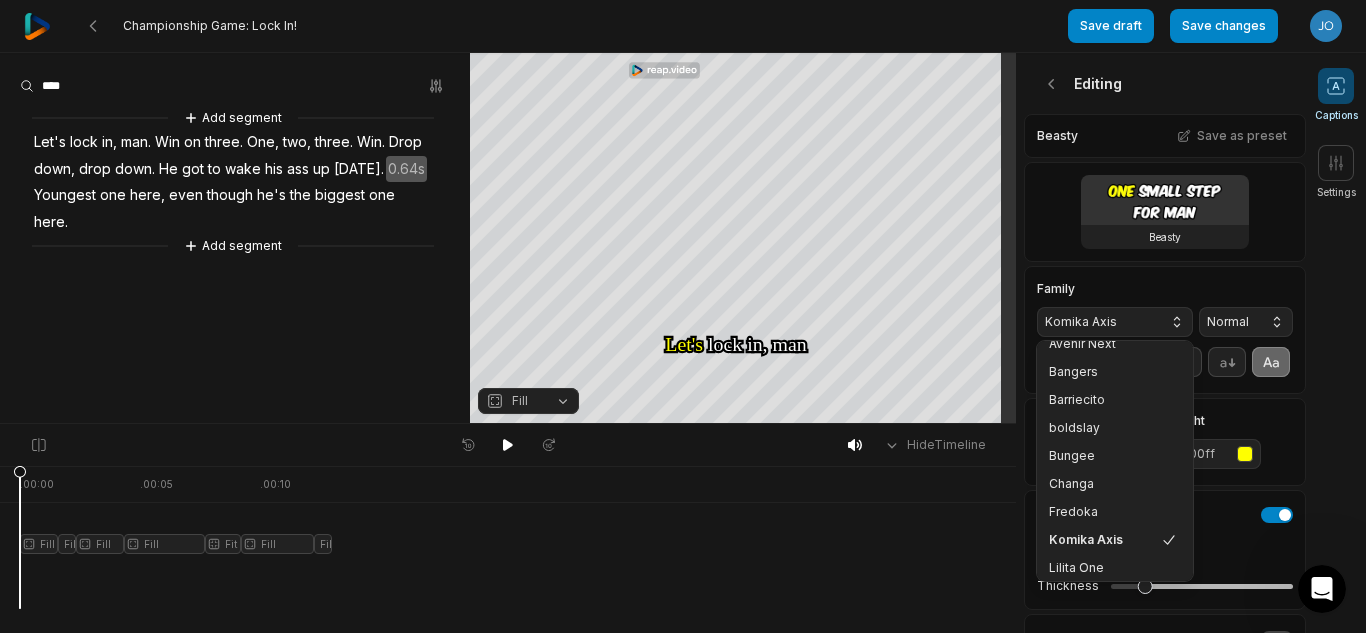 scroll, scrollTop: 242, scrollLeft: 0, axis: vertical 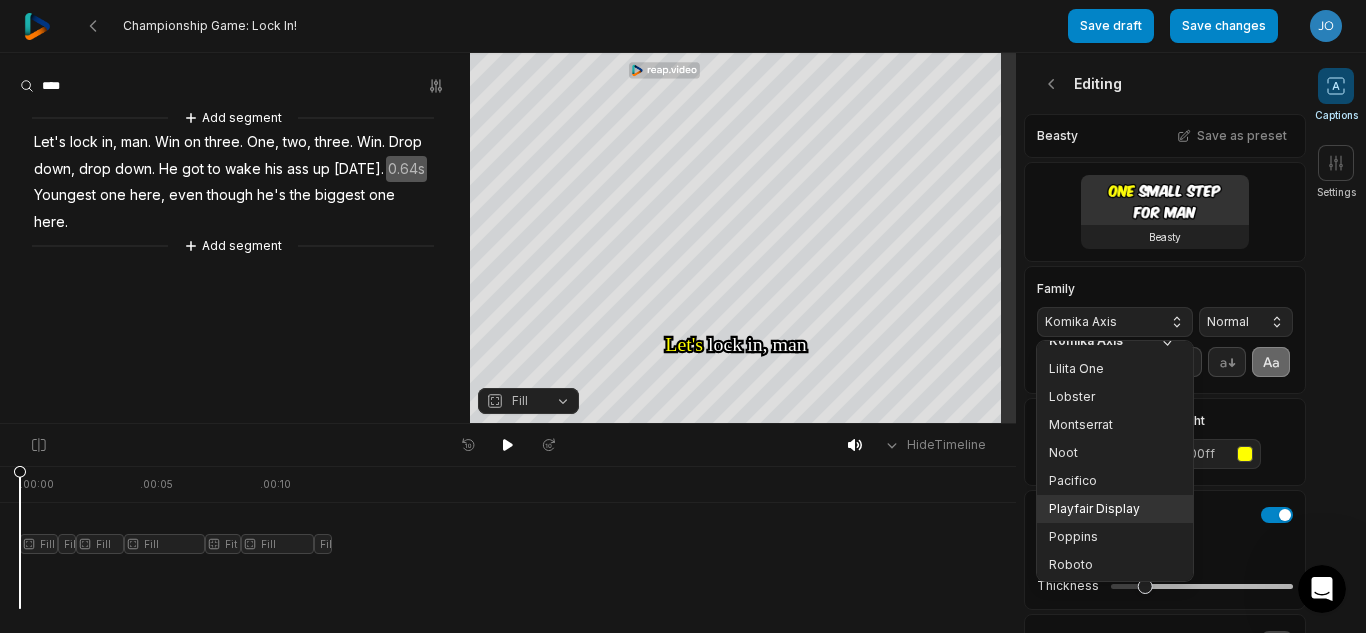 click on "Poppins" at bounding box center (1103, 537) 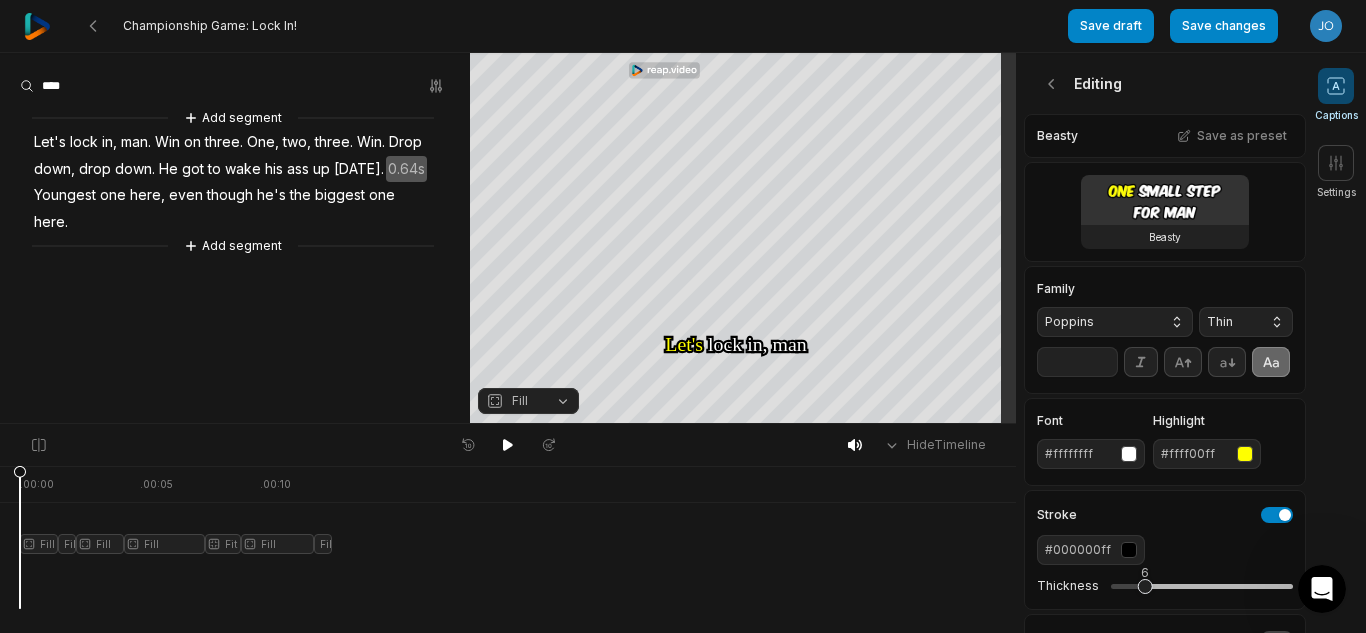scroll, scrollTop: 317, scrollLeft: 0, axis: vertical 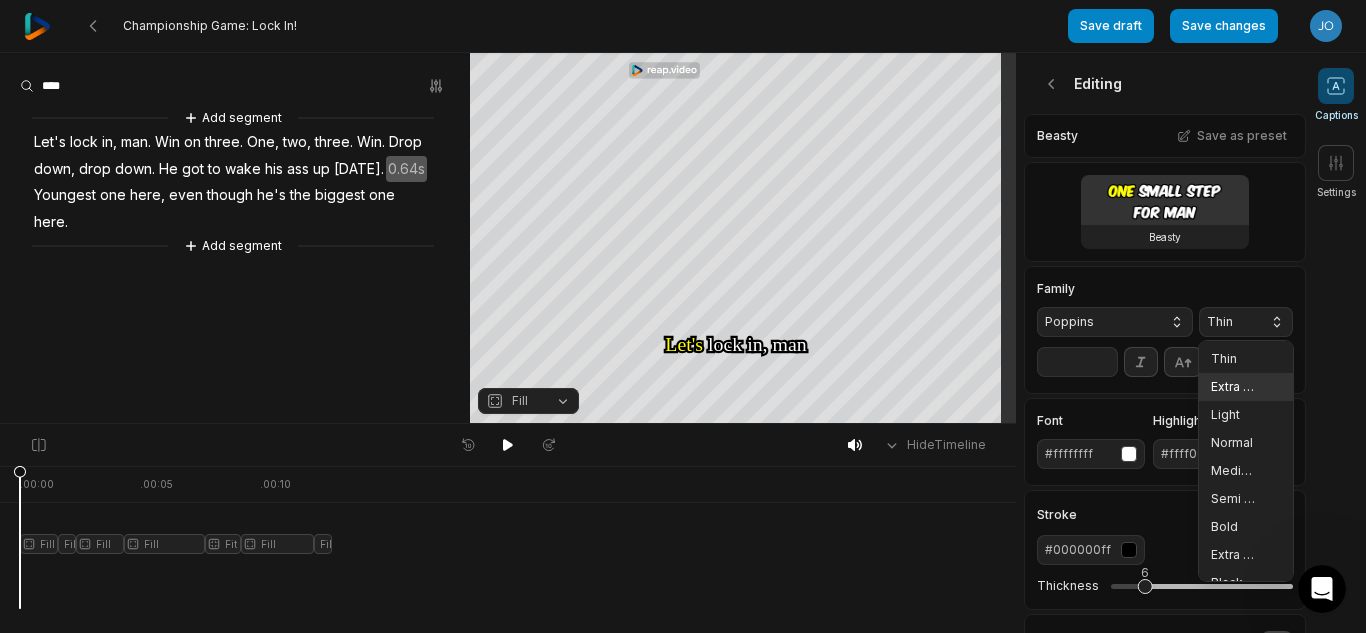 click on "Extra Bold" at bounding box center (1234, 555) 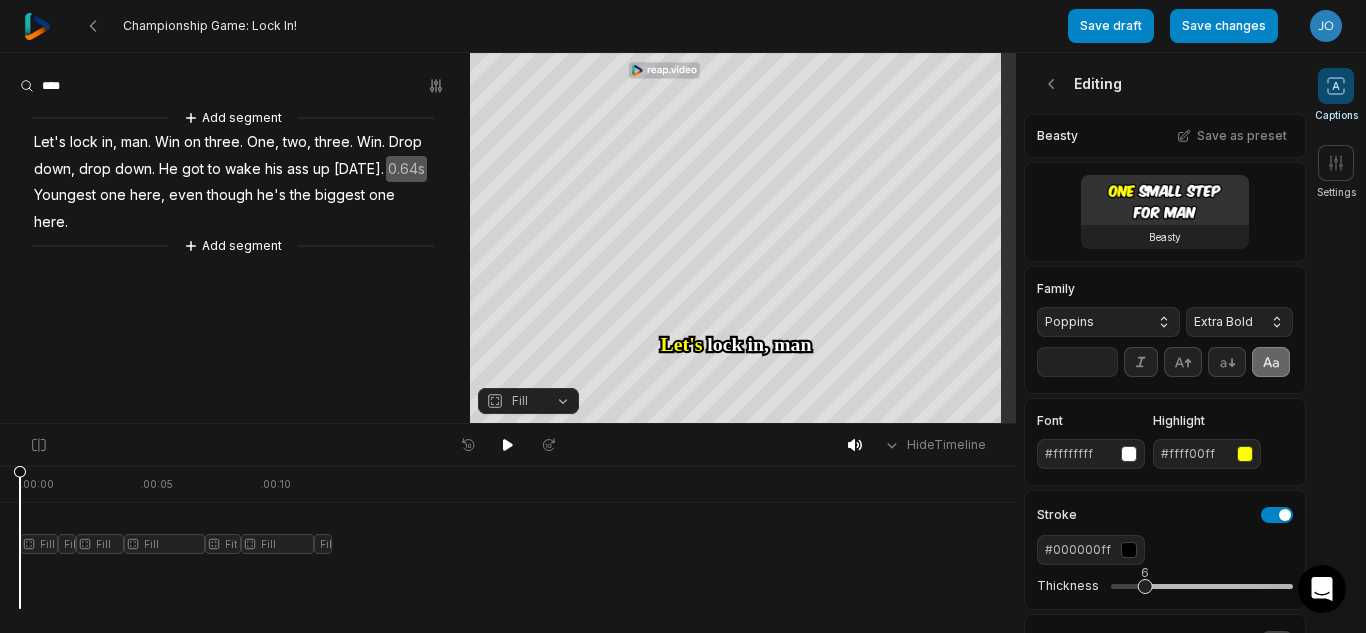 click on "**" at bounding box center [1077, 362] 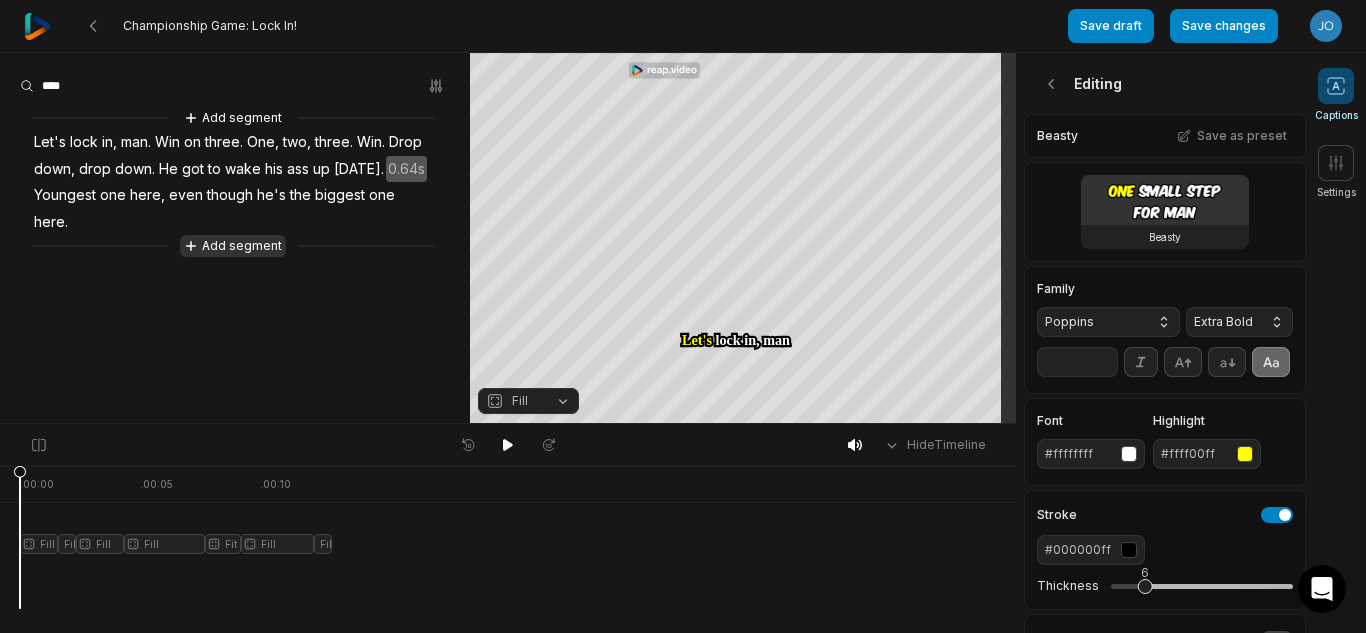 type on "**" 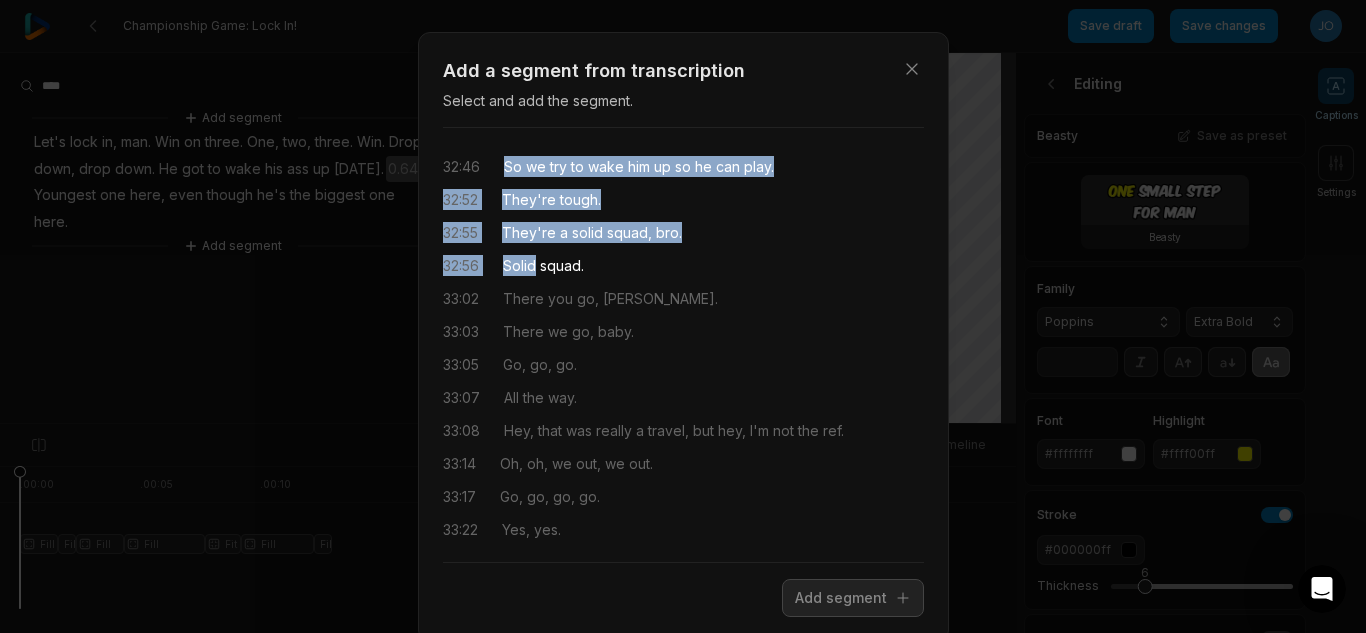 drag, startPoint x: 559, startPoint y: 236, endPoint x: 699, endPoint y: 323, distance: 164.83022 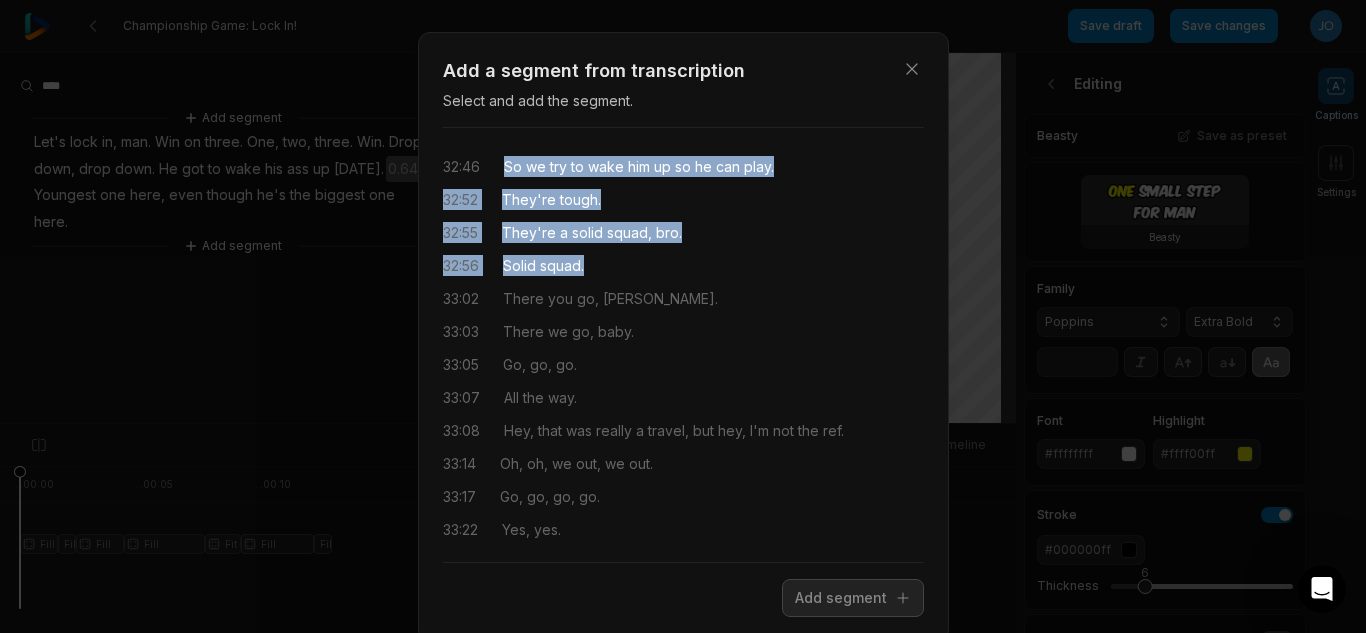 click on "32:55 They're   a   solid   squad,   bro." at bounding box center (683, 232) 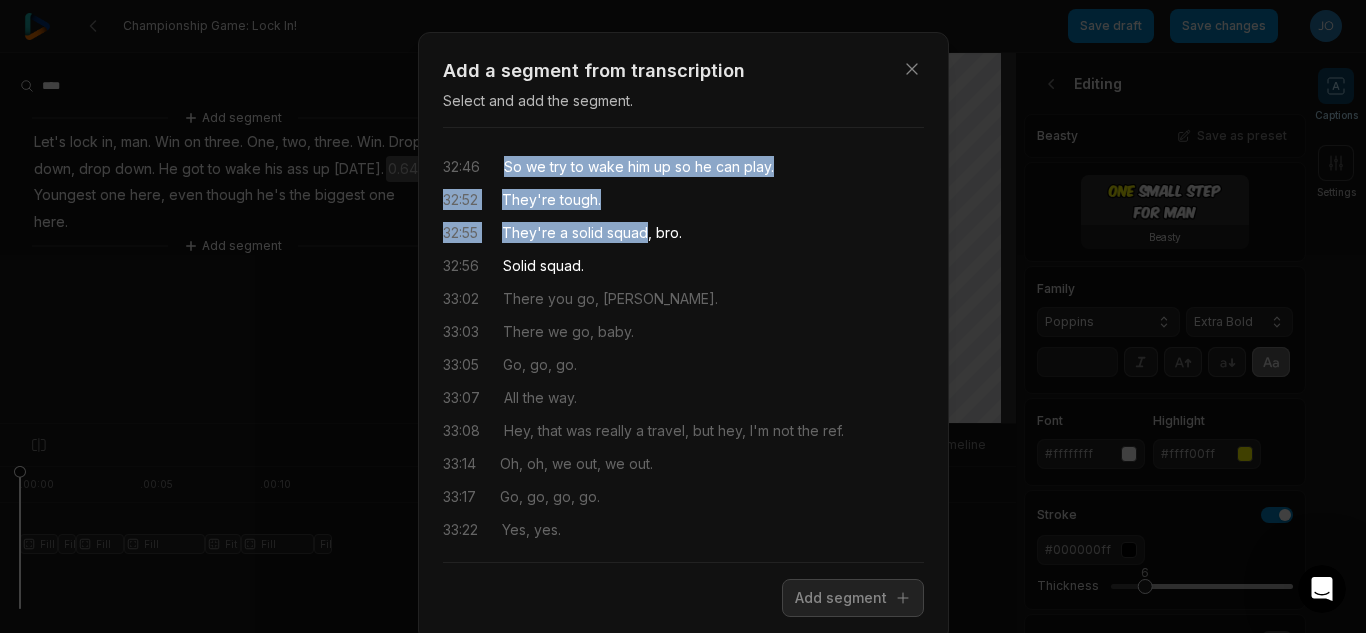 drag, startPoint x: 638, startPoint y: 232, endPoint x: 673, endPoint y: 228, distance: 35.22783 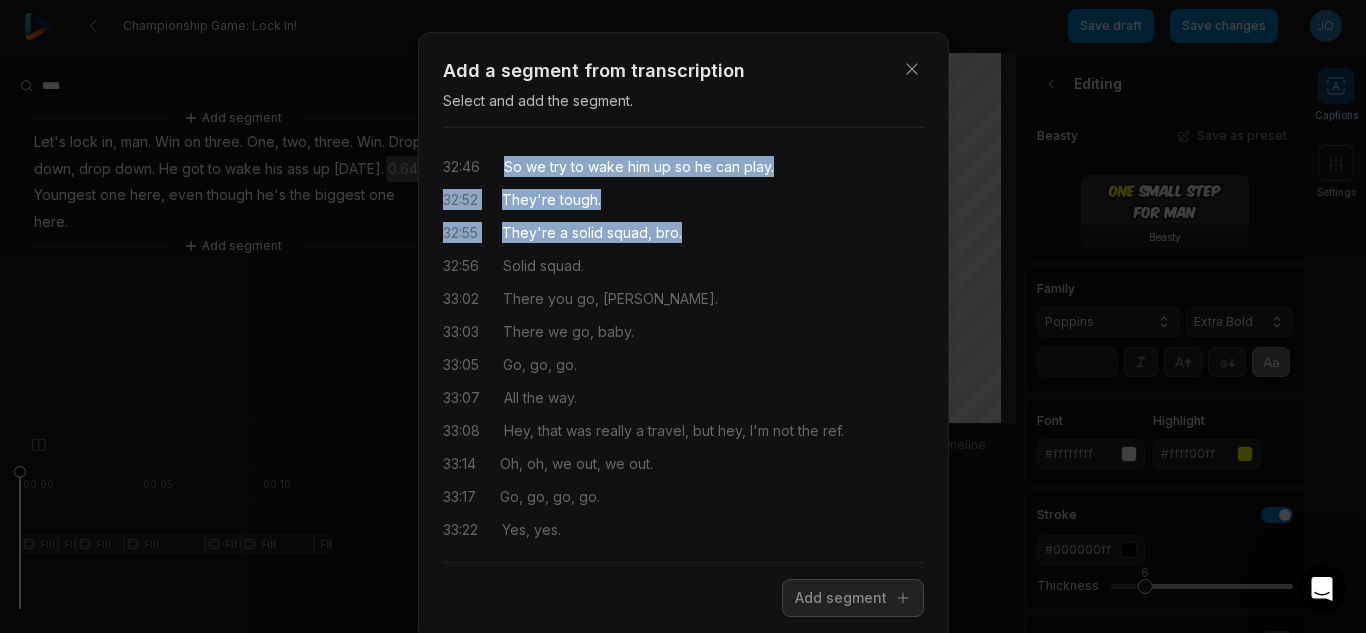 click on "32:55 They're   a   solid   squad,   bro." at bounding box center [683, 232] 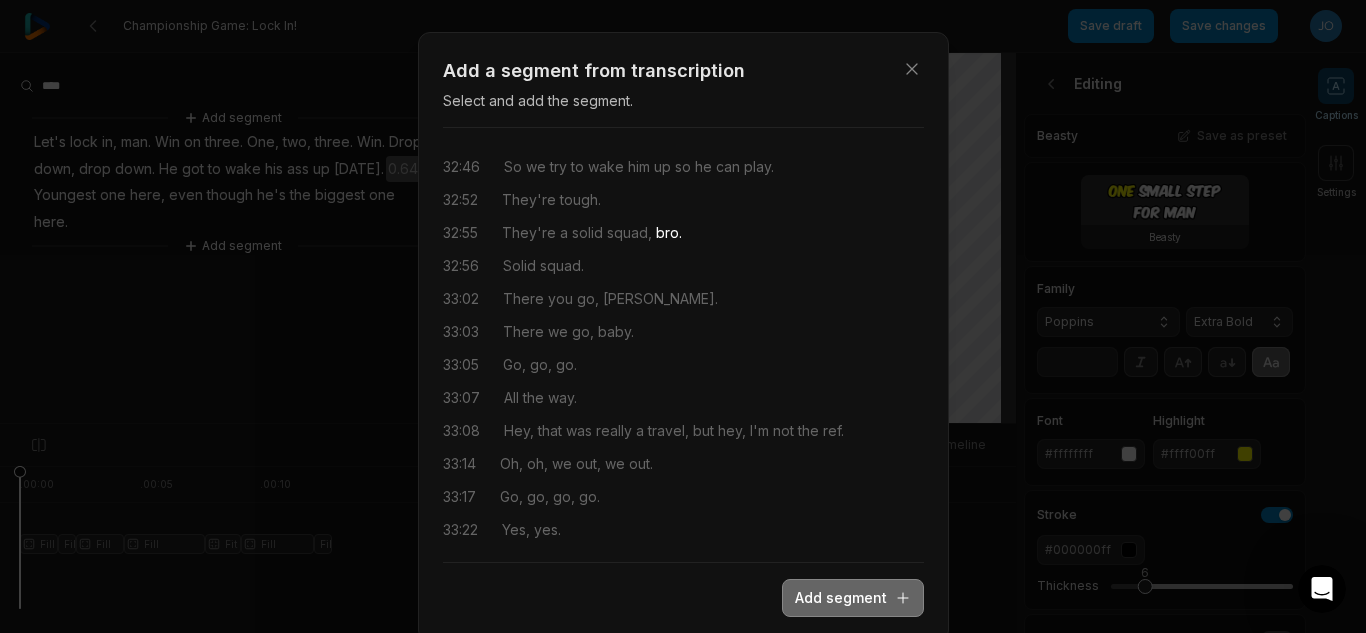 click on "Add segment" at bounding box center [853, 598] 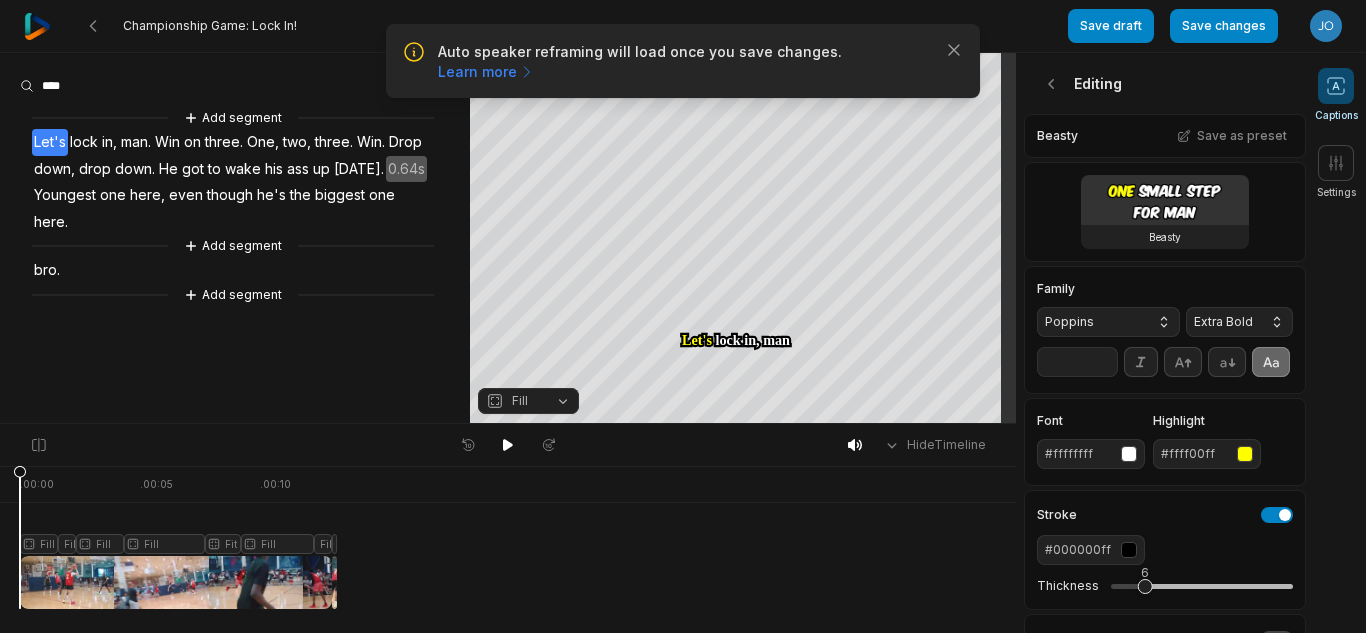 scroll, scrollTop: 0, scrollLeft: 0, axis: both 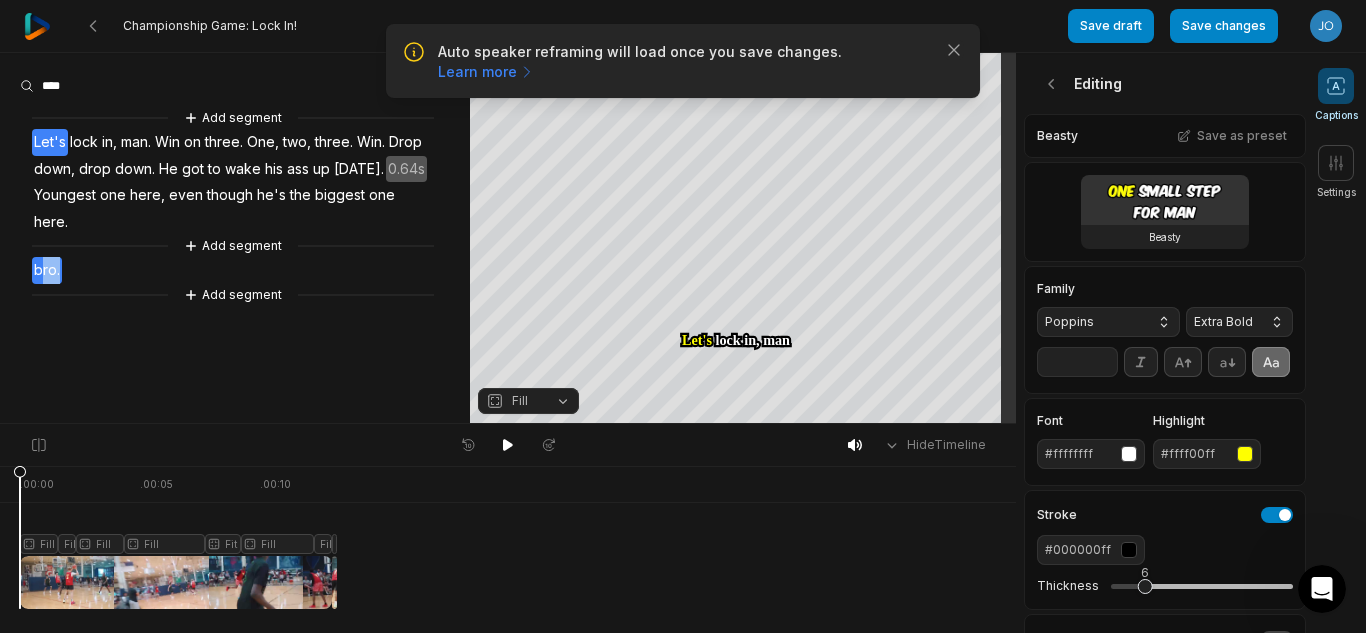 drag, startPoint x: 0, startPoint y: 0, endPoint x: 42, endPoint y: 237, distance: 240.69275 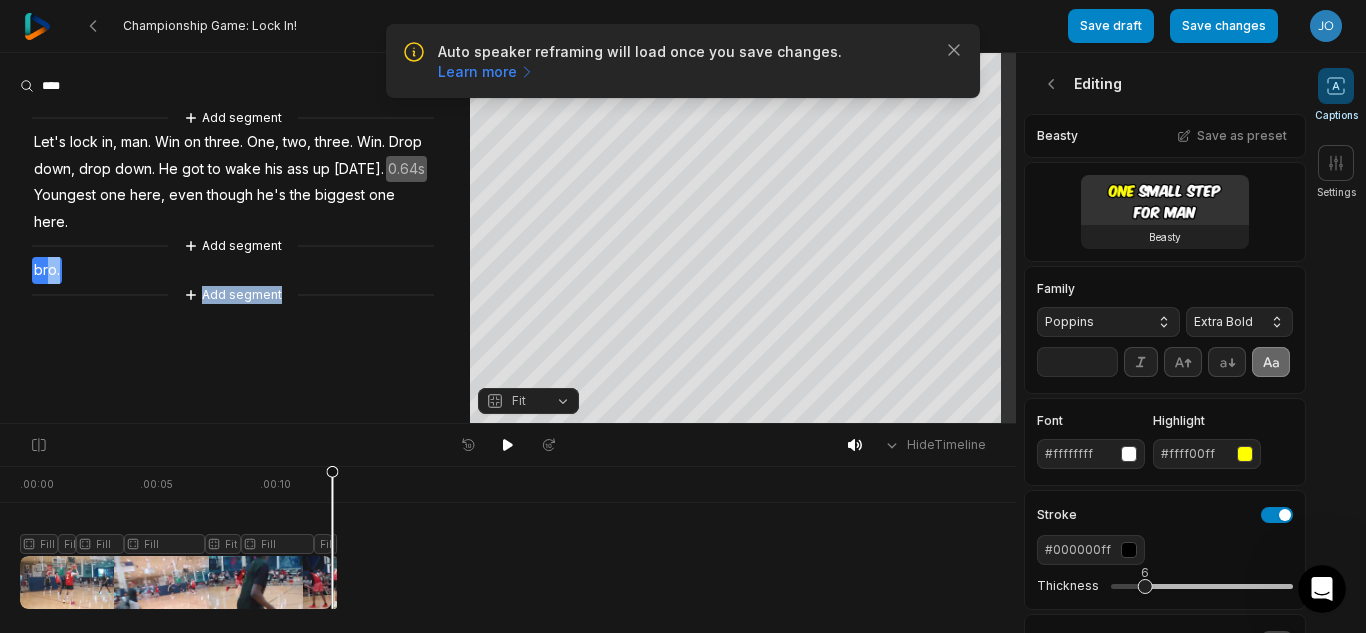 drag, startPoint x: 178, startPoint y: 358, endPoint x: 46, endPoint y: 241, distance: 176.38878 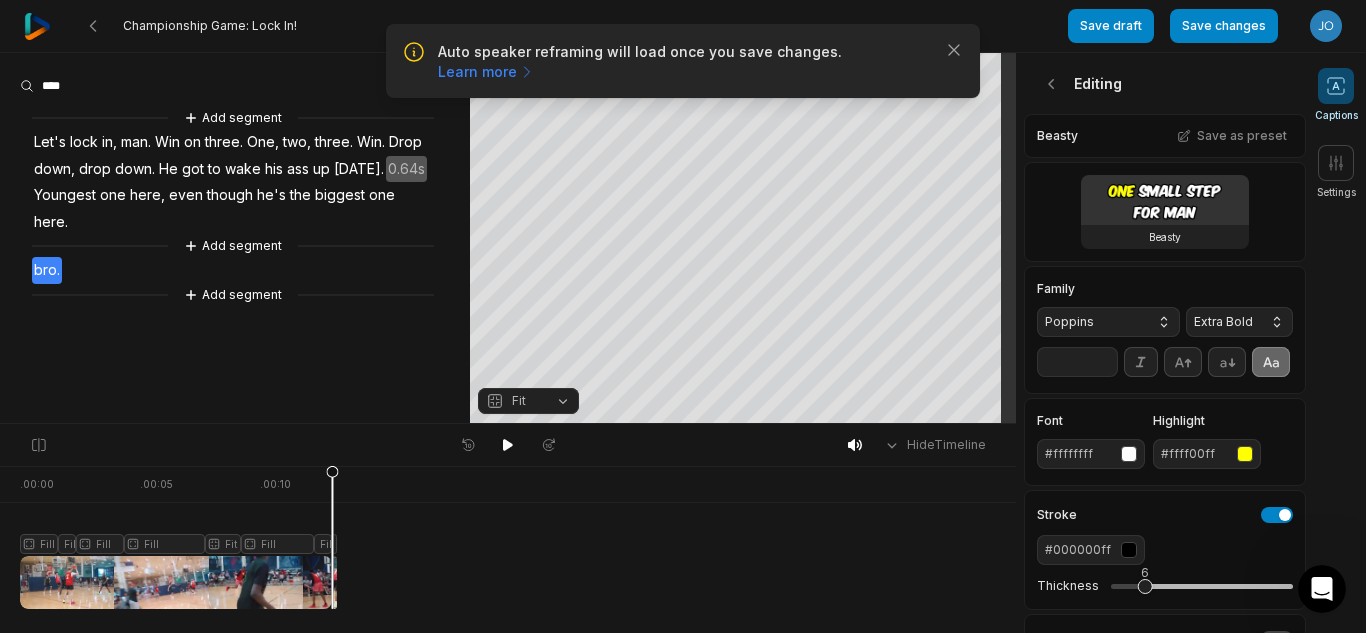 drag, startPoint x: 46, startPoint y: 241, endPoint x: 430, endPoint y: 554, distance: 495.40387 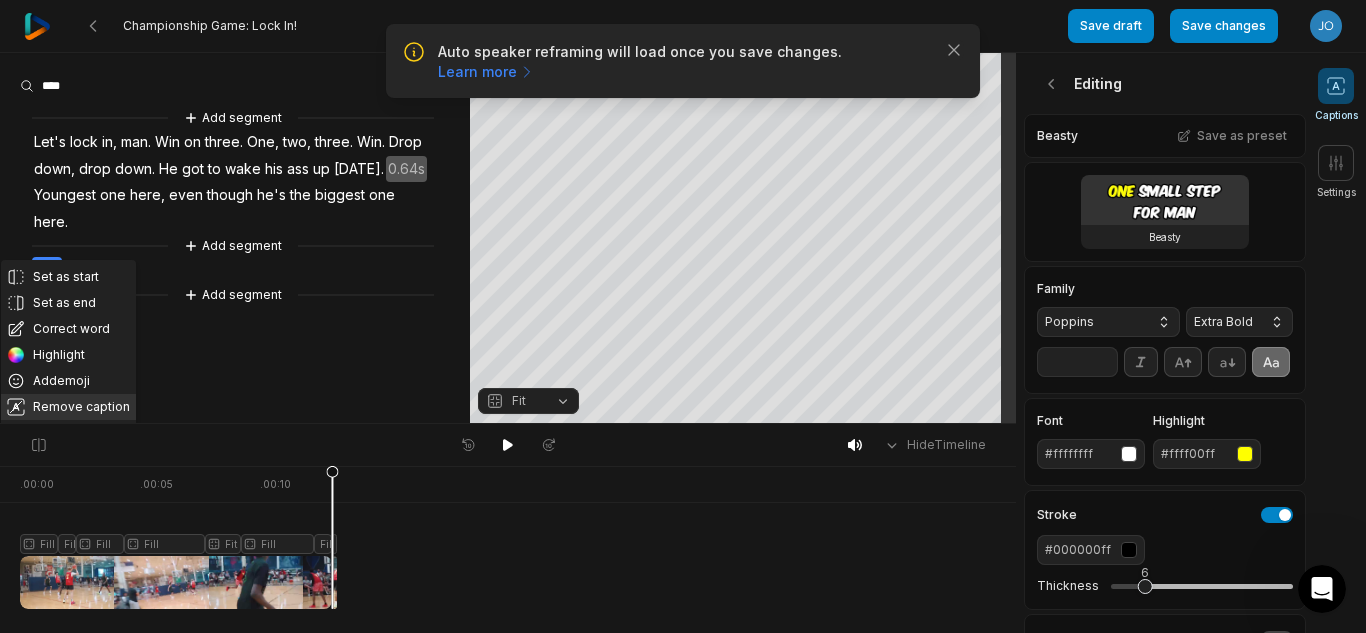 click on "Remove caption" at bounding box center [68, 407] 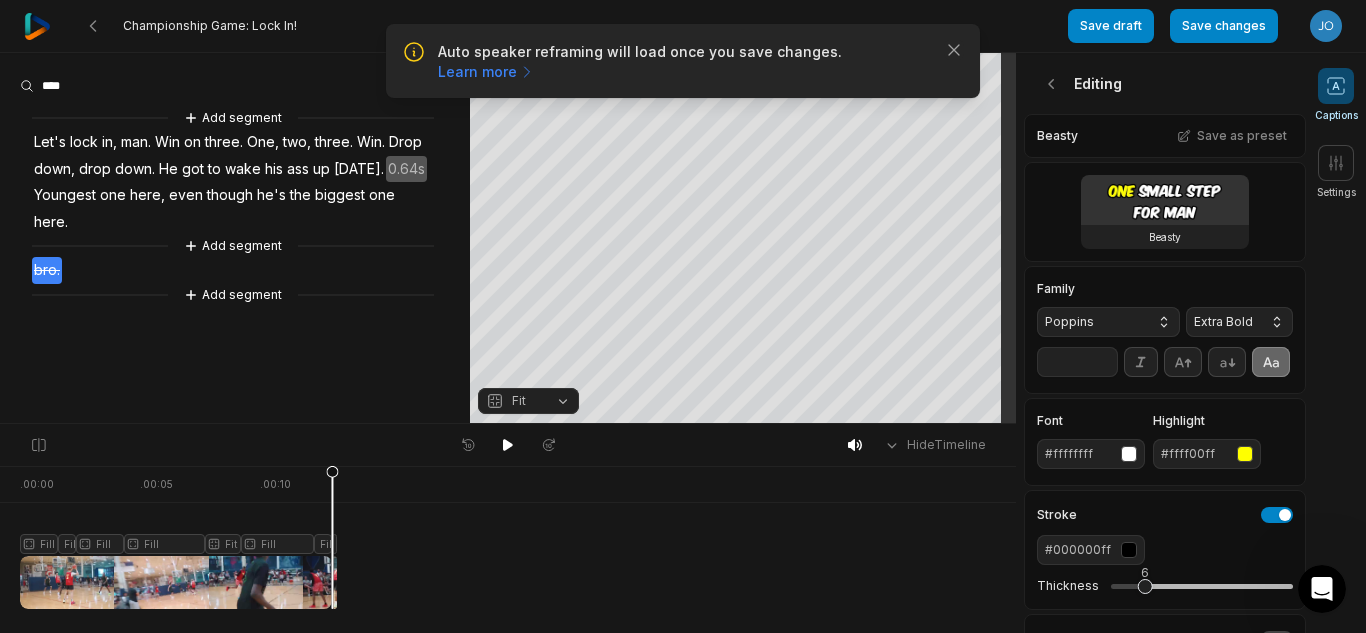 click on "bro." at bounding box center (47, 270) 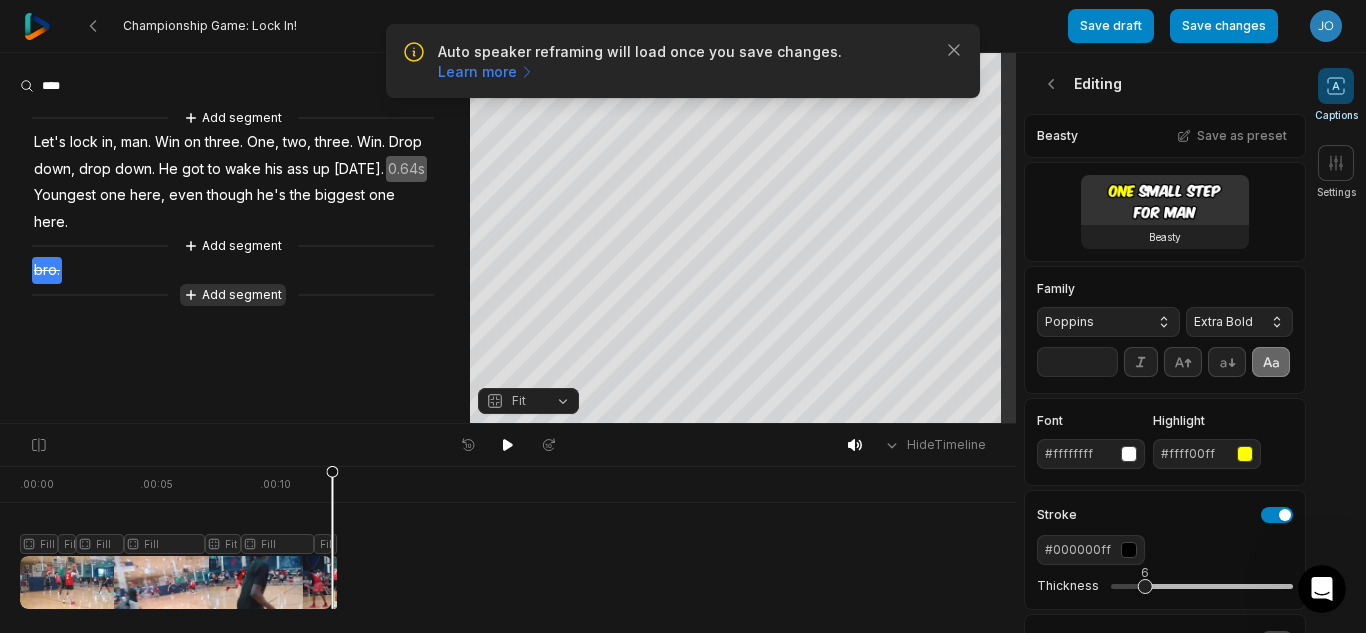 click on "Add segment" at bounding box center (233, 295) 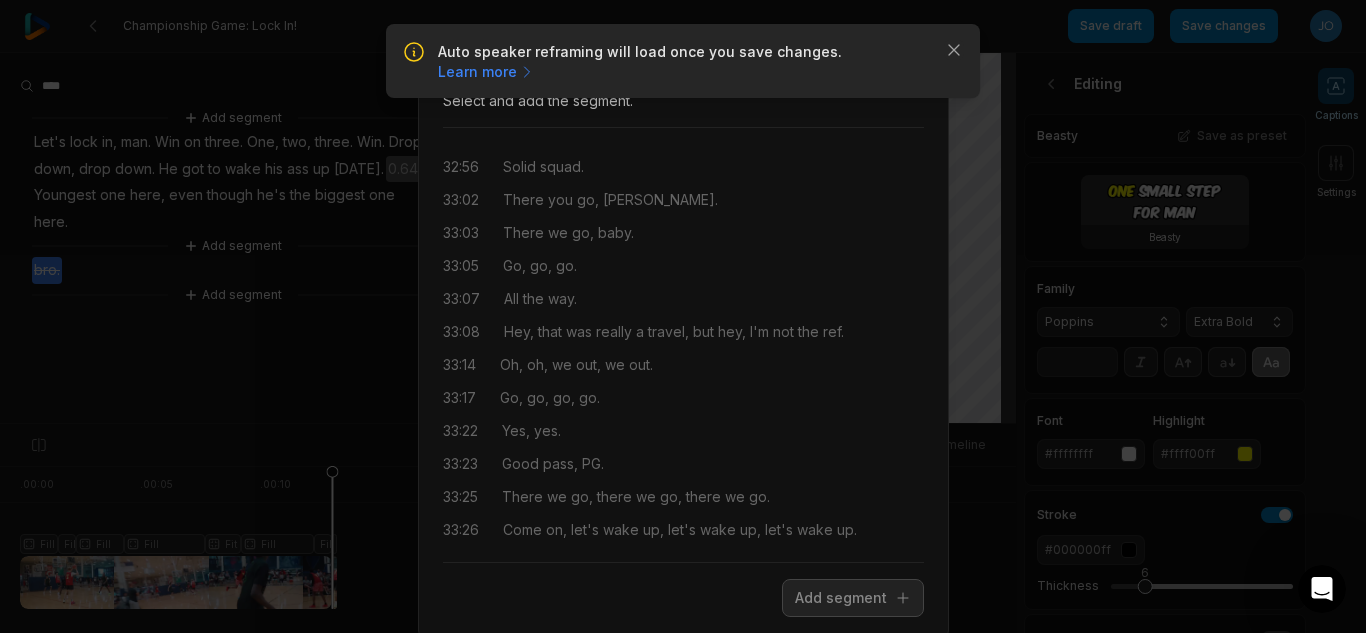 click on "Close Add a segment from transcription Select and add the segment. 32:56 Solid   squad. 33:02 There   you   go,   Ray. 33:03 There   we   go,   baby. 33:05 Go,   go,   go. 33:07 All   the   way. 33:08 Hey,   that   was   really   a   travel,   but   hey,   I'm   not   the   ref. 33:14 Oh,   oh,   we   out,   we   out. 33:17 Go,   go,   go,   go. 33:22 Yes,   yes. 33:23 Good   pass,   PG. 33:25 There   we   go,   there   we   go,   there   we   go. 33:26 Come   on,   let's   wake   up,   let's   wake   up,   let's   wake   up. 33:29 Y'all   don't   keep   playing   lazy   at   first,   bro. 33:30 This   team,   they   don't   hit   some   bullshit. 33:33 I   ain't   gonna   lie. 33:33 But   at   the   same   time,   bro,   y'all   gotta   focus   a   little   bit,   bro. 33:36 Let's   get   this   to   at   least   double   digits. 33:39 Come   on,   let's   wake   up,   let's   wake   up. 33:40 You   get   in   the" at bounding box center [683, 337] 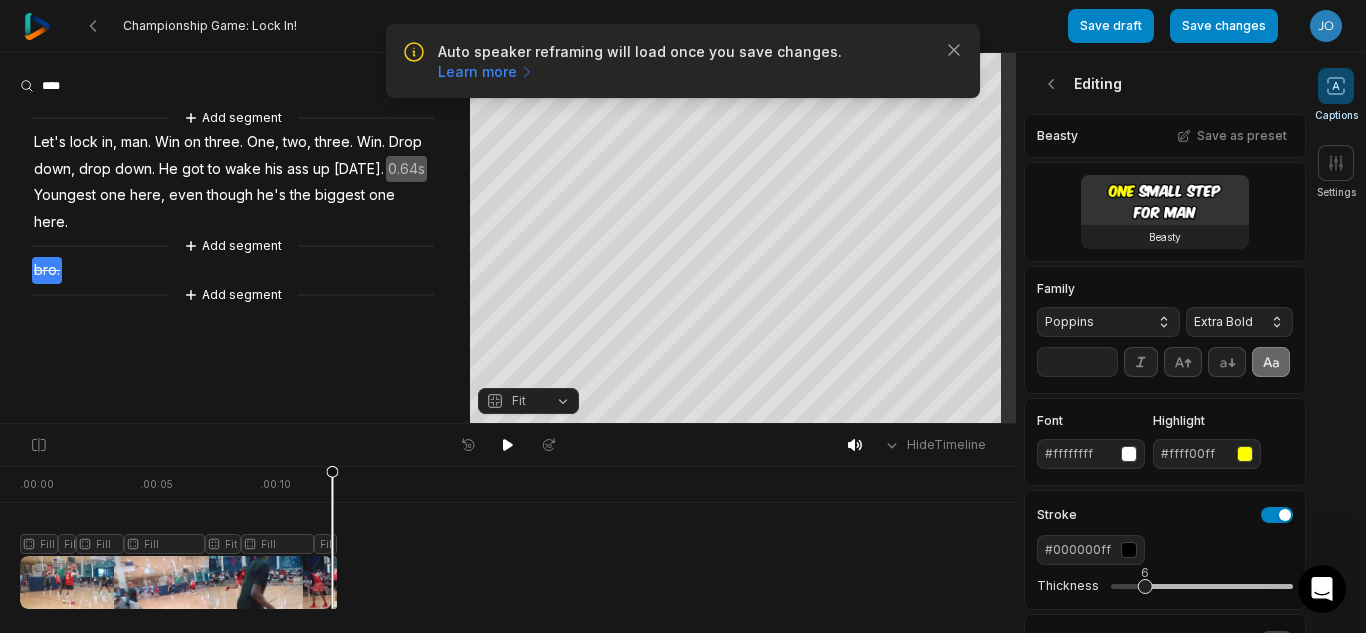 click on "Auto speaker reframing will load once you save changes.  Learn more  Close" at bounding box center [683, 61] 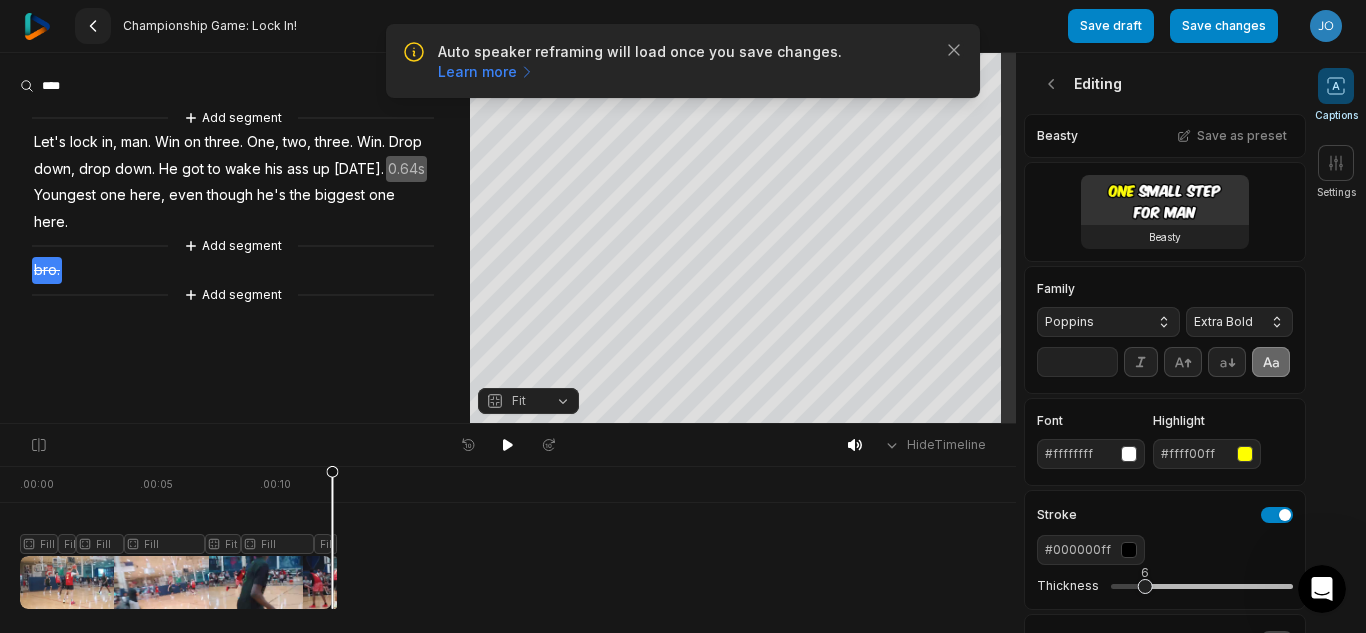 click 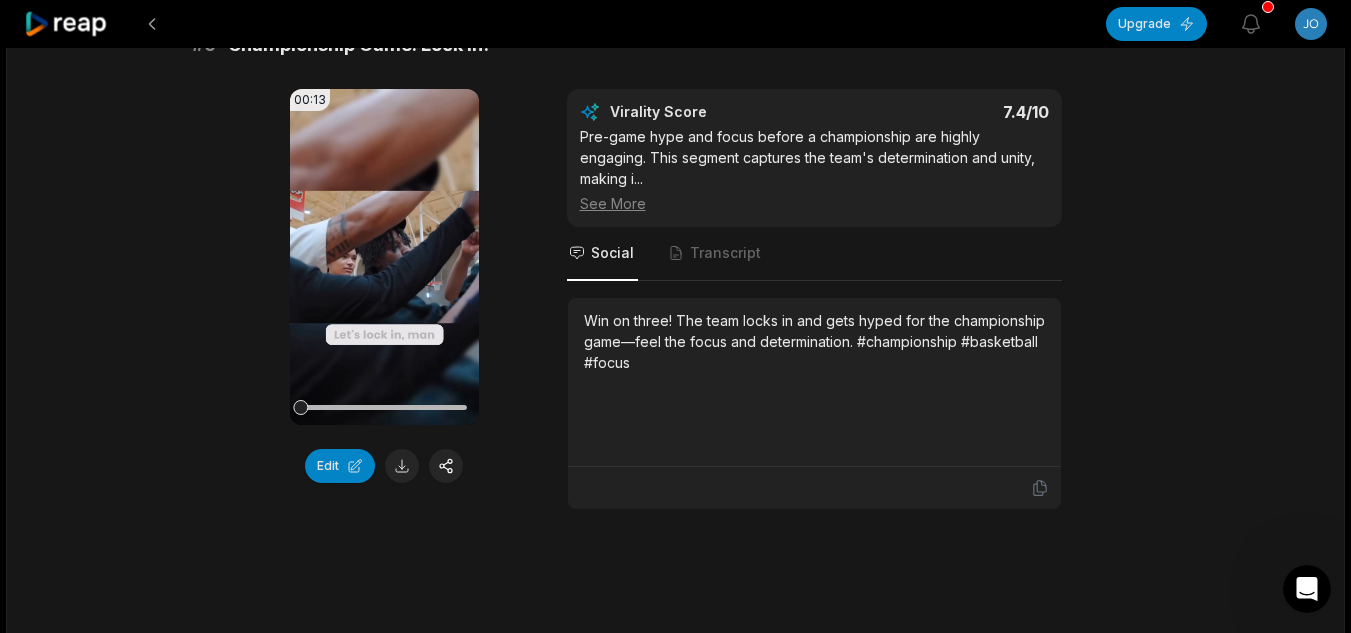 scroll, scrollTop: 3128, scrollLeft: 0, axis: vertical 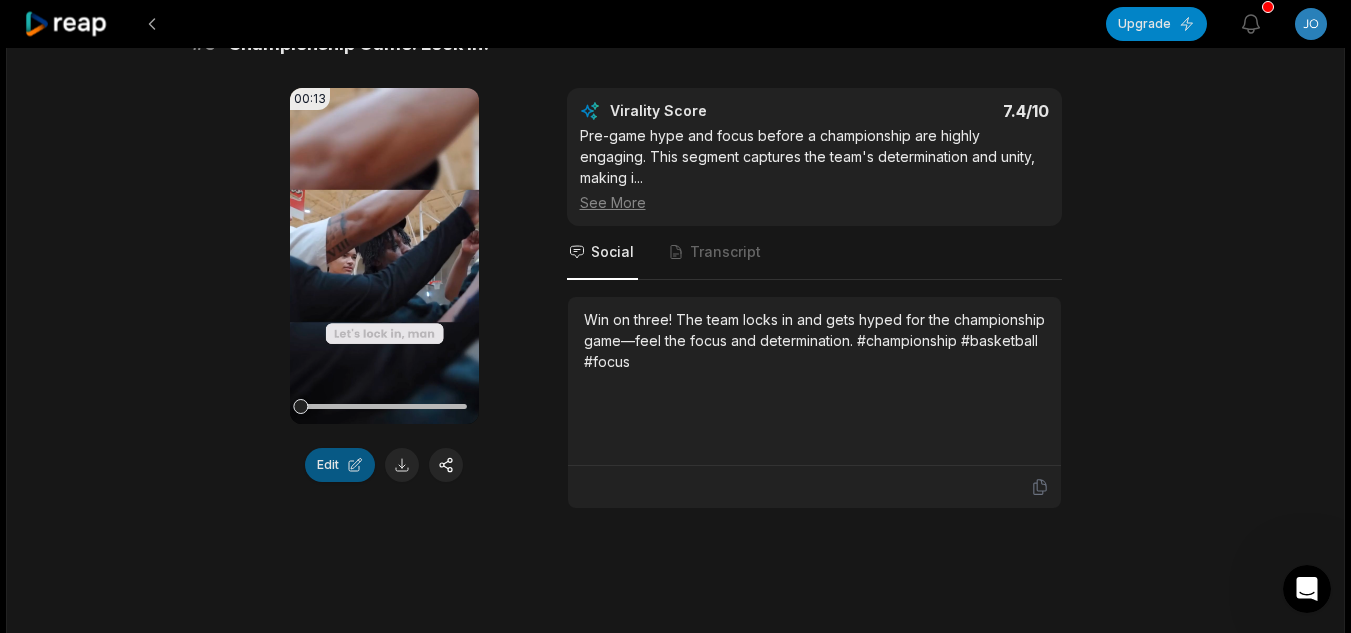 click on "Edit" at bounding box center (340, 465) 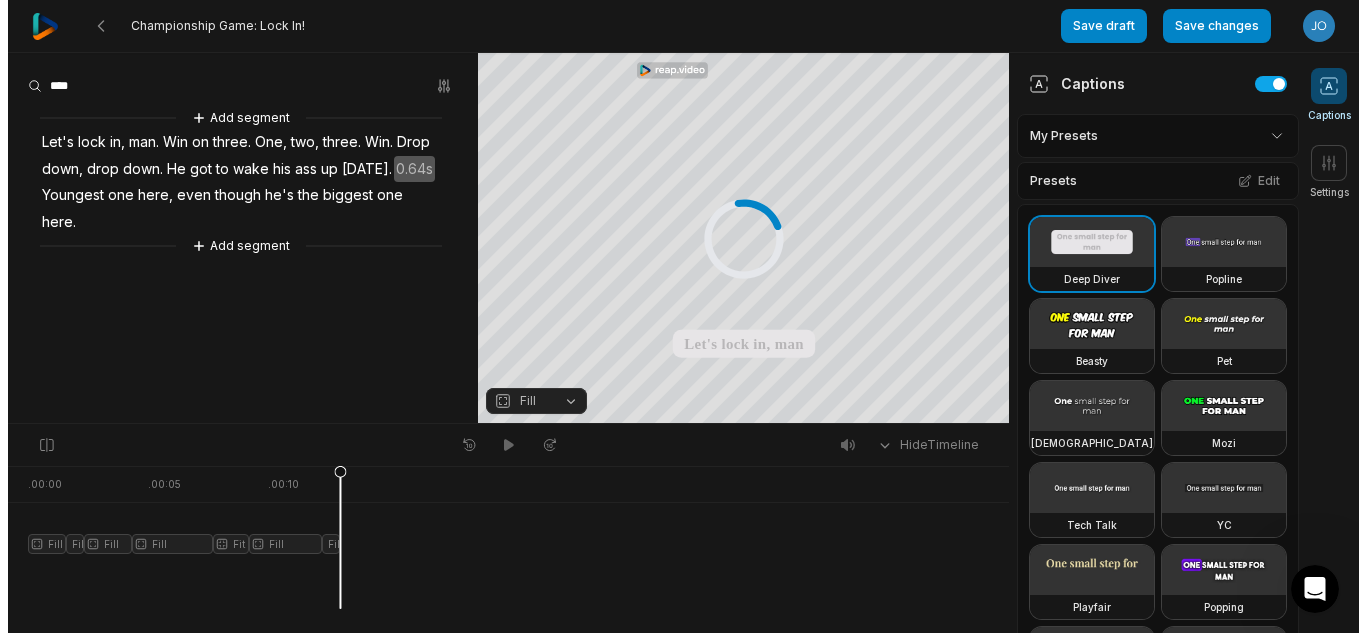 scroll, scrollTop: 0, scrollLeft: 0, axis: both 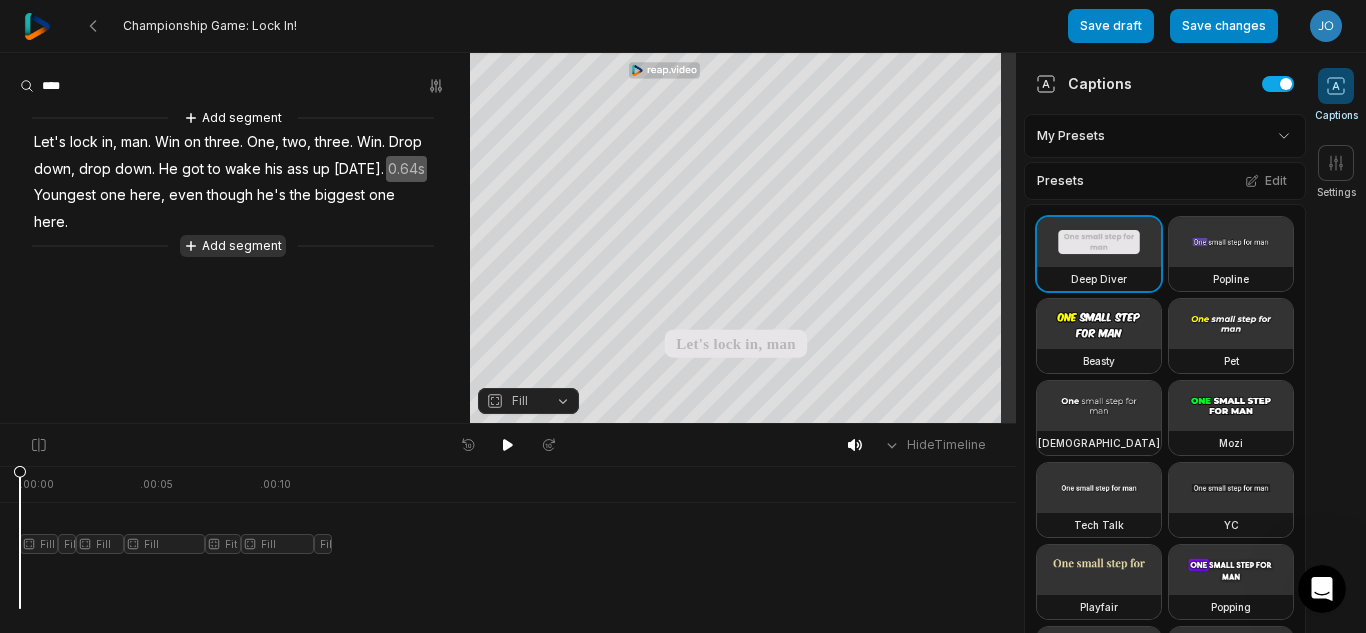 click on "Add segment" at bounding box center (233, 246) 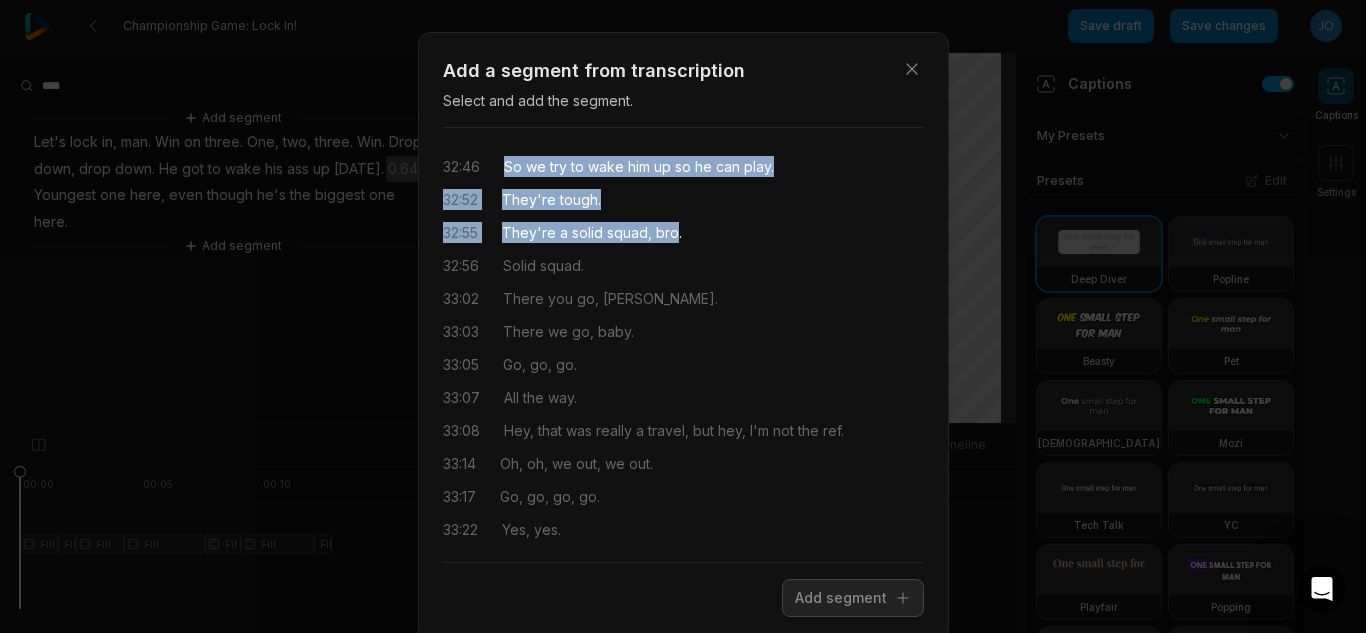 drag, startPoint x: 668, startPoint y: 220, endPoint x: 685, endPoint y: 238, distance: 24.758837 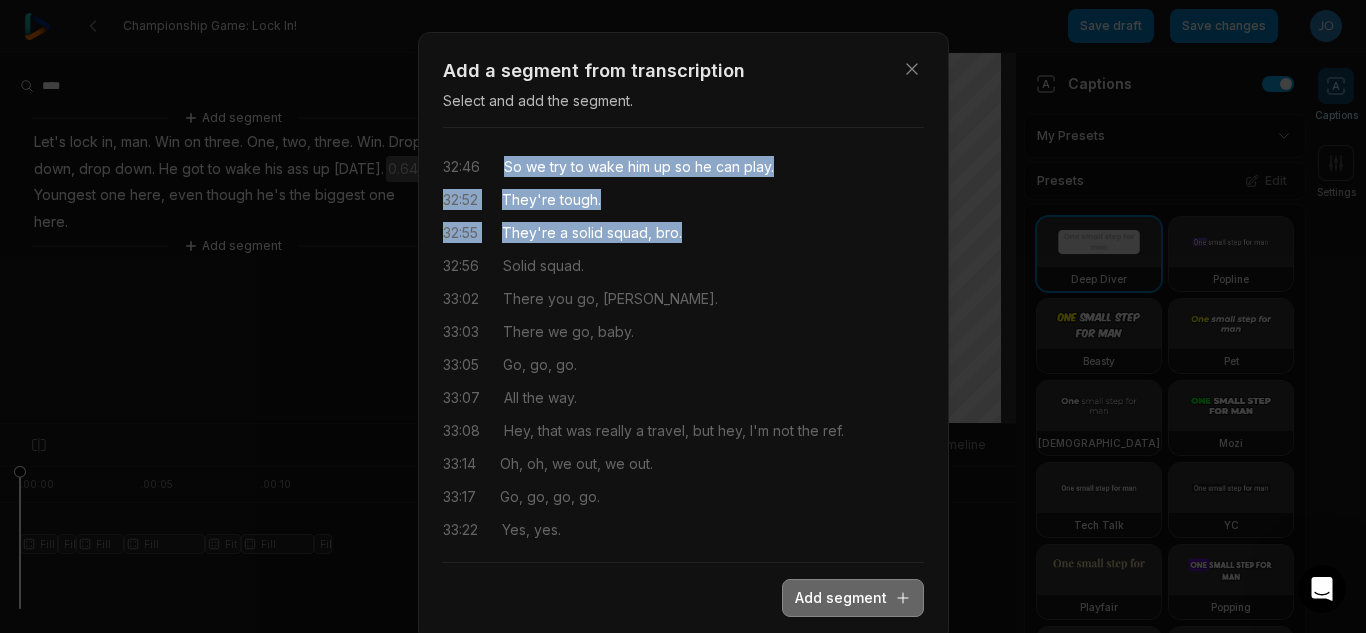 click on "Add segment" at bounding box center (853, 598) 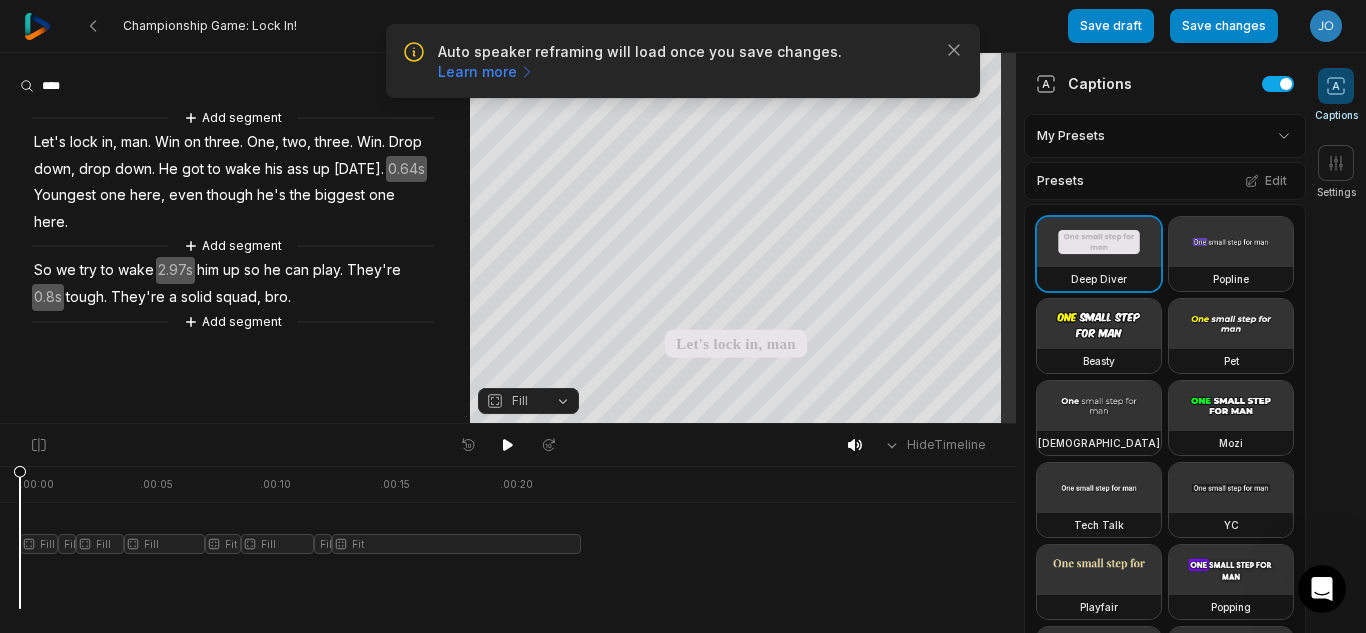 click on "Beasty" at bounding box center [1099, 361] 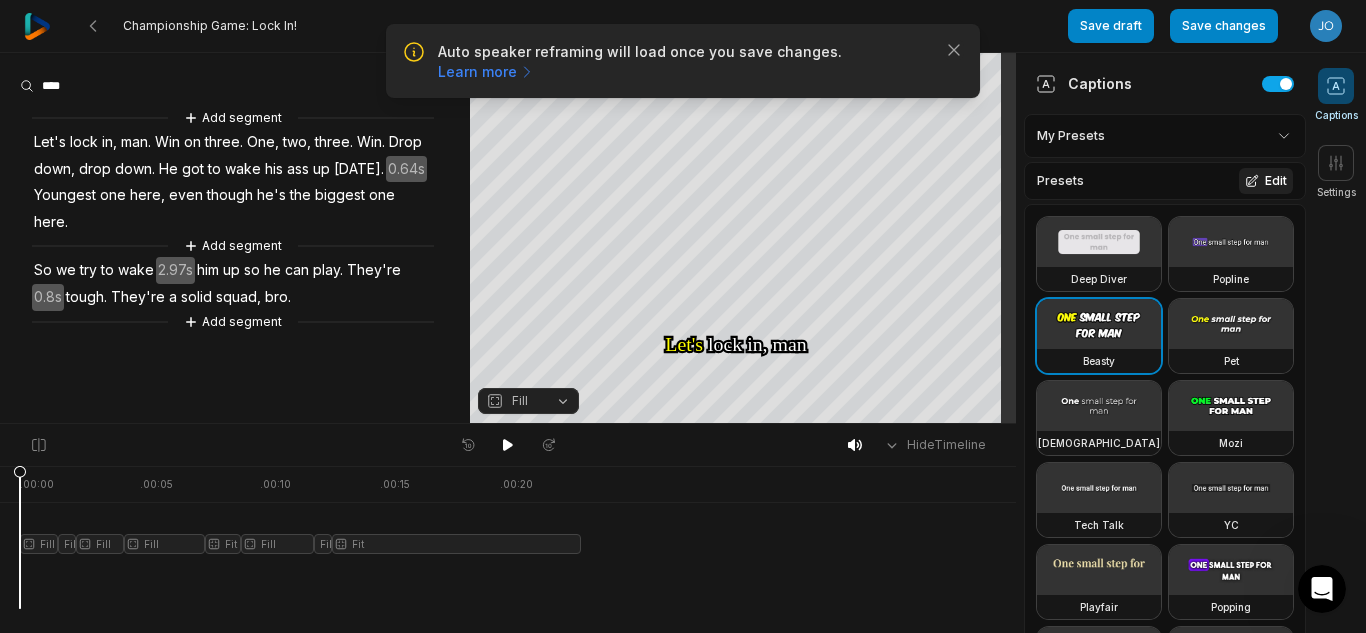 click 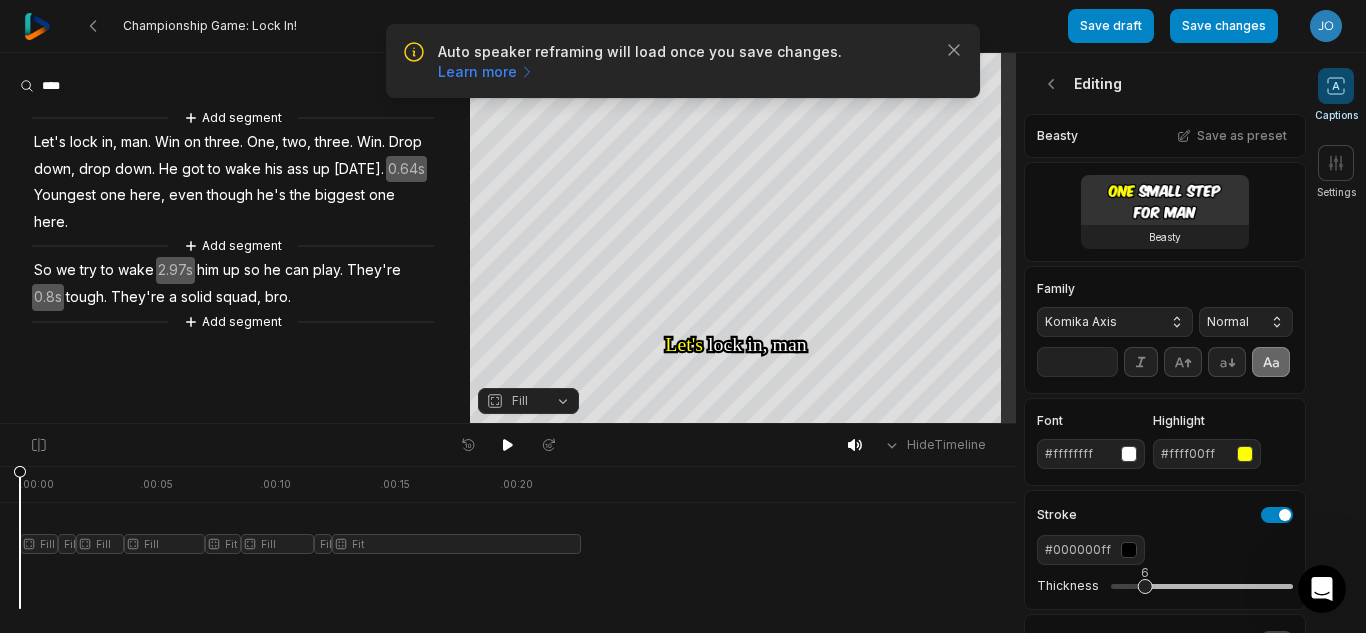 click on "Komika Axis" at bounding box center [1115, 322] 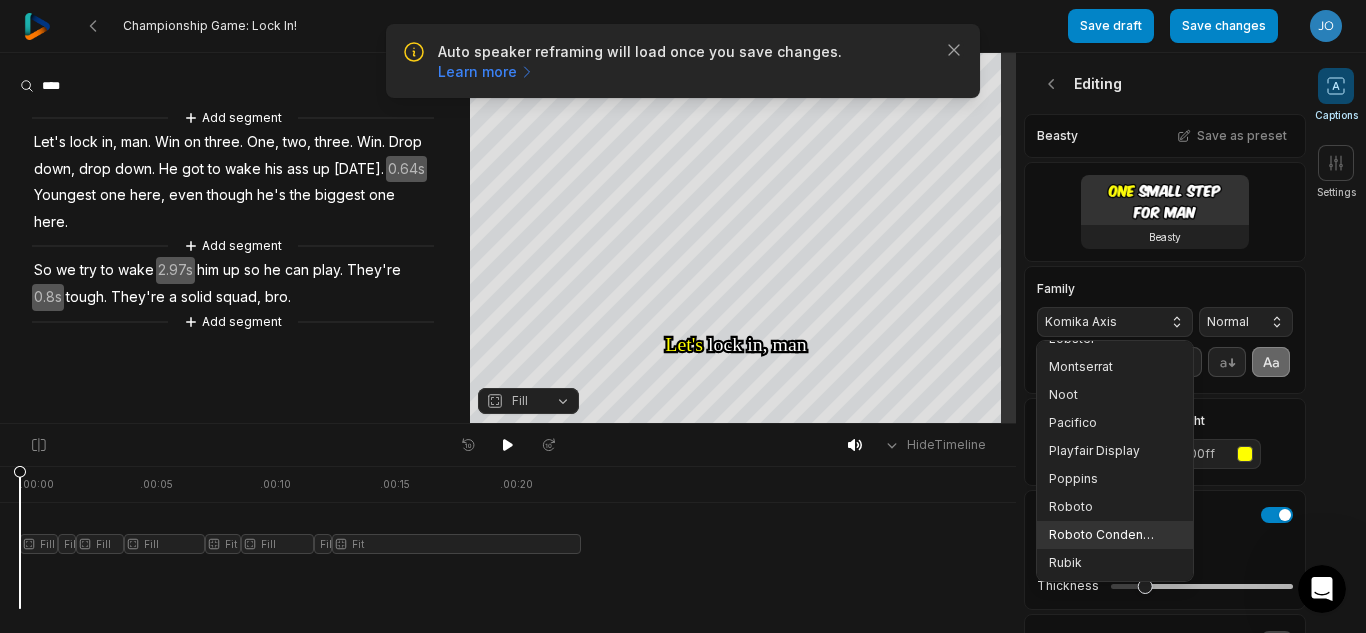 scroll, scrollTop: 340, scrollLeft: 0, axis: vertical 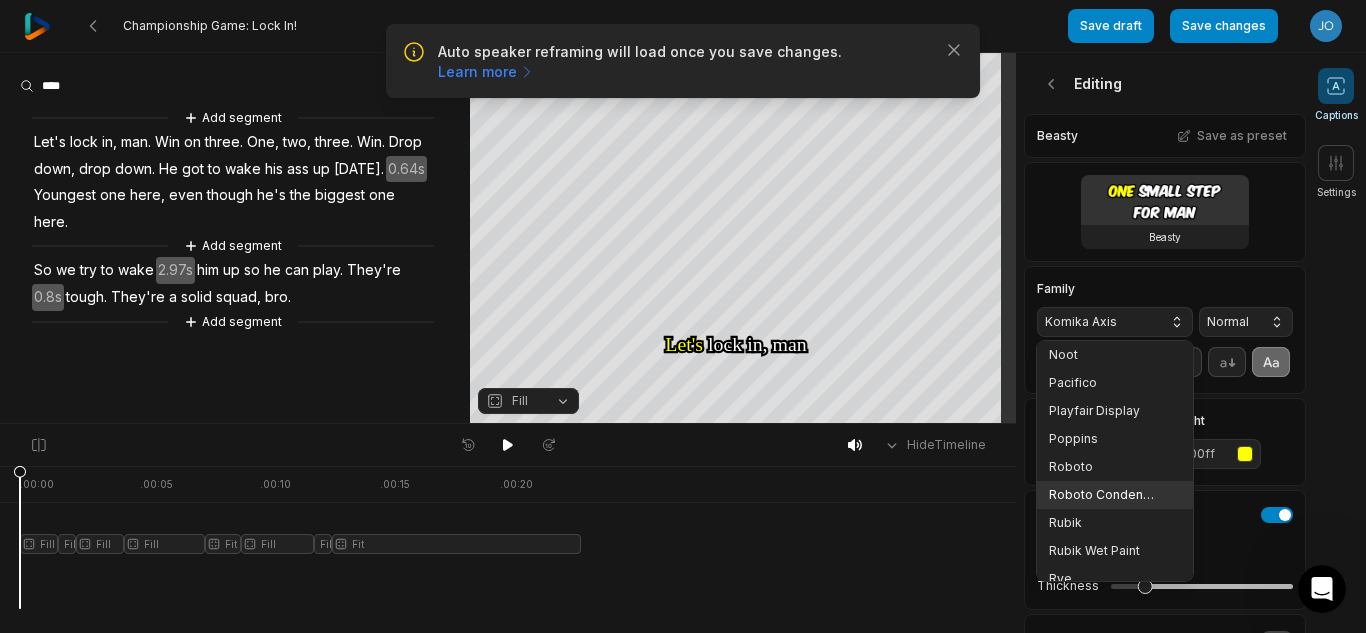 click on "Poppins" at bounding box center [1115, 439] 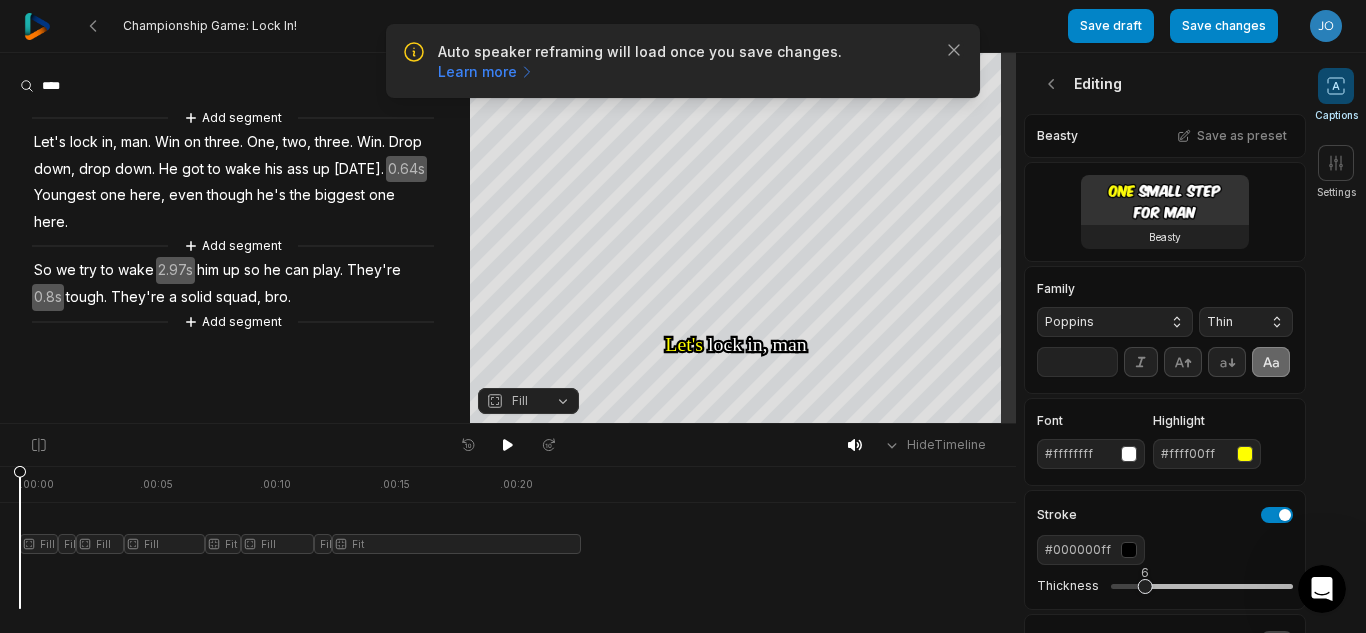 click on "Thin" at bounding box center [1230, 322] 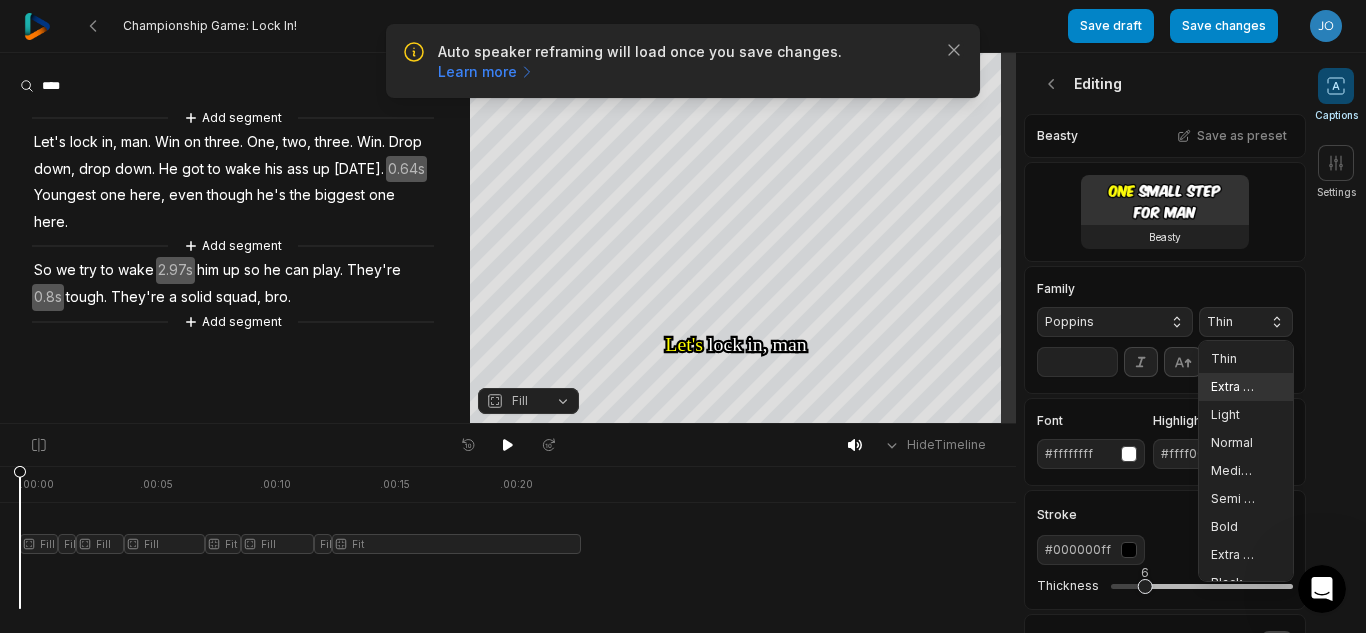 click on "Extra Bold" at bounding box center [1246, 555] 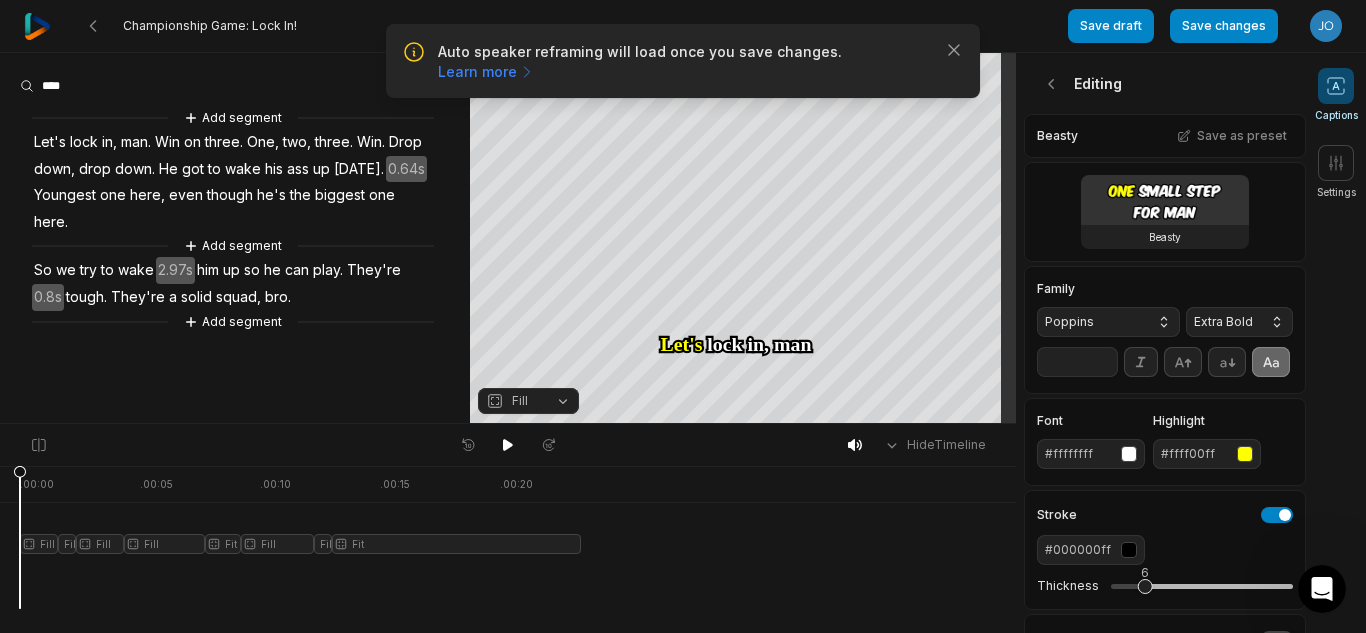 click on "**" at bounding box center [1077, 362] 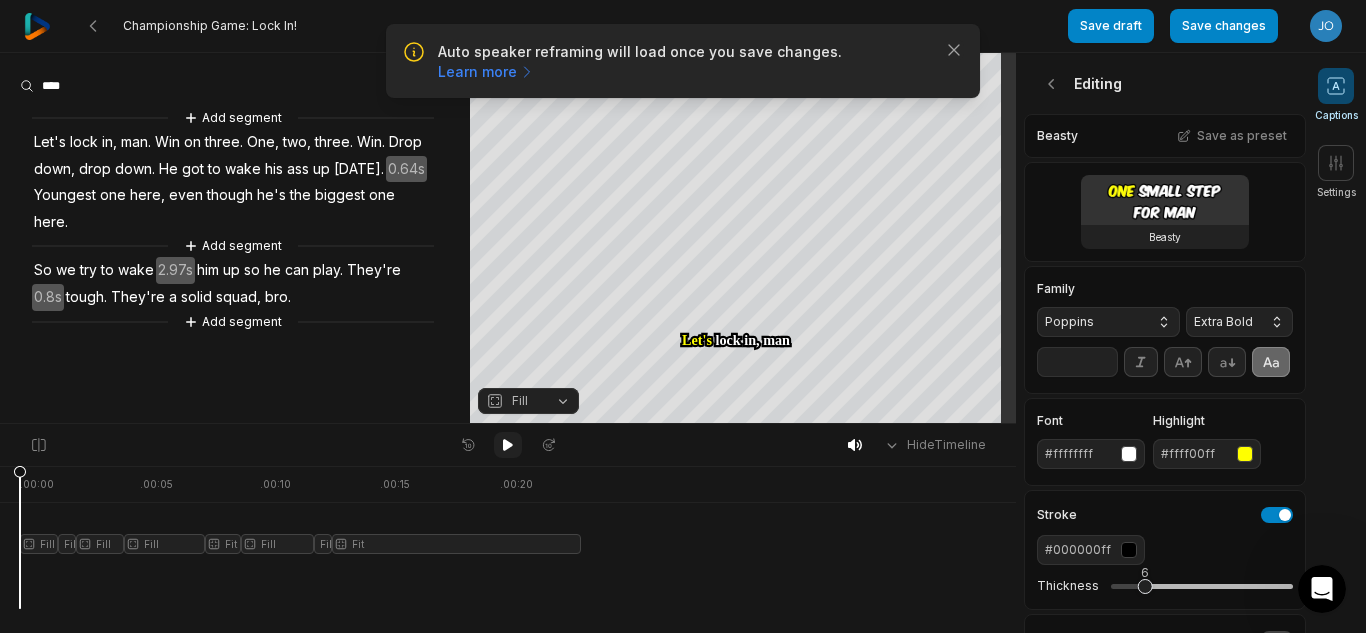 type on "**" 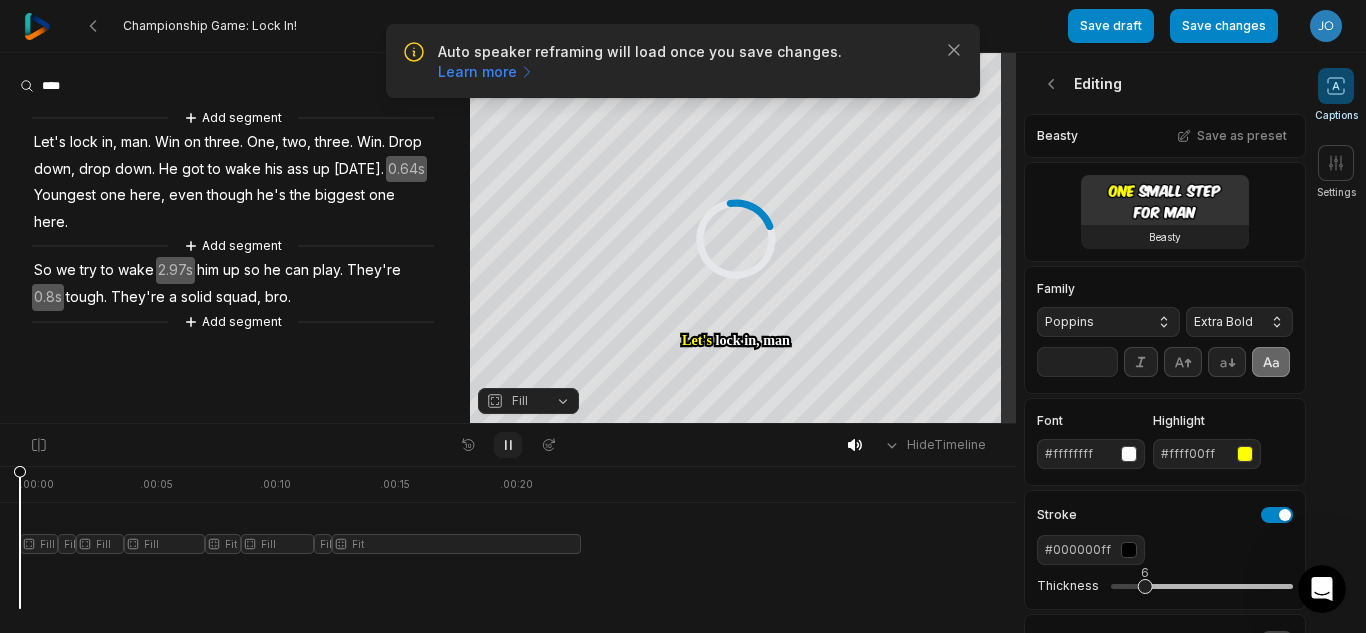 click 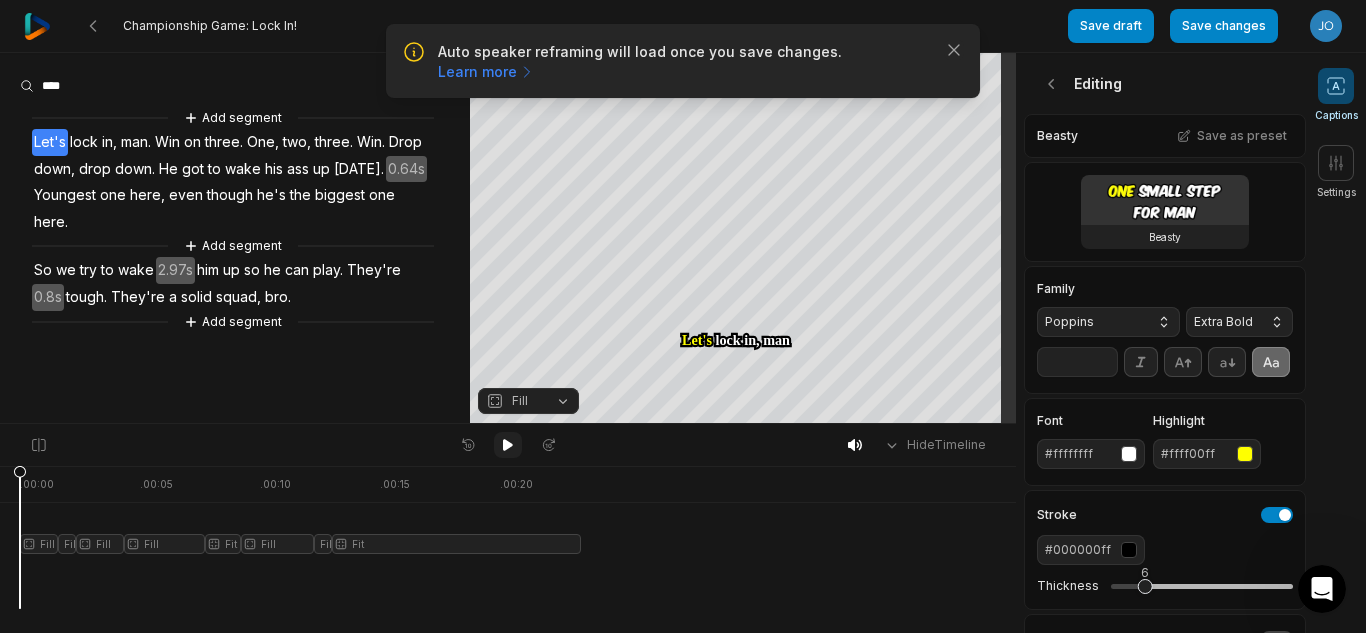 click 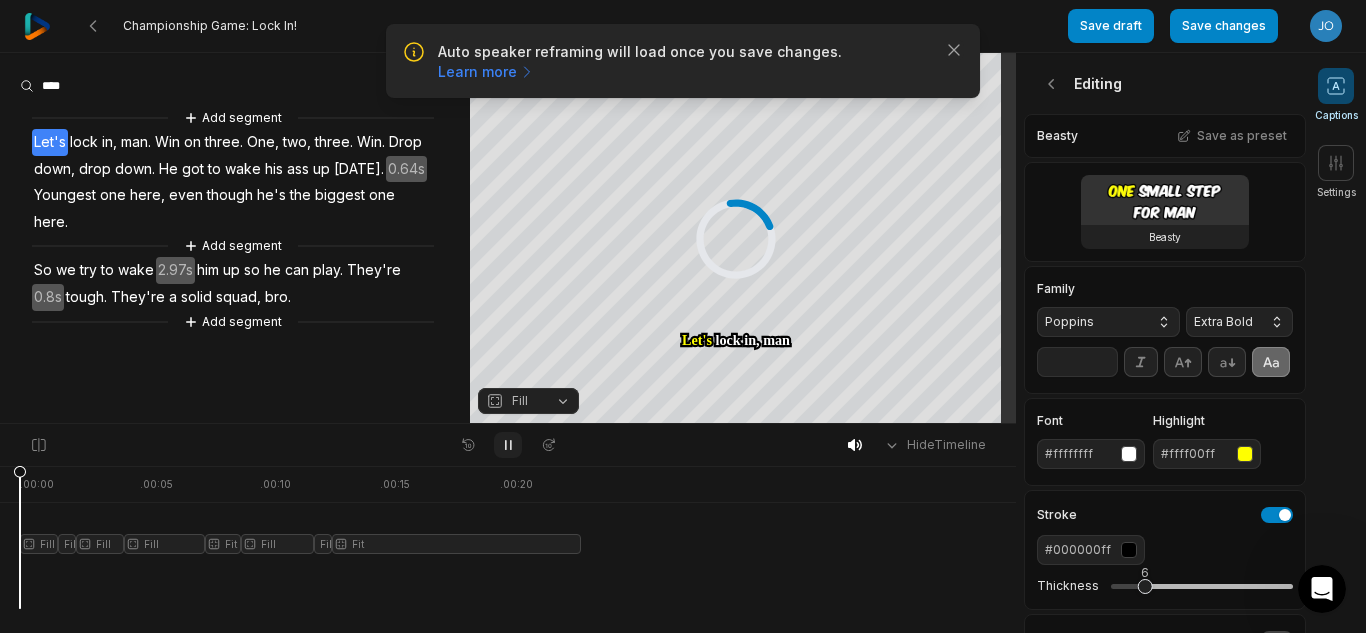 type 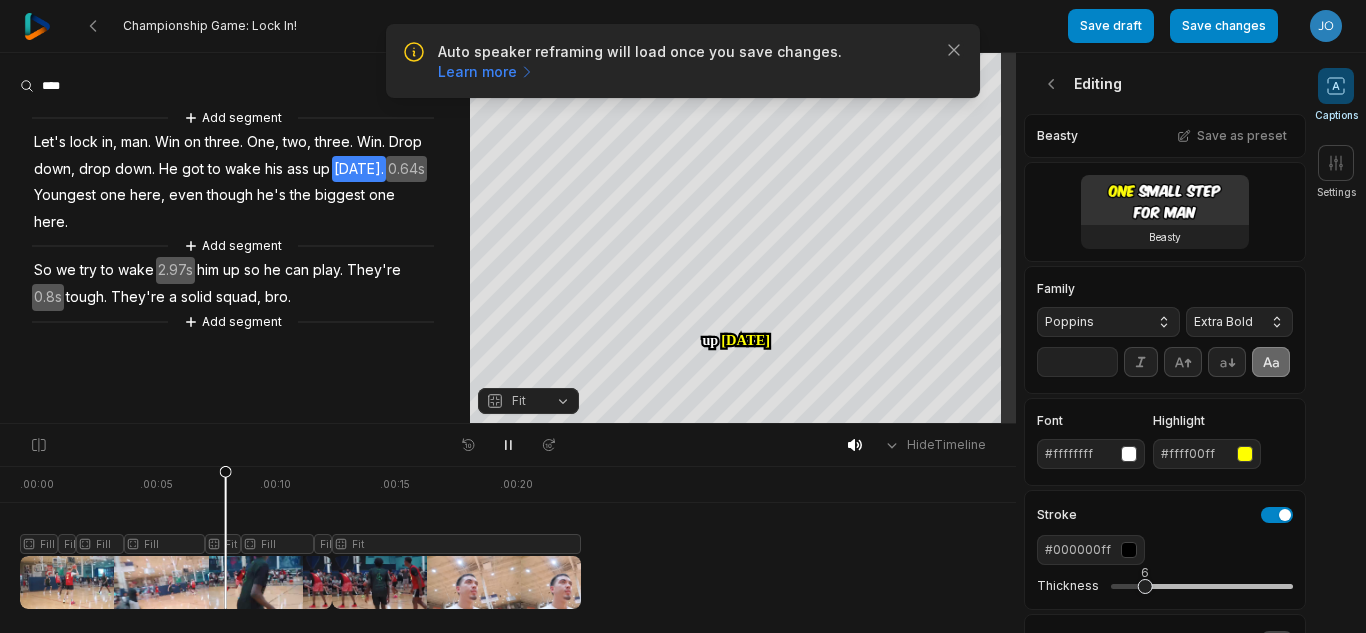 scroll, scrollTop: 0, scrollLeft: 0, axis: both 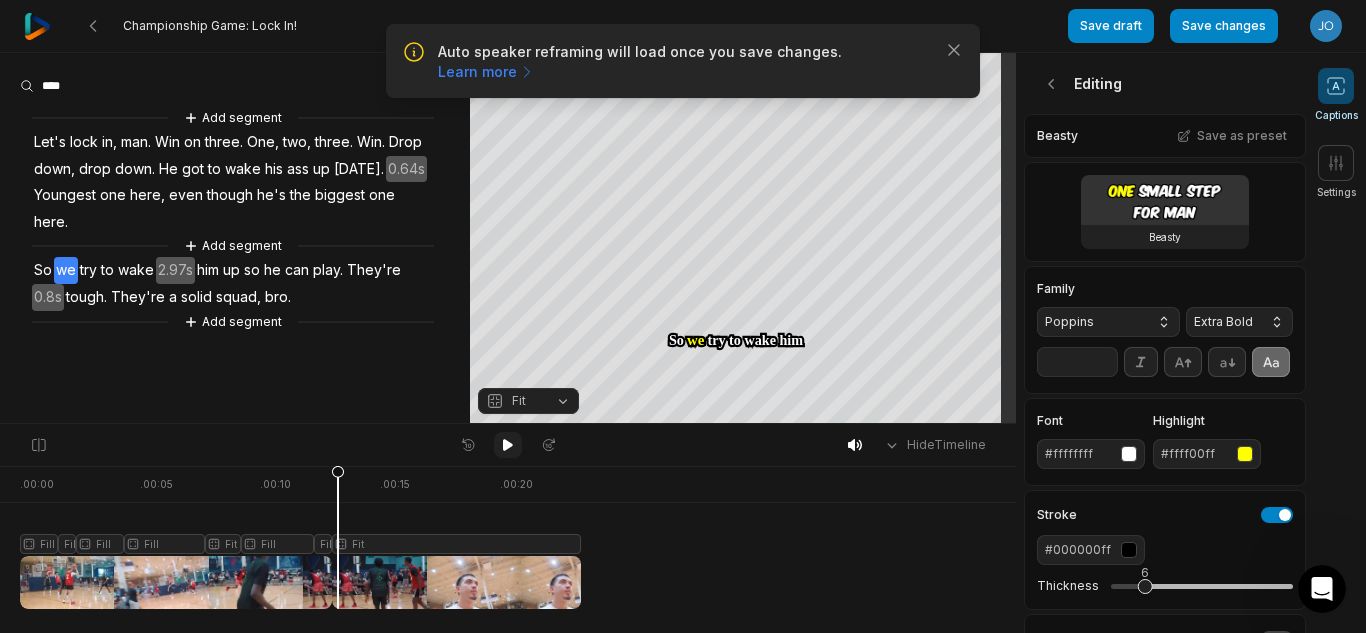 click 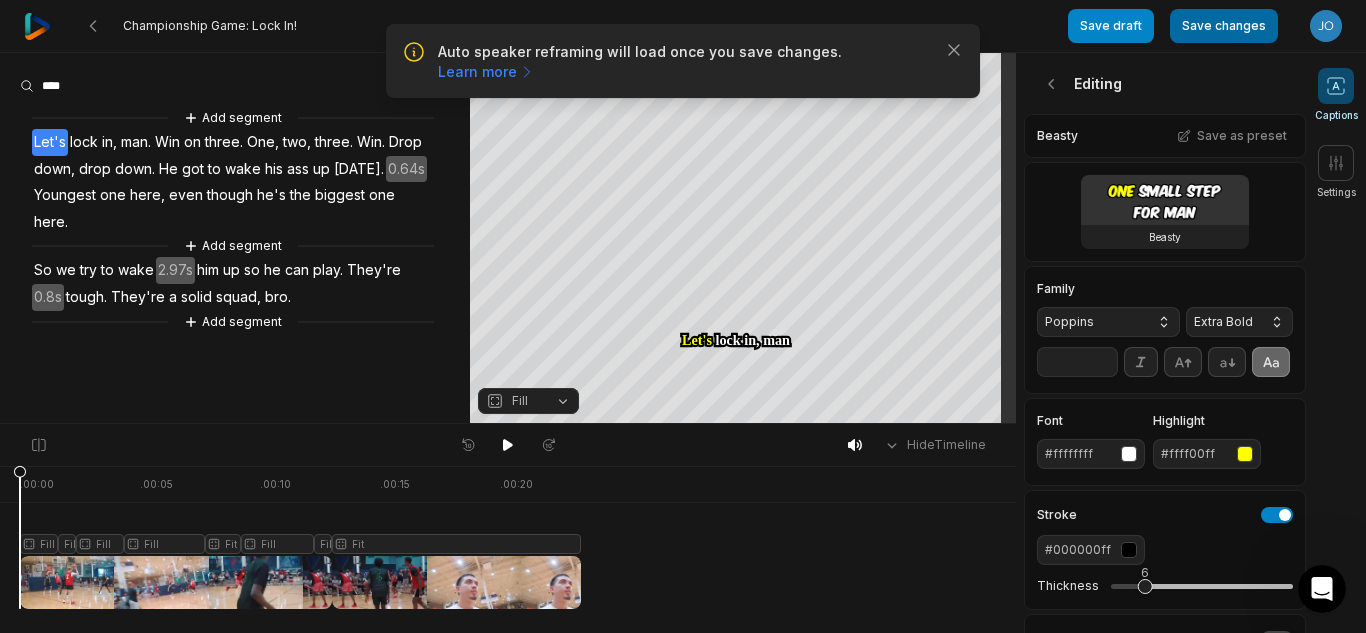 click on "Save changes" at bounding box center [1224, 26] 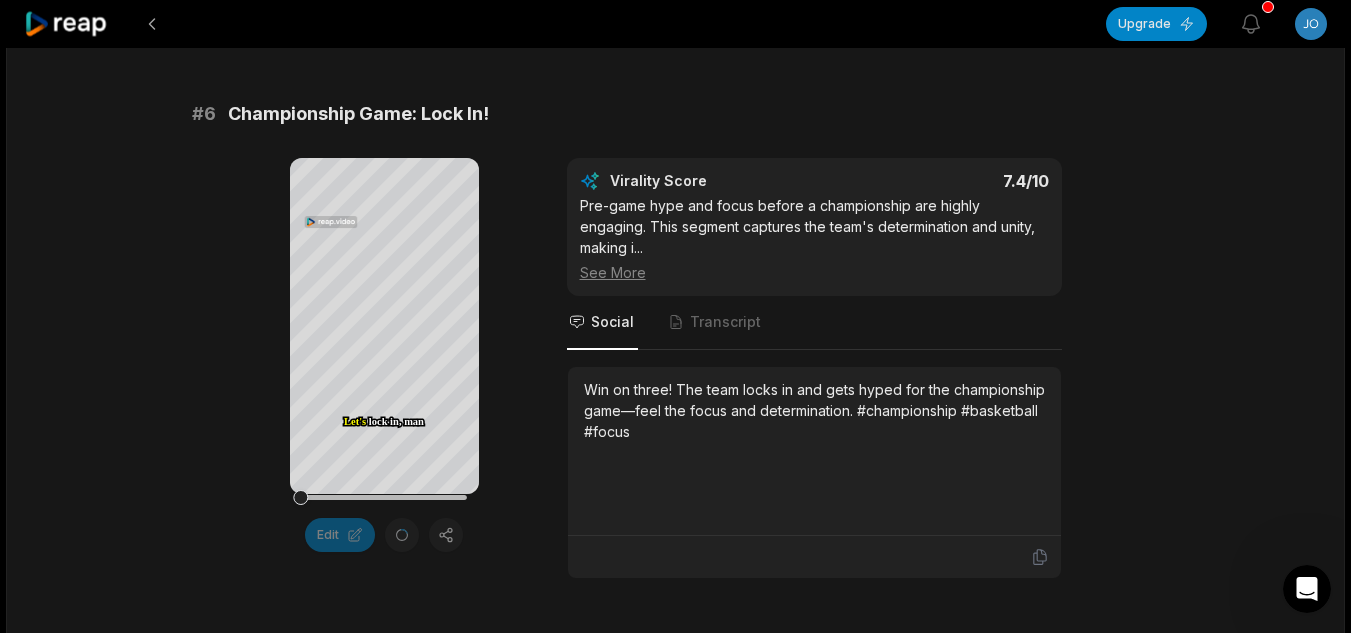 scroll, scrollTop: 3054, scrollLeft: 0, axis: vertical 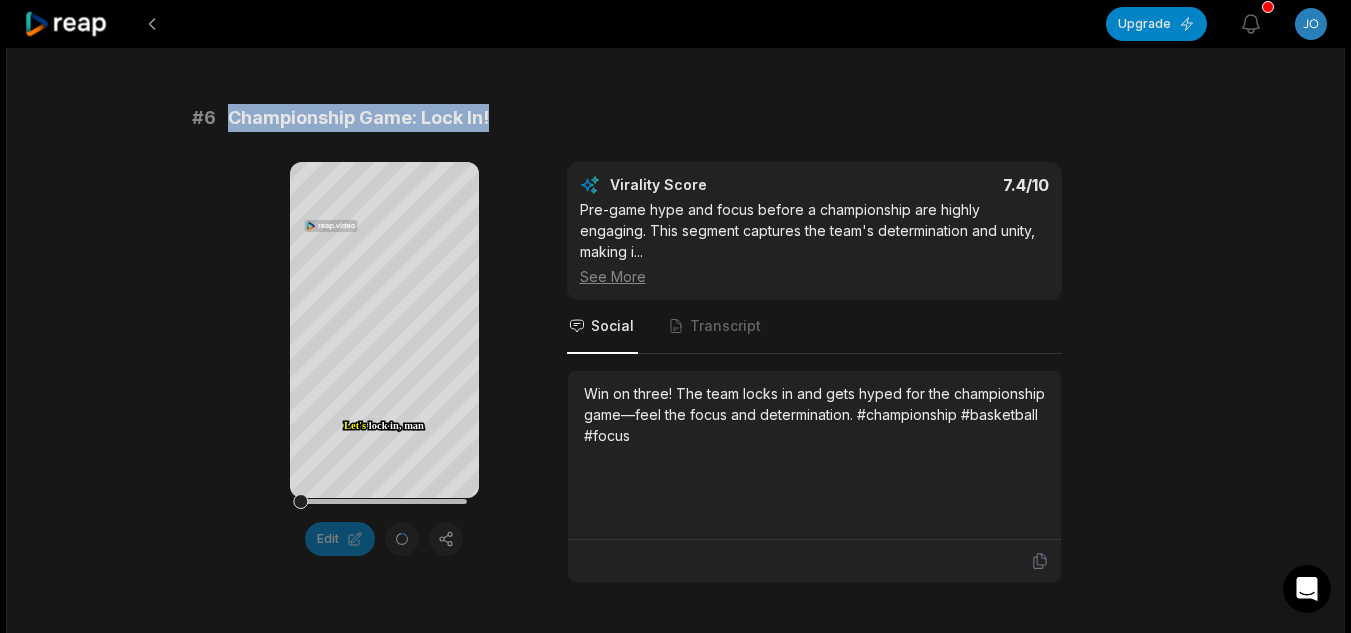drag, startPoint x: 502, startPoint y: 120, endPoint x: 221, endPoint y: 119, distance: 281.00177 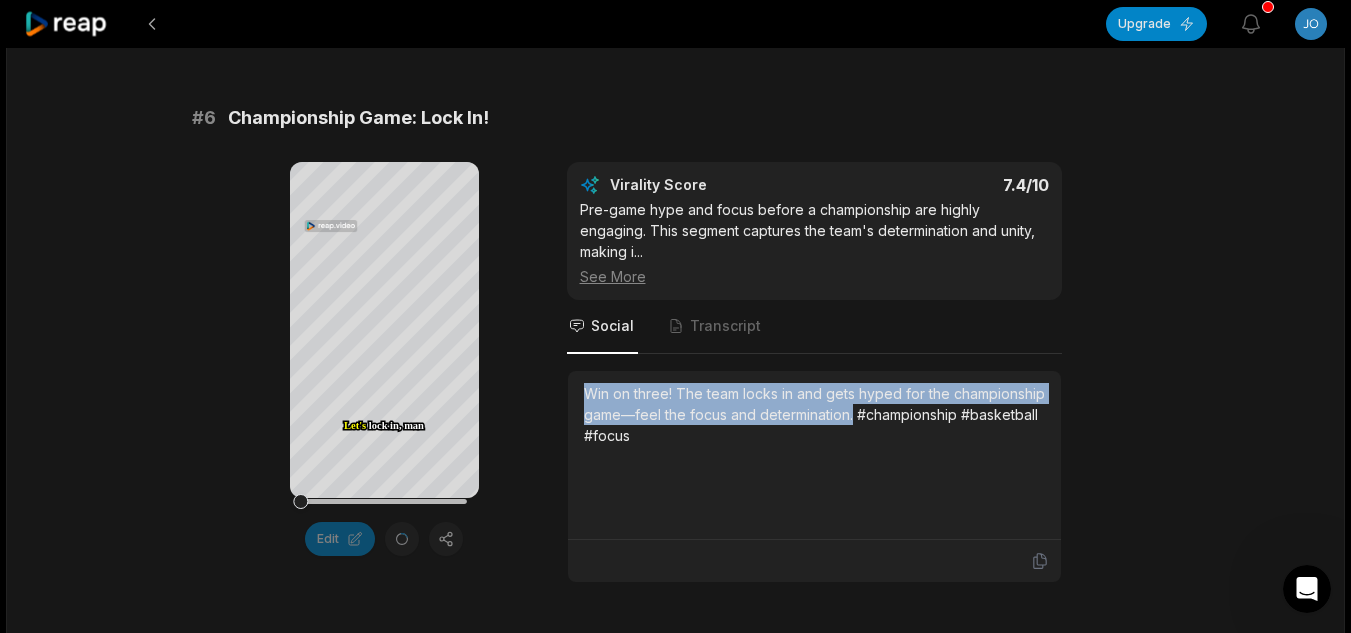 drag, startPoint x: 852, startPoint y: 412, endPoint x: 584, endPoint y: 387, distance: 269.1635 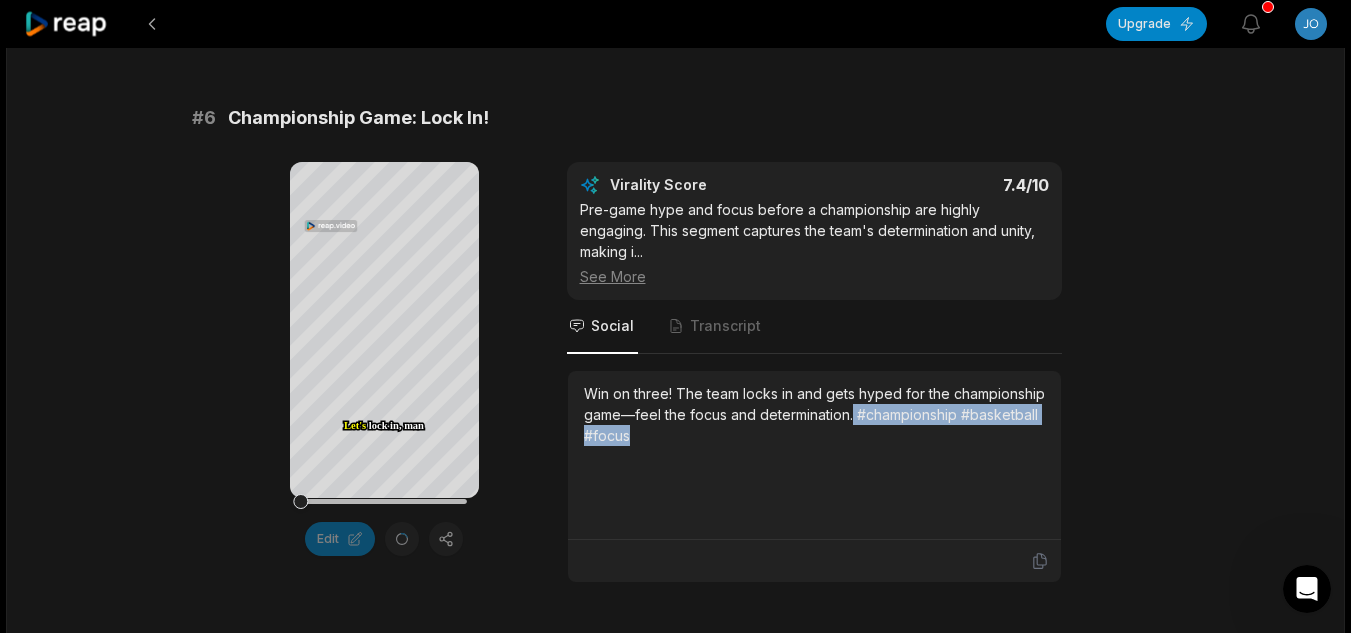 drag, startPoint x: 854, startPoint y: 409, endPoint x: 856, endPoint y: 440, distance: 31.06445 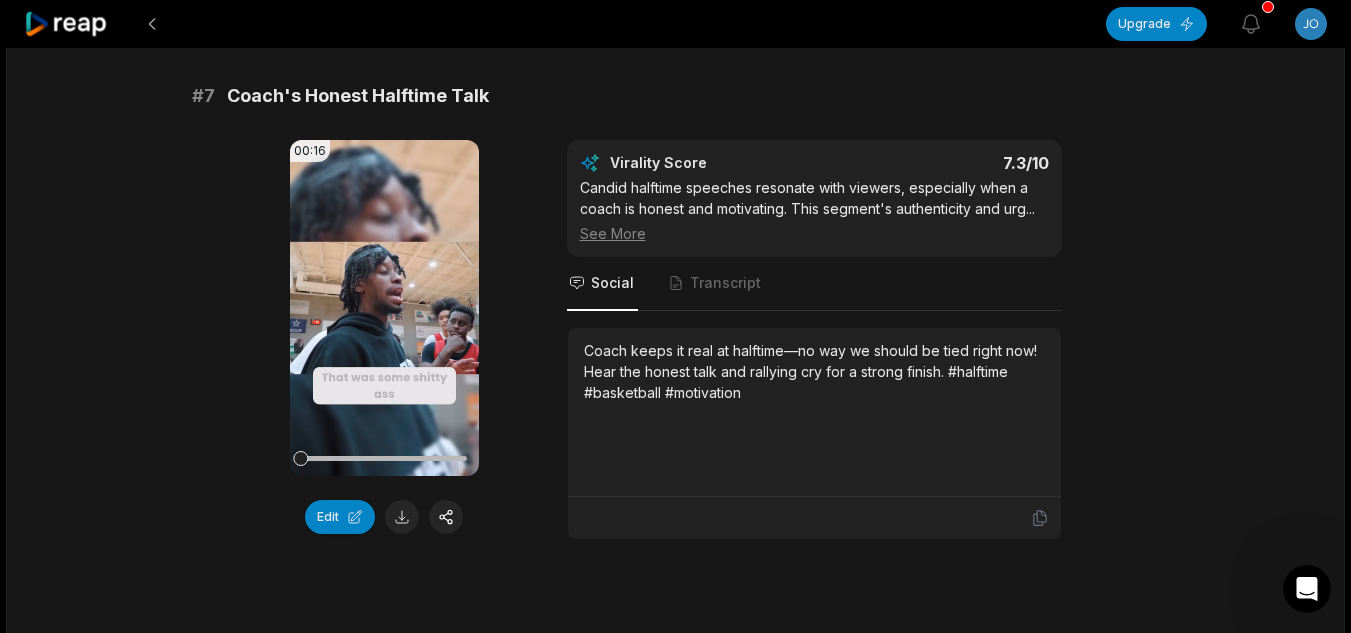 scroll, scrollTop: 3694, scrollLeft: 0, axis: vertical 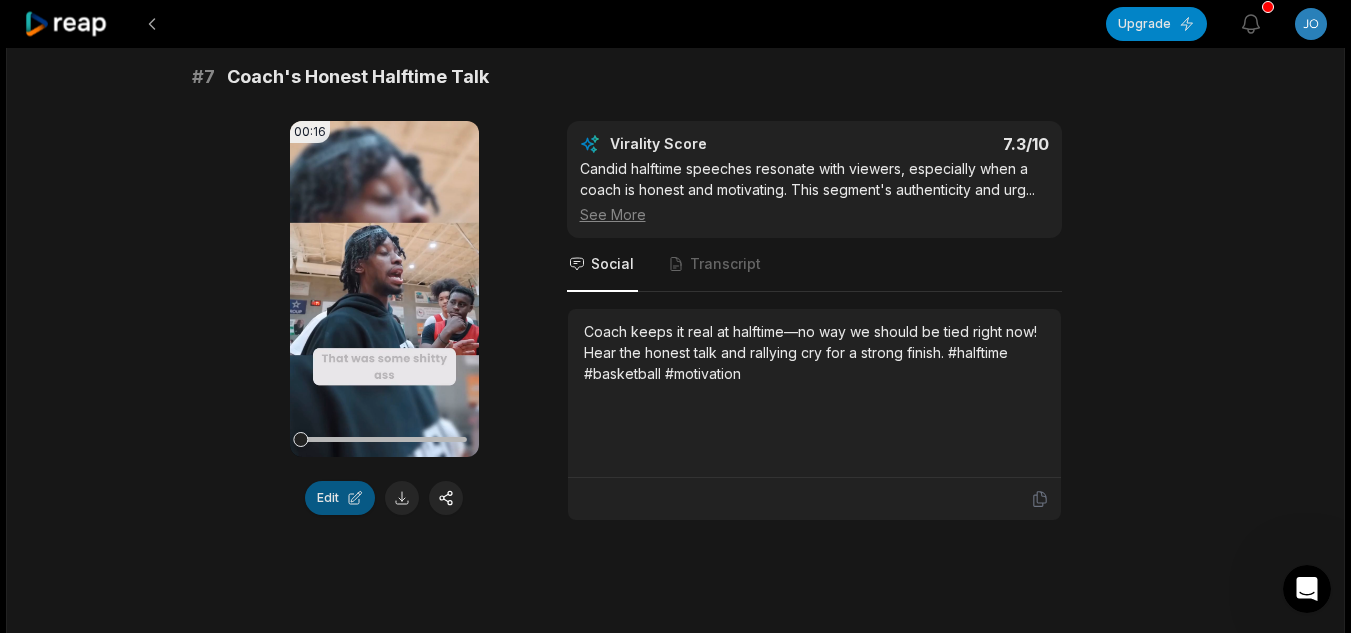 click on "Edit" at bounding box center [340, 498] 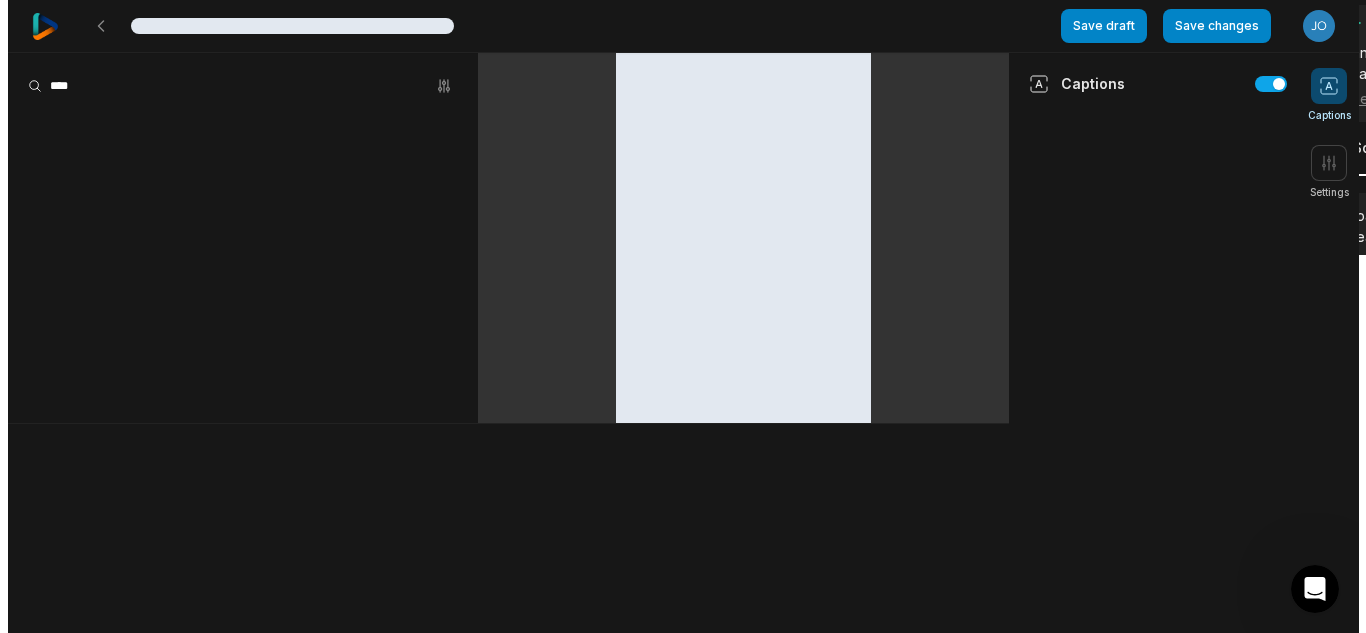 scroll, scrollTop: 0, scrollLeft: 0, axis: both 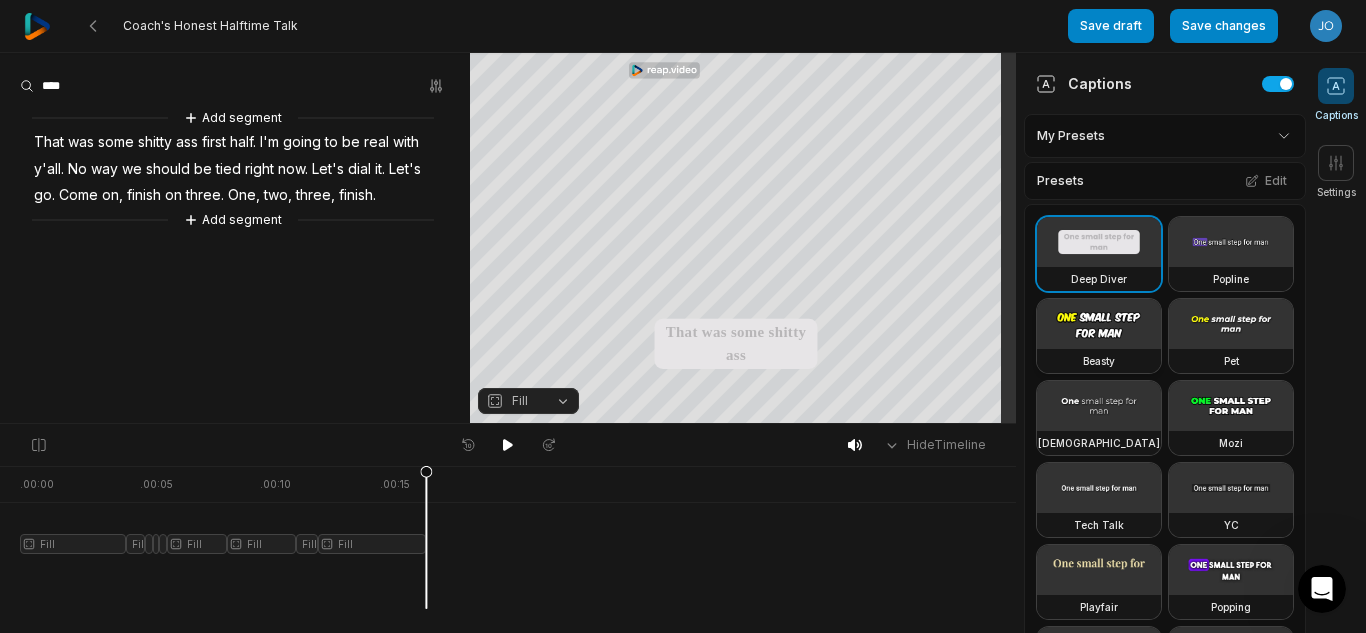 click at bounding box center [1099, 324] 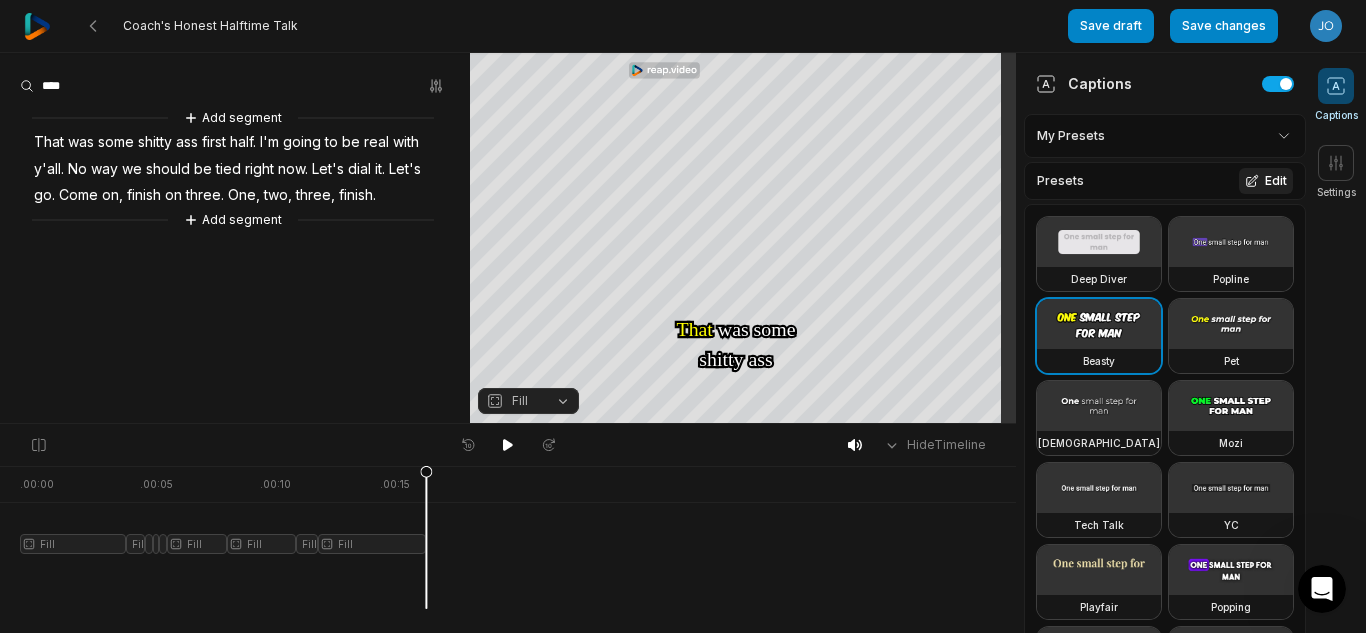 click on "Edit" at bounding box center [1266, 181] 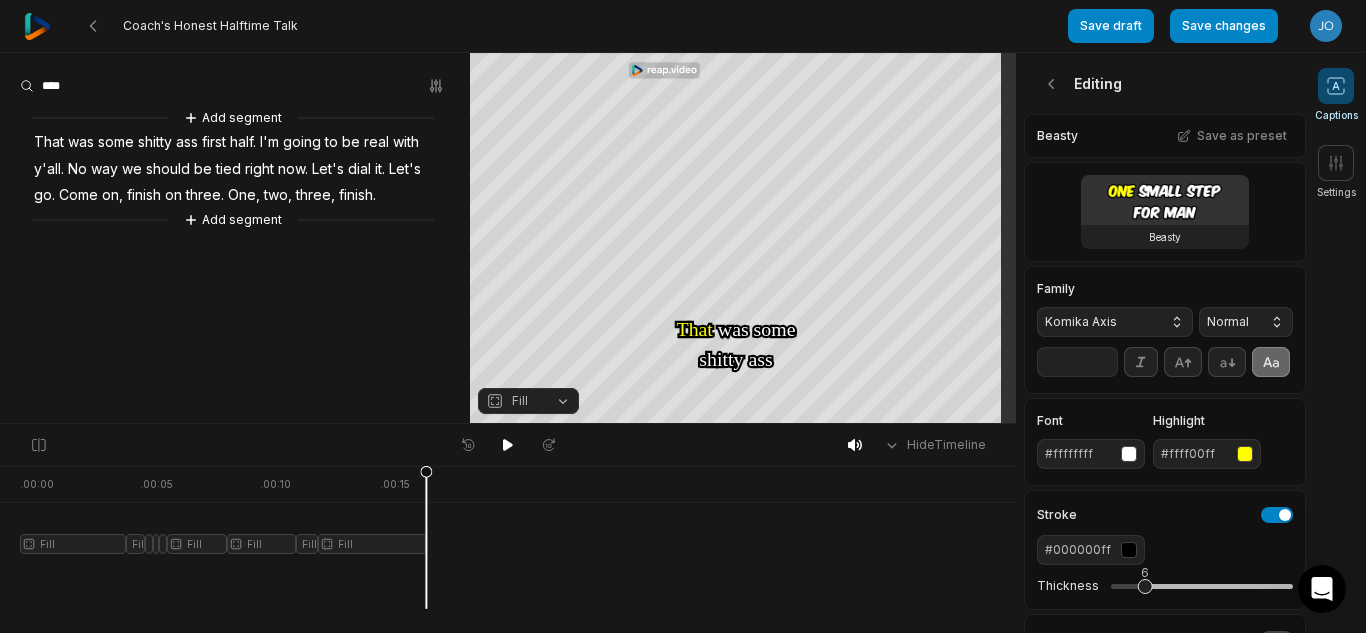 click on "Komika Axis" at bounding box center [1099, 322] 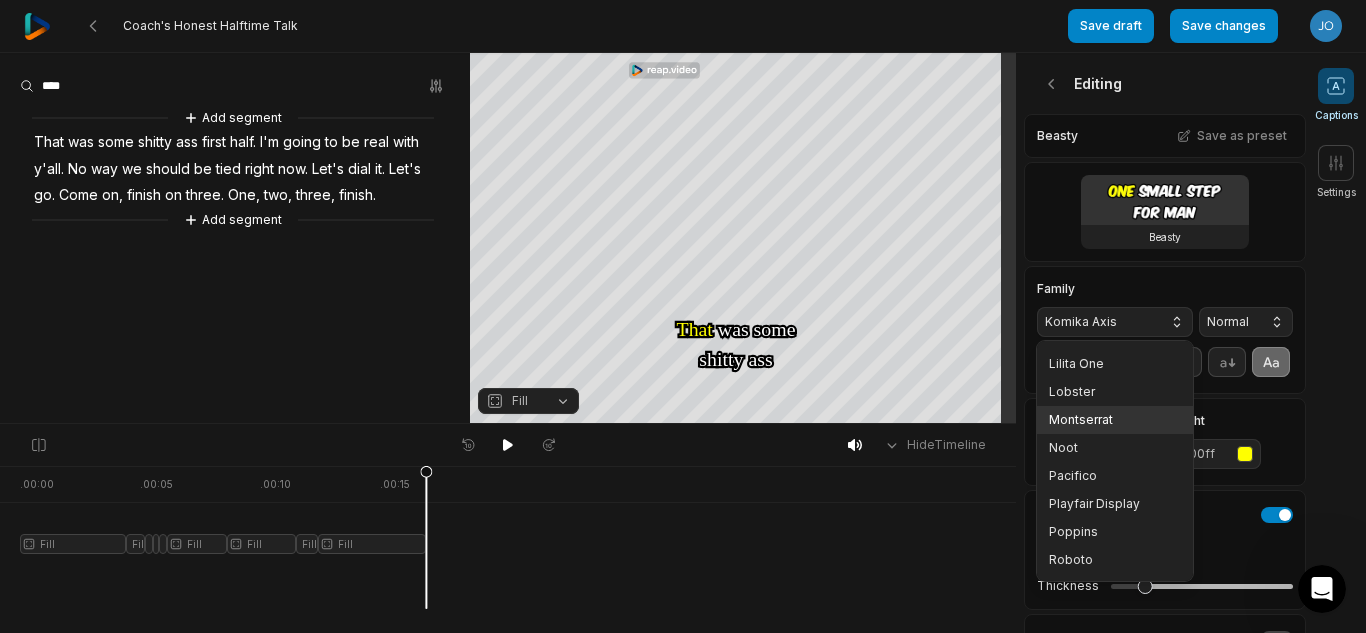 scroll, scrollTop: 248, scrollLeft: 0, axis: vertical 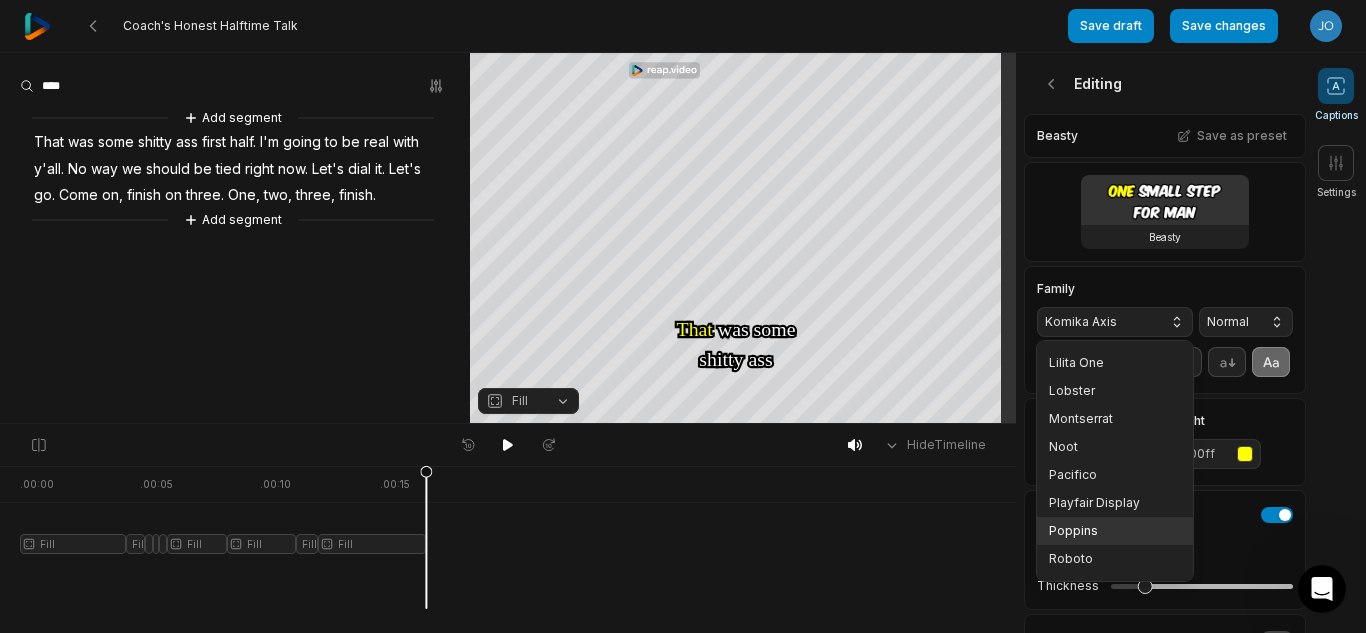 click on "Poppins" at bounding box center [1103, 531] 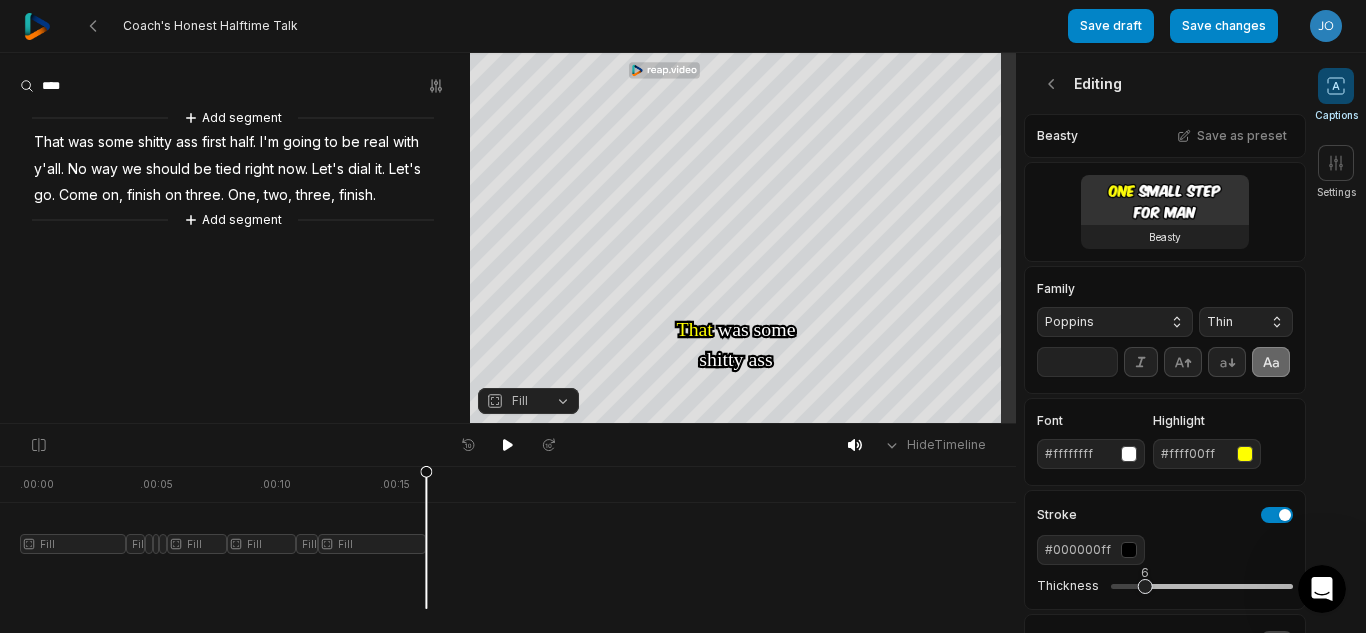 click on "Thin" at bounding box center [1230, 322] 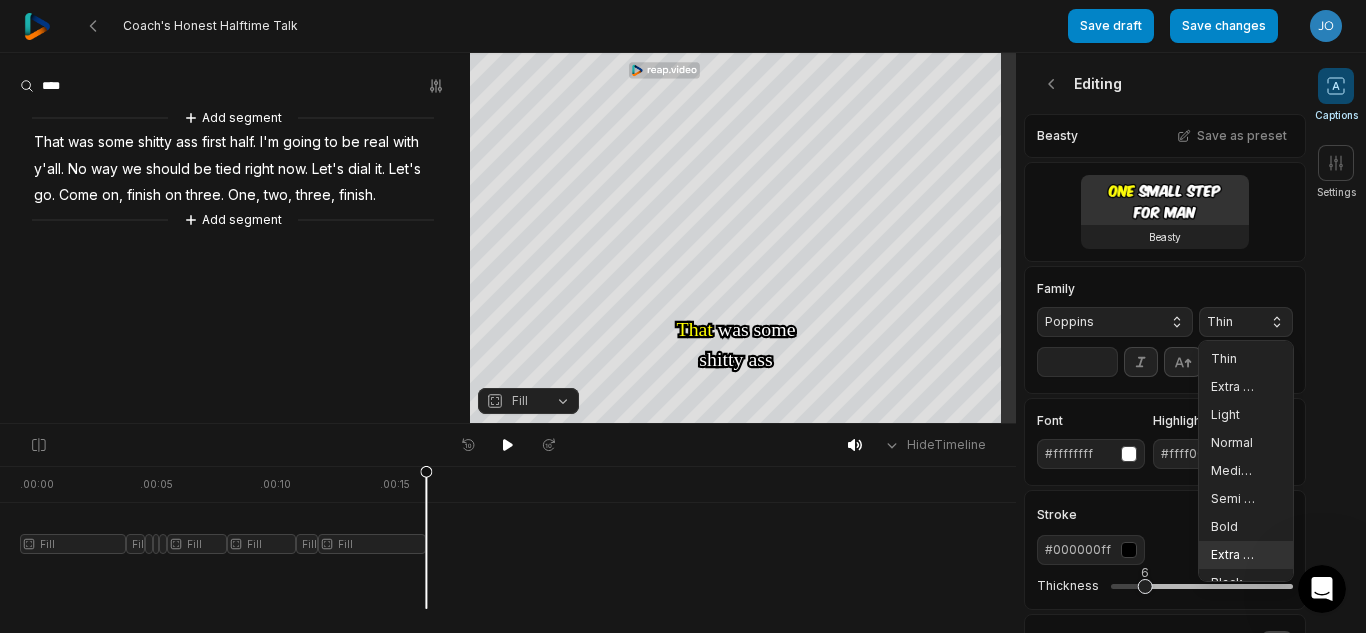 click on "Extra Bold" at bounding box center (1234, 555) 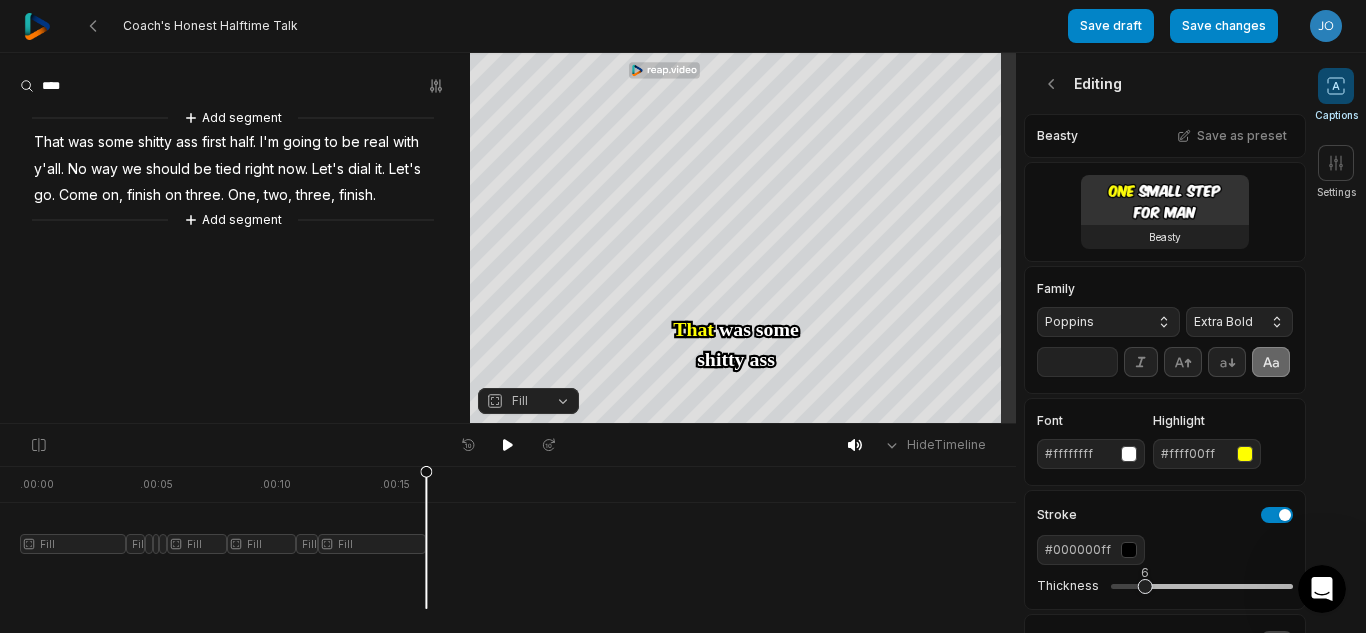 click on "**" at bounding box center [1077, 362] 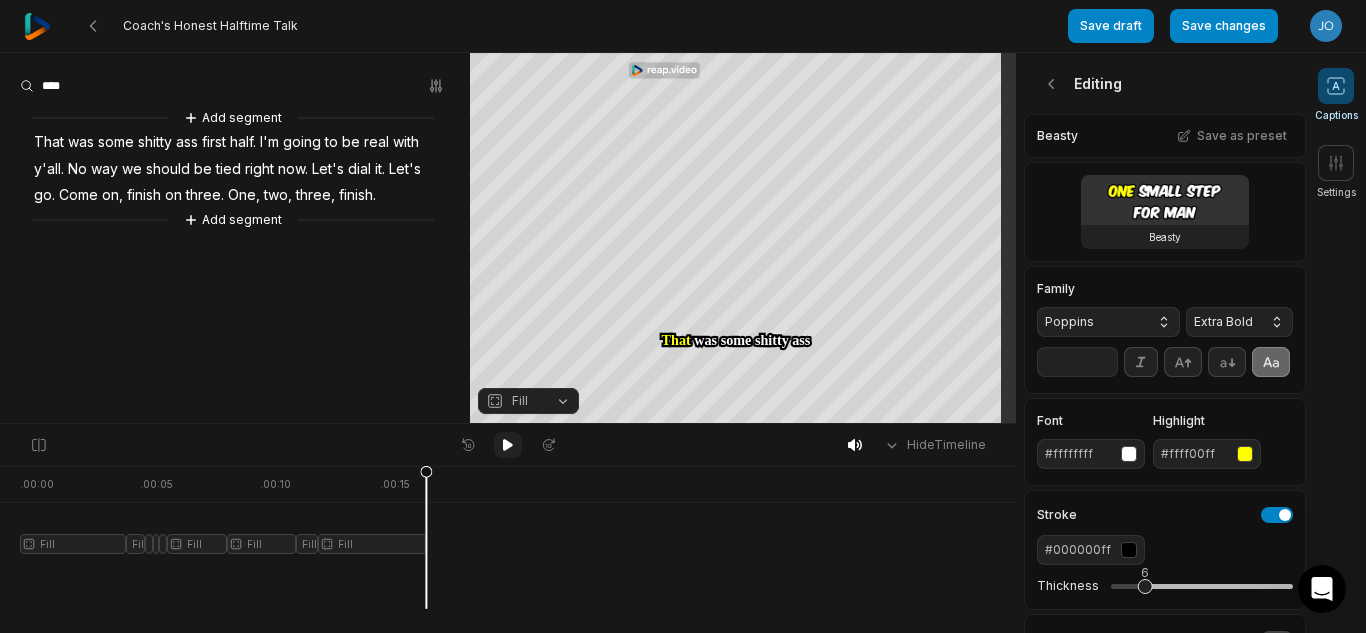 type on "**" 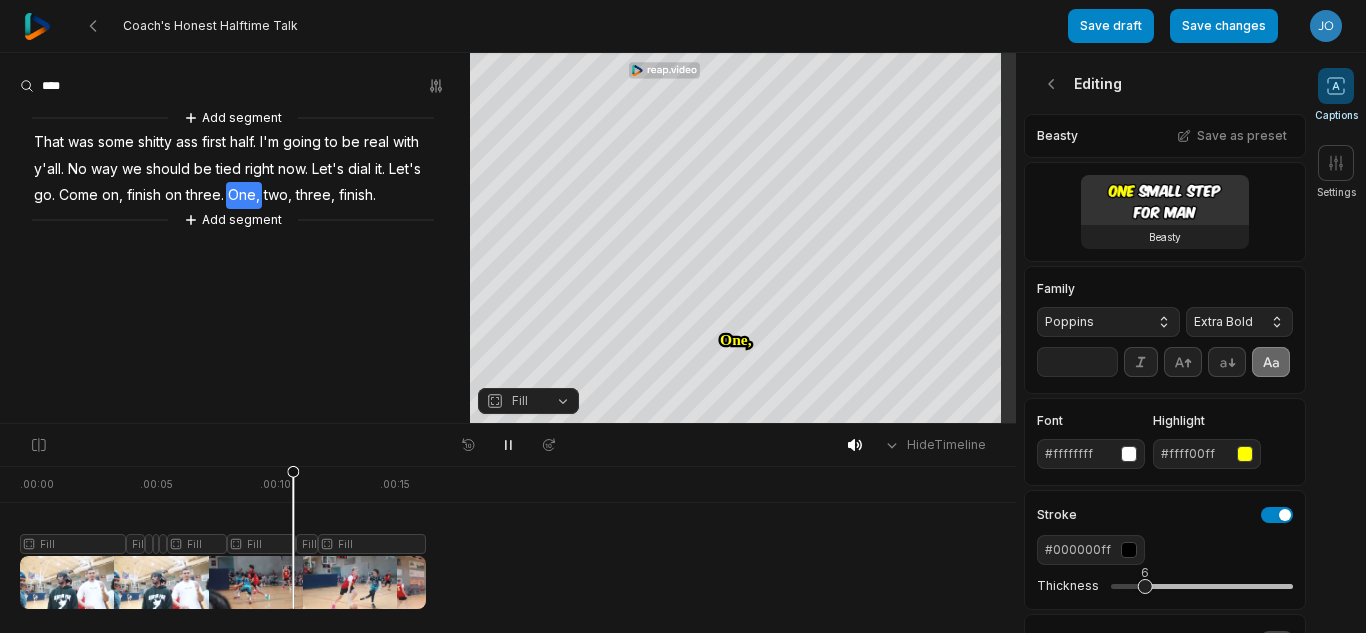 scroll, scrollTop: 0, scrollLeft: 0, axis: both 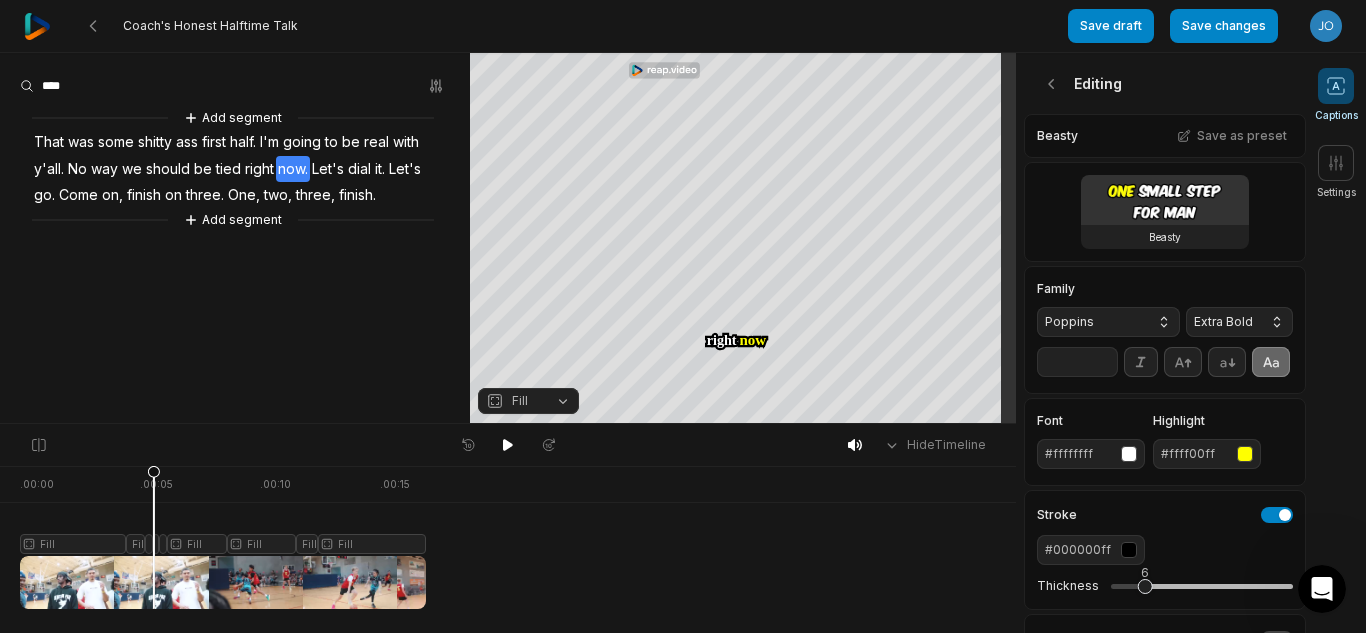 click at bounding box center [223, 537] 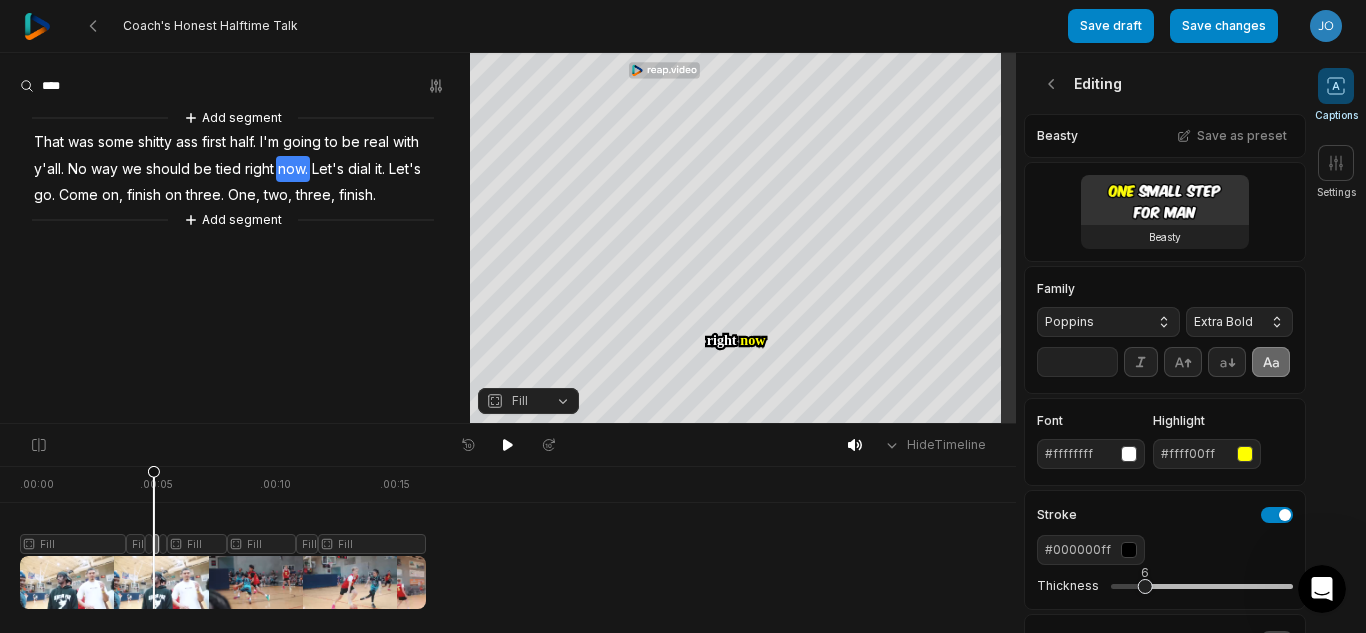 click 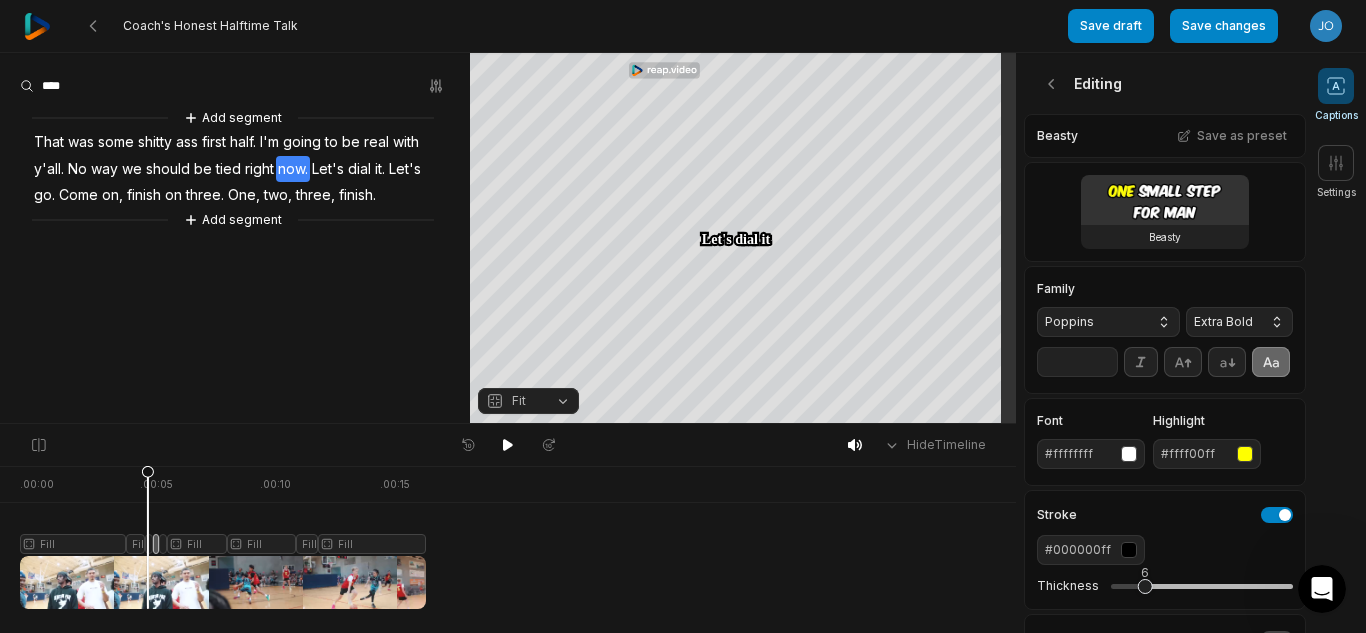 click at bounding box center (223, 537) 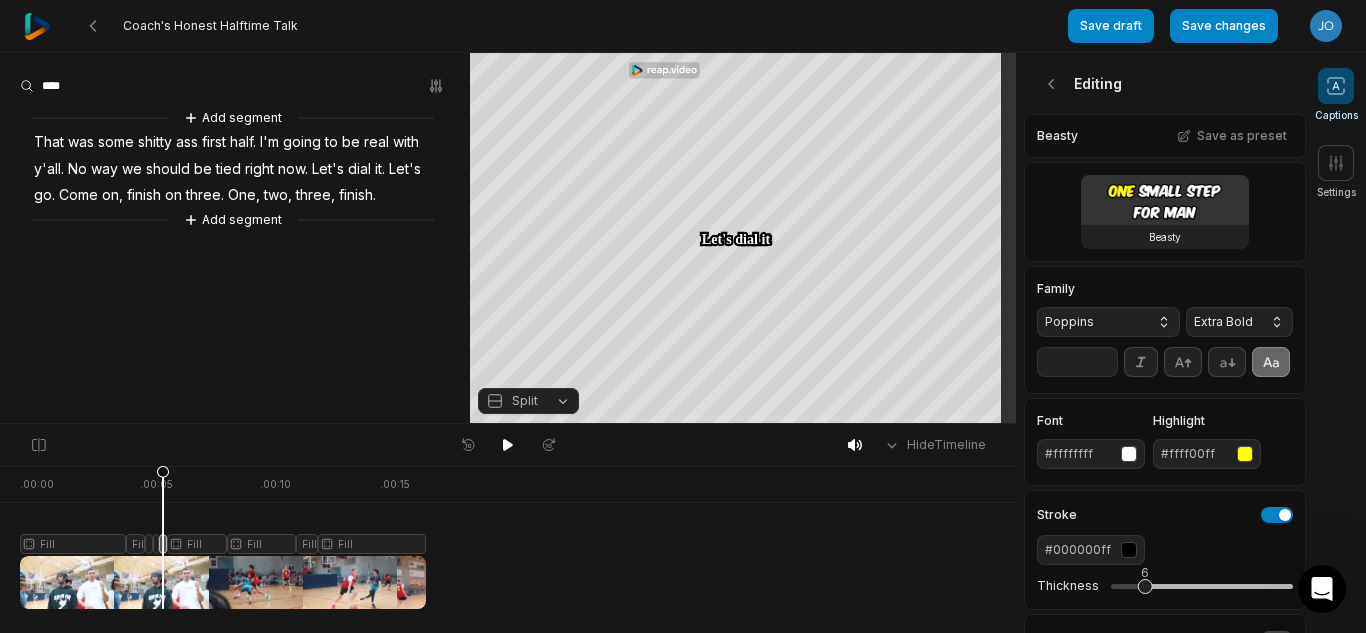 click on "Split" at bounding box center [528, 401] 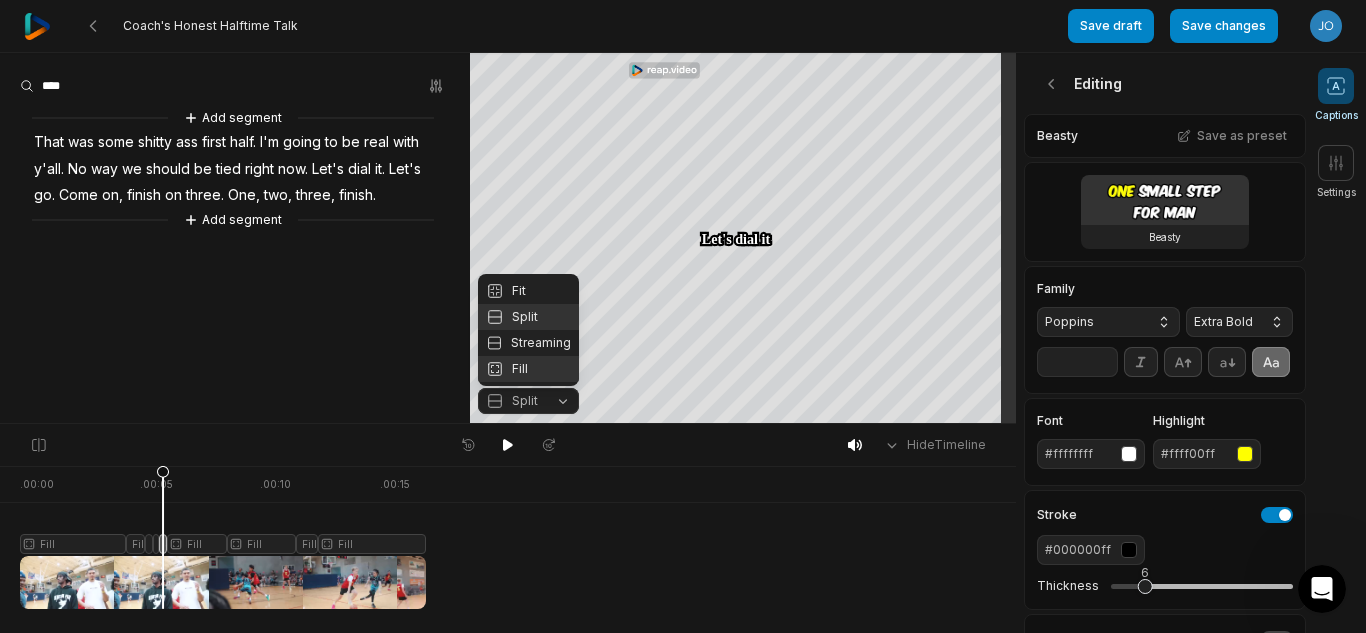 click on "Fill" at bounding box center [528, 369] 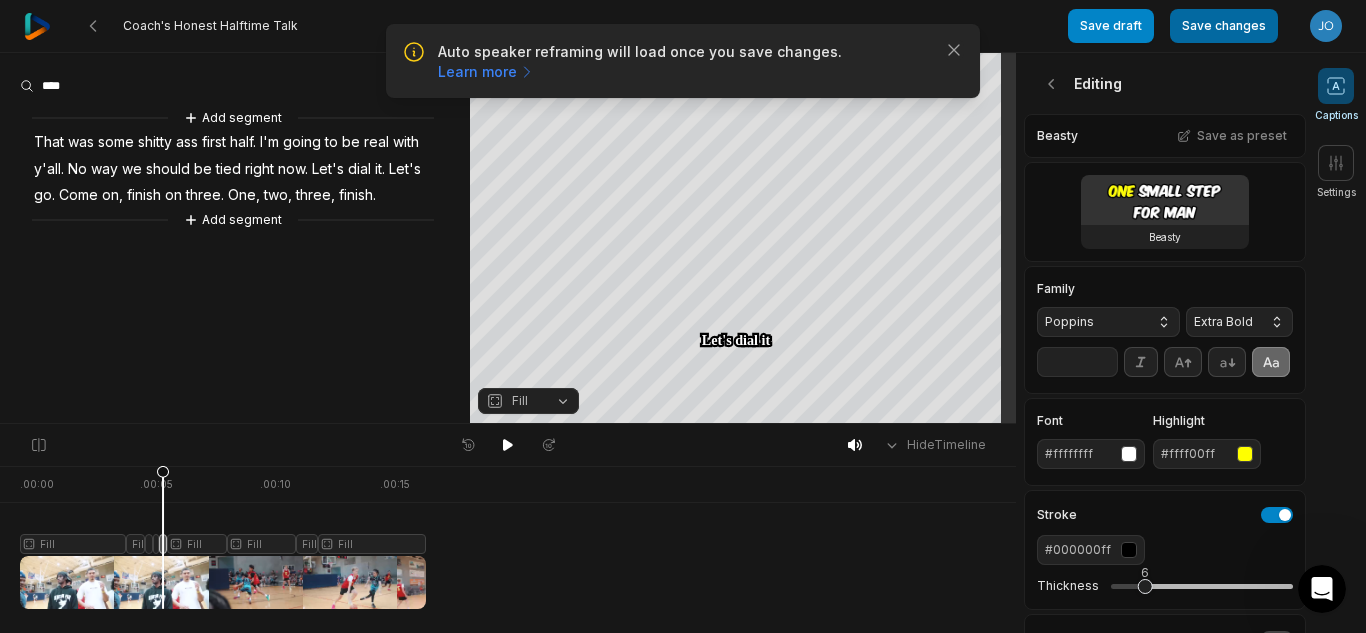 click on "Save changes" at bounding box center [1224, 26] 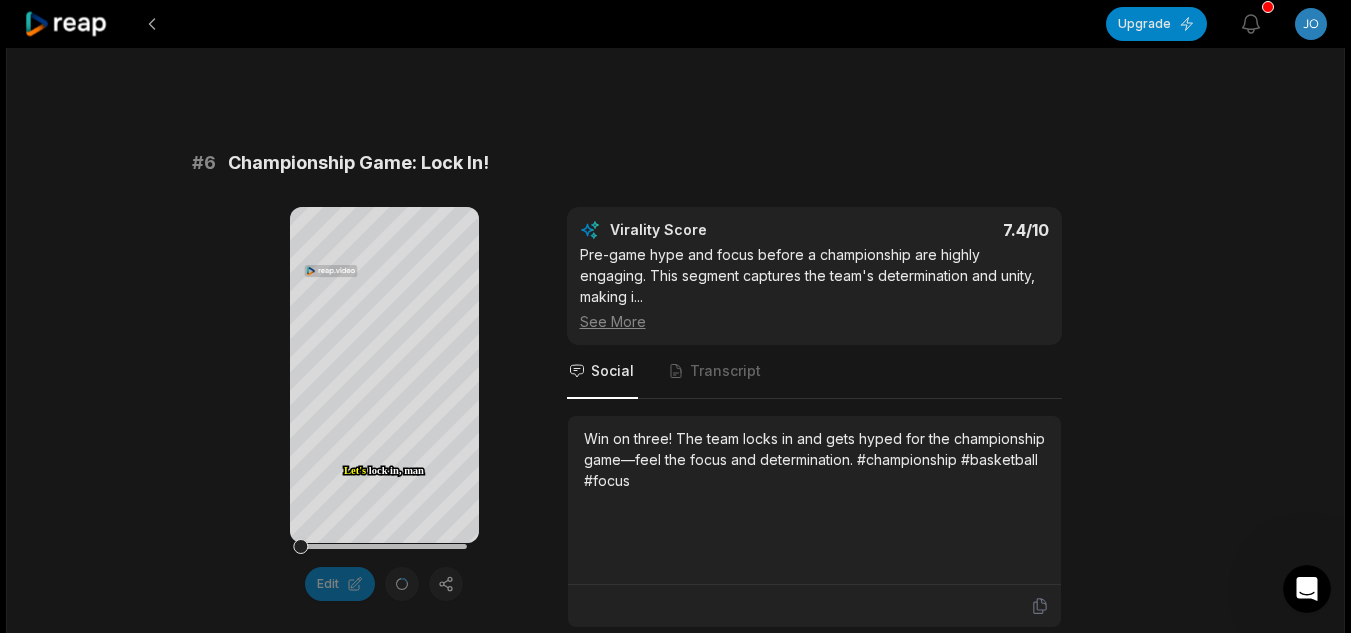 scroll, scrollTop: 3468, scrollLeft: 0, axis: vertical 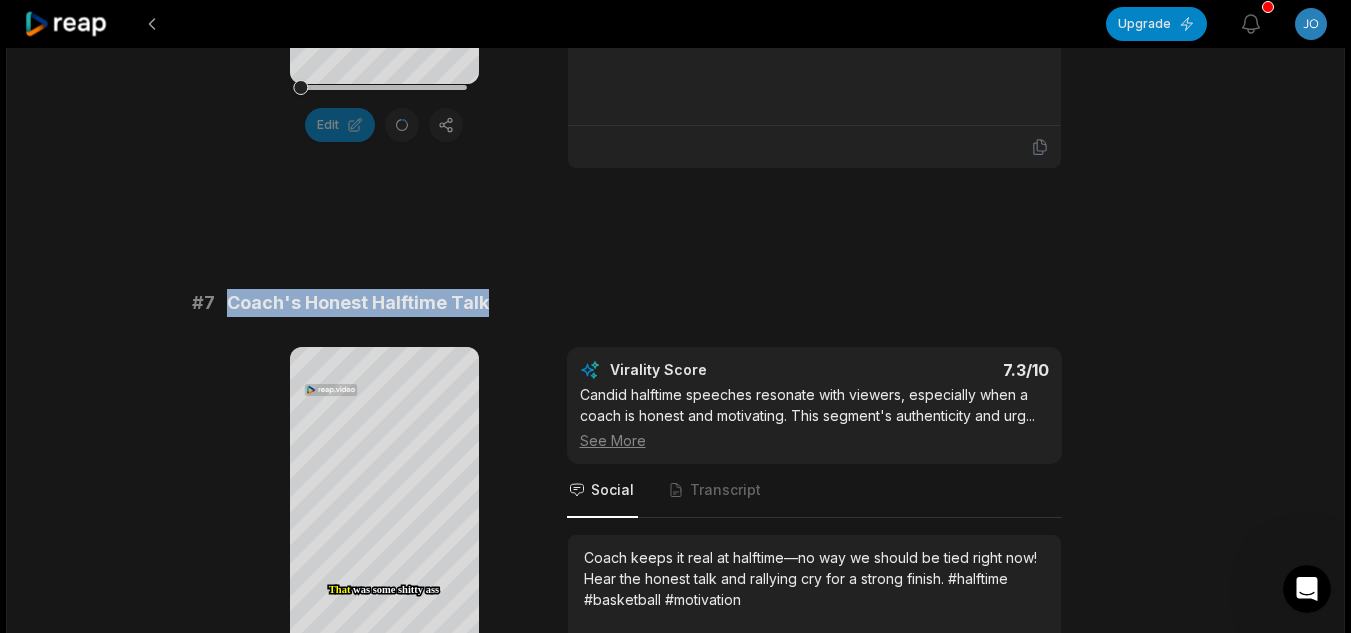 drag, startPoint x: 485, startPoint y: 297, endPoint x: 226, endPoint y: 306, distance: 259.1563 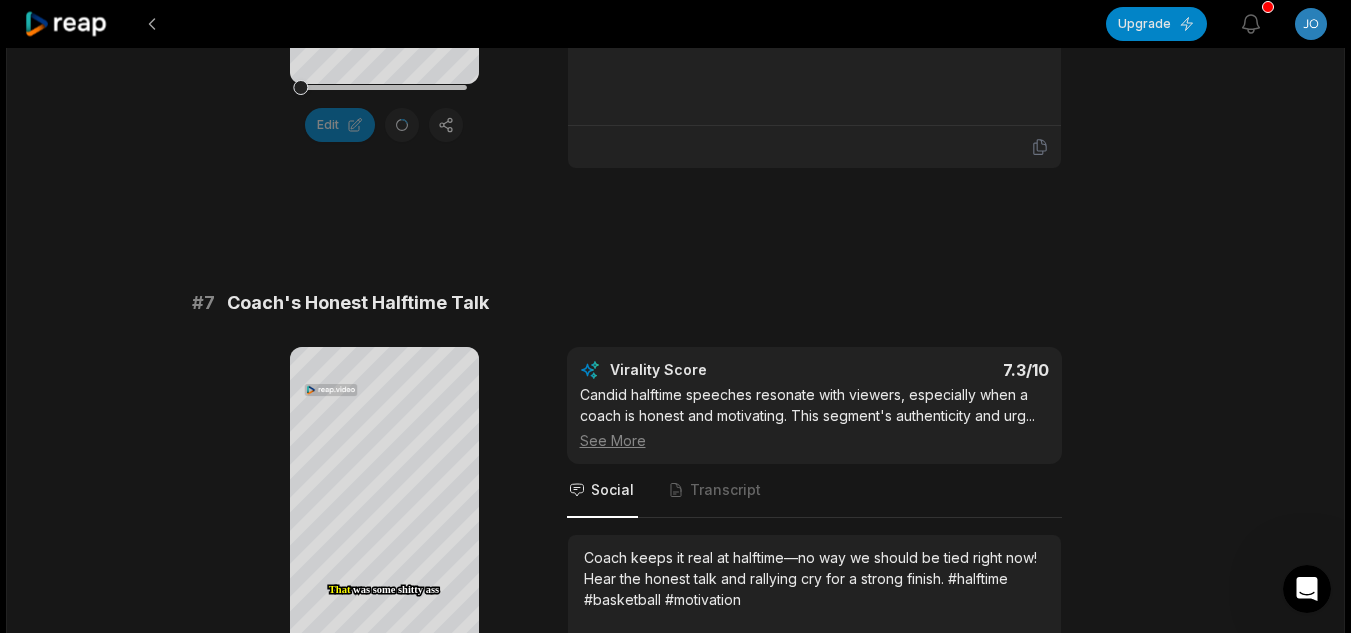 click on "Your browser does not support mp4 format. That That   was was   some some   shitty shitty   ass ass first first   half half I'm I'm   going going   to to   be be   real real   with with y'all y'all No No   way way   we we   should should   be be   tied tied right right   now now Let's Let's   dial dial   it it Let's Let's   go go Come Come   on, on,   finish finish   on on   three three One, One, two, two,   three, three,   finish finish Edit Virality Score 7.3 /10 Candid halftime speeches resonate with viewers, especially when a coach is honest and motivating. This segment's authenticity and urg ...   See More Social Transcript Coach keeps it real at halftime—no way we should be tied right now! Hear the honest talk and rallying cry for a strong finish. #halftime #basketball #motivation" at bounding box center [676, 547] 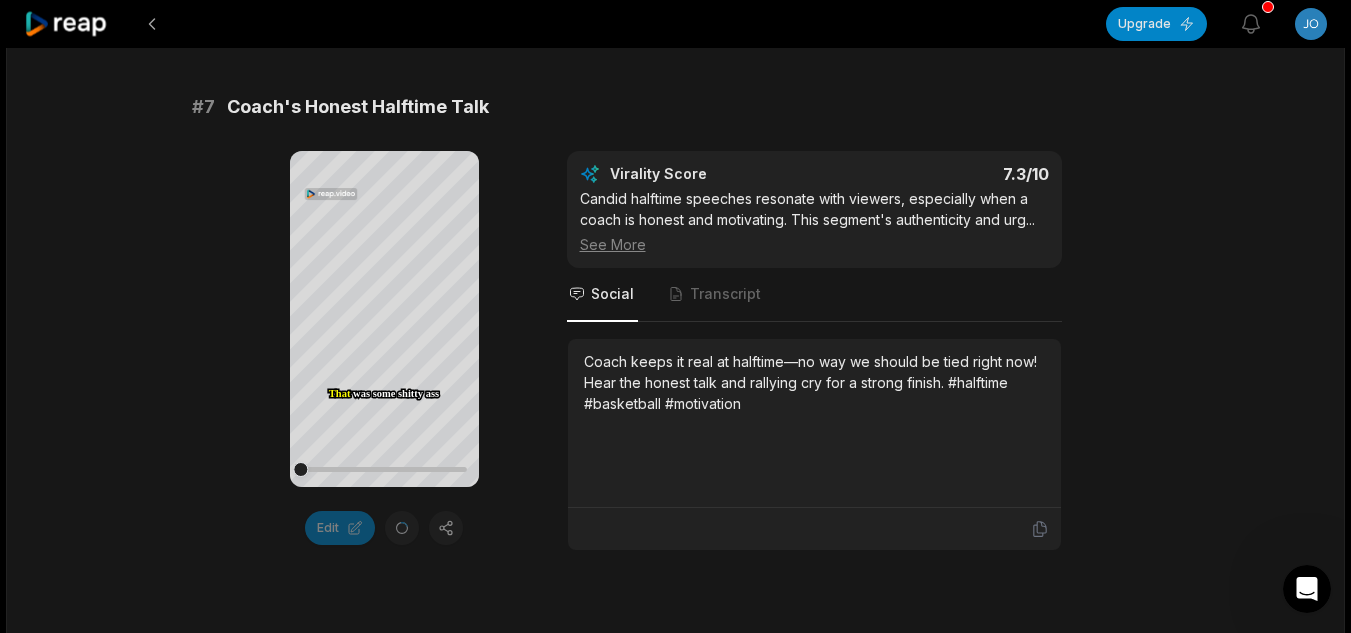 scroll, scrollTop: 3677, scrollLeft: 0, axis: vertical 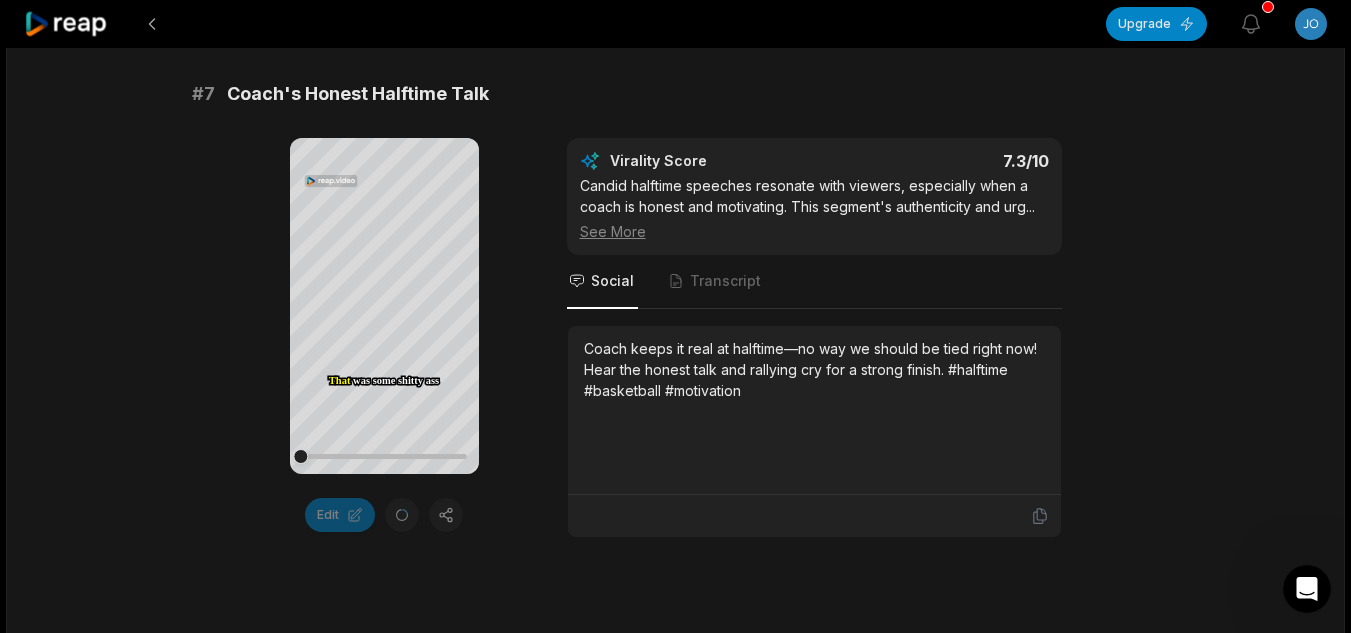 click on "Coach keeps it real at halftime—no way we should be tied right now! Hear the honest talk and rallying cry for a strong finish. #halftime #basketball #motivation" at bounding box center [814, 369] 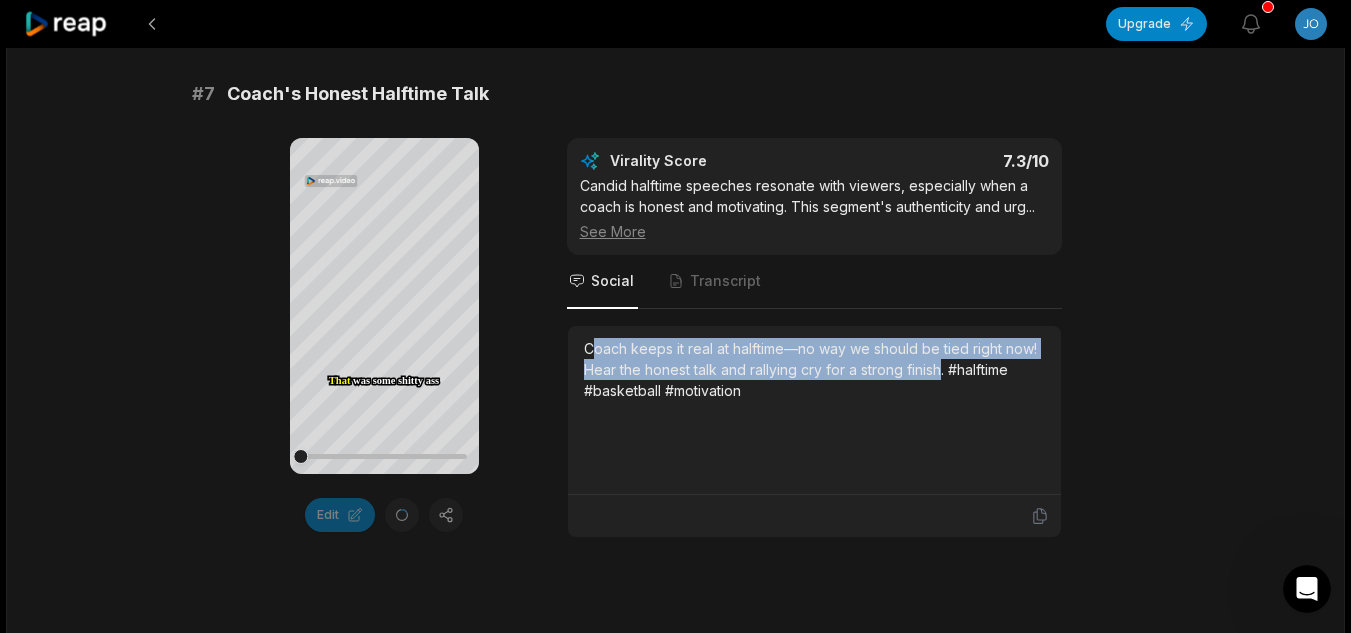drag, startPoint x: 944, startPoint y: 369, endPoint x: 593, endPoint y: 337, distance: 352.45566 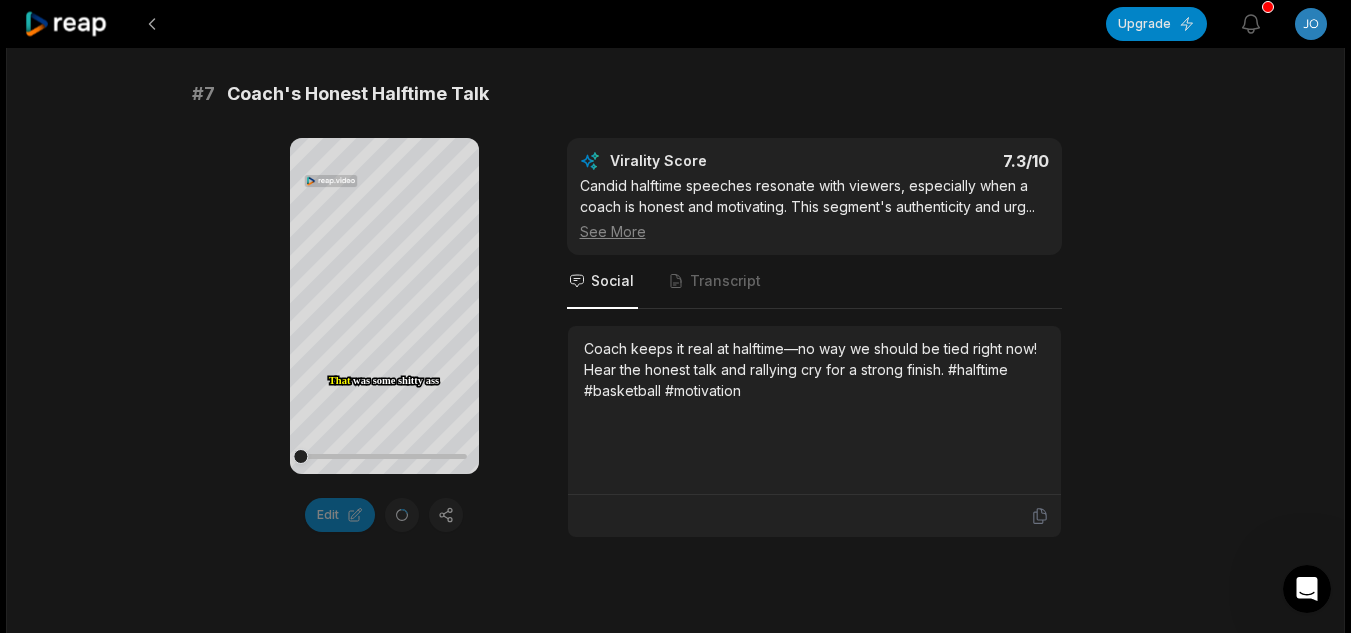 click on "Coach keeps it real at halftime—no way we should be tied right now! Hear the honest talk and rallying cry for a strong finish. #halftime #basketball #motivation" at bounding box center [814, 369] 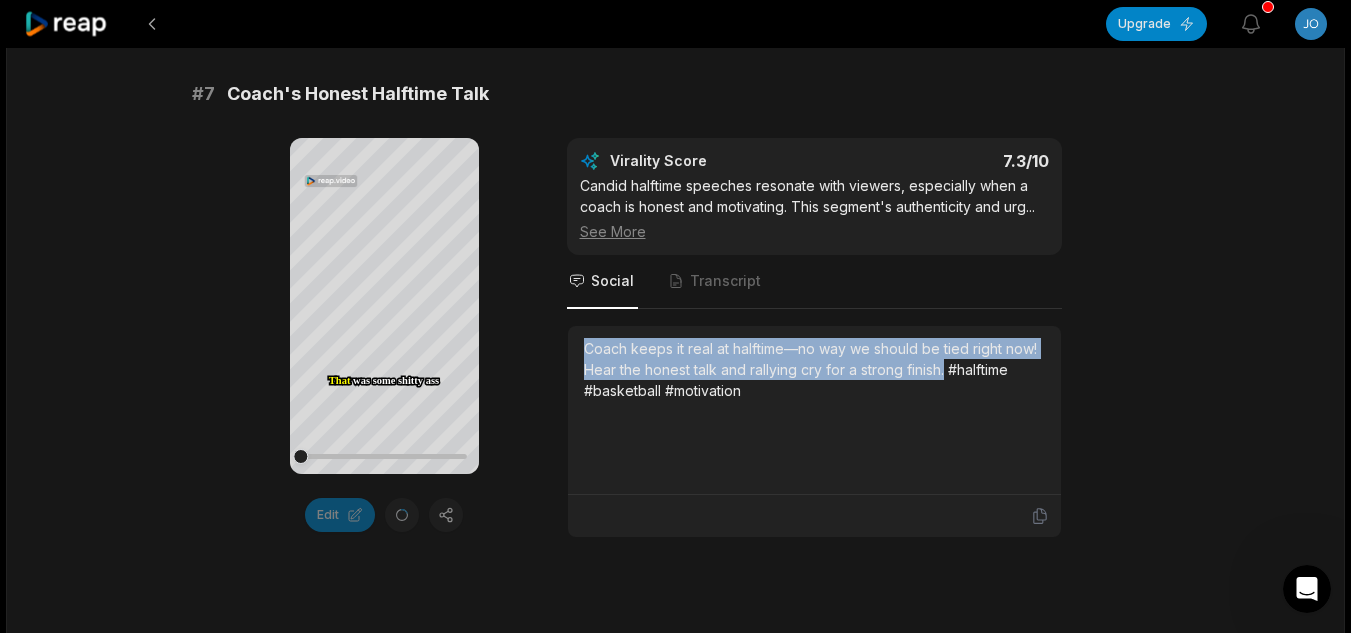 drag, startPoint x: 946, startPoint y: 371, endPoint x: 587, endPoint y: 329, distance: 361.4485 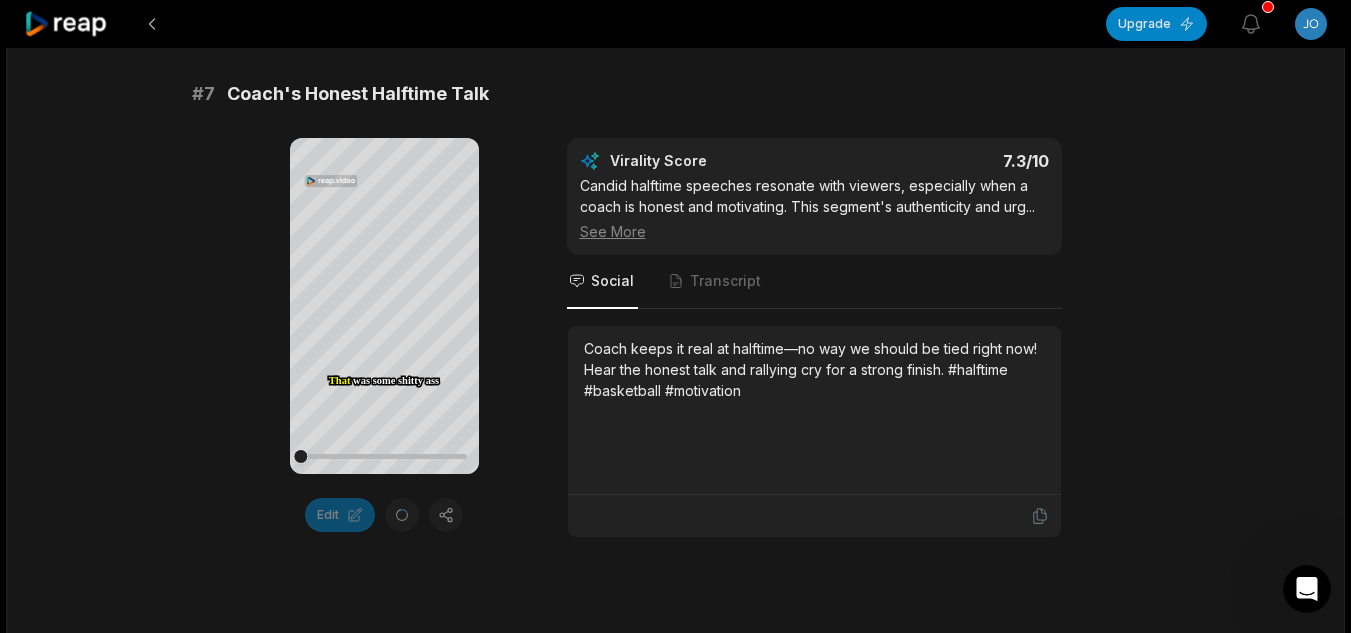 click on "Coach keeps it real at halftime—no way we should be tied right now! Hear the honest talk and rallying cry for a strong finish. #halftime #basketball #motivation" at bounding box center [814, 369] 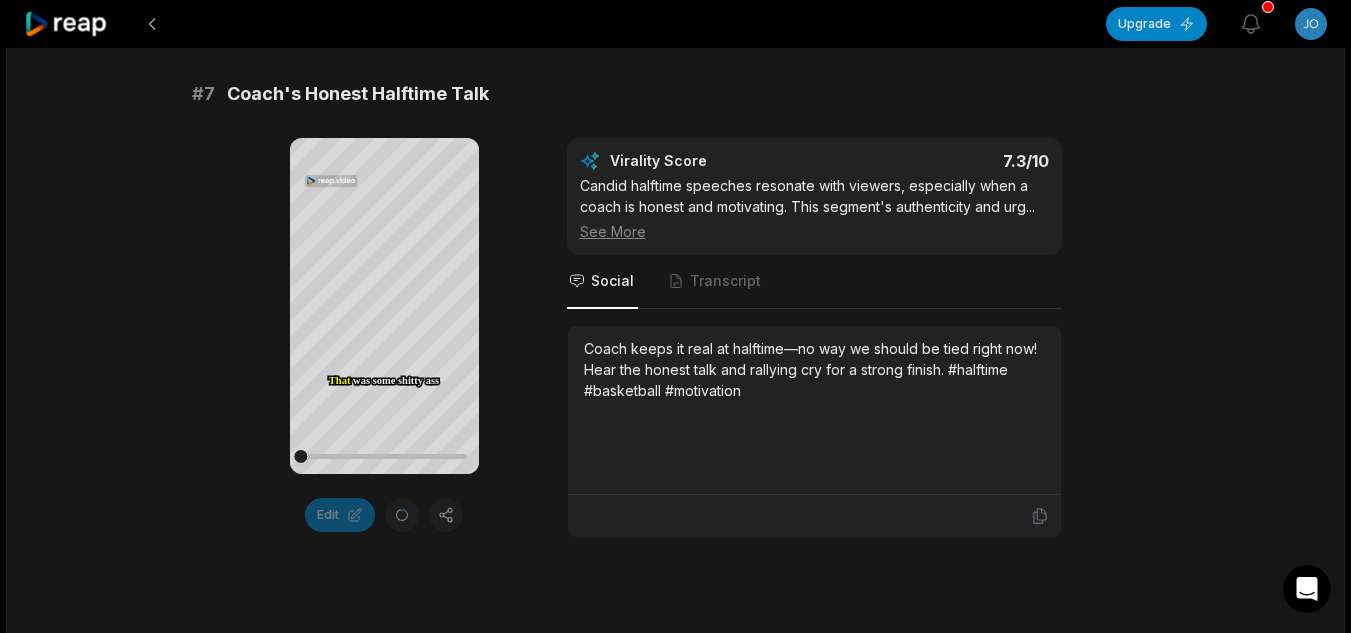 click on "Coach keeps it real at halftime—no way we should be tied right now! Hear the honest talk and rallying cry for a strong finish. #halftime #basketball #motivation" at bounding box center [814, 369] 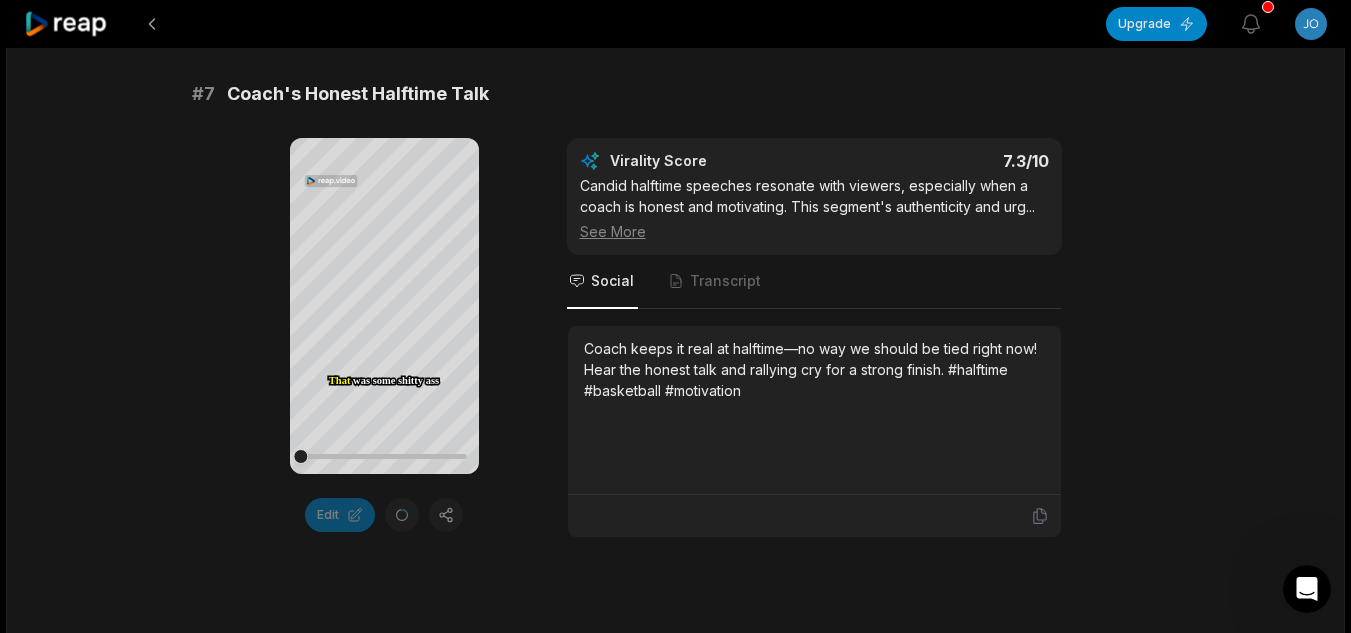 click on "Coach keeps it real at halftime—no way we should be tied right now! Hear the honest talk and rallying cry for a strong finish. #halftime #basketball #motivation" at bounding box center [814, 369] 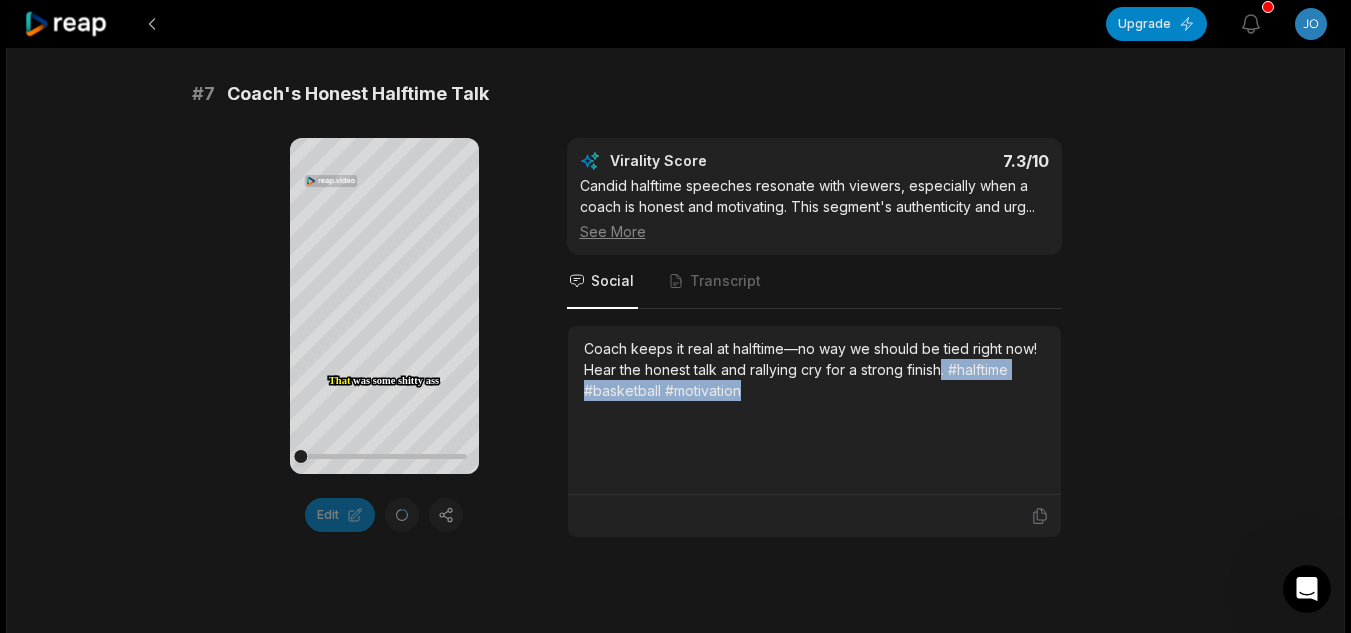 drag, startPoint x: 945, startPoint y: 369, endPoint x: 964, endPoint y: 403, distance: 38.948685 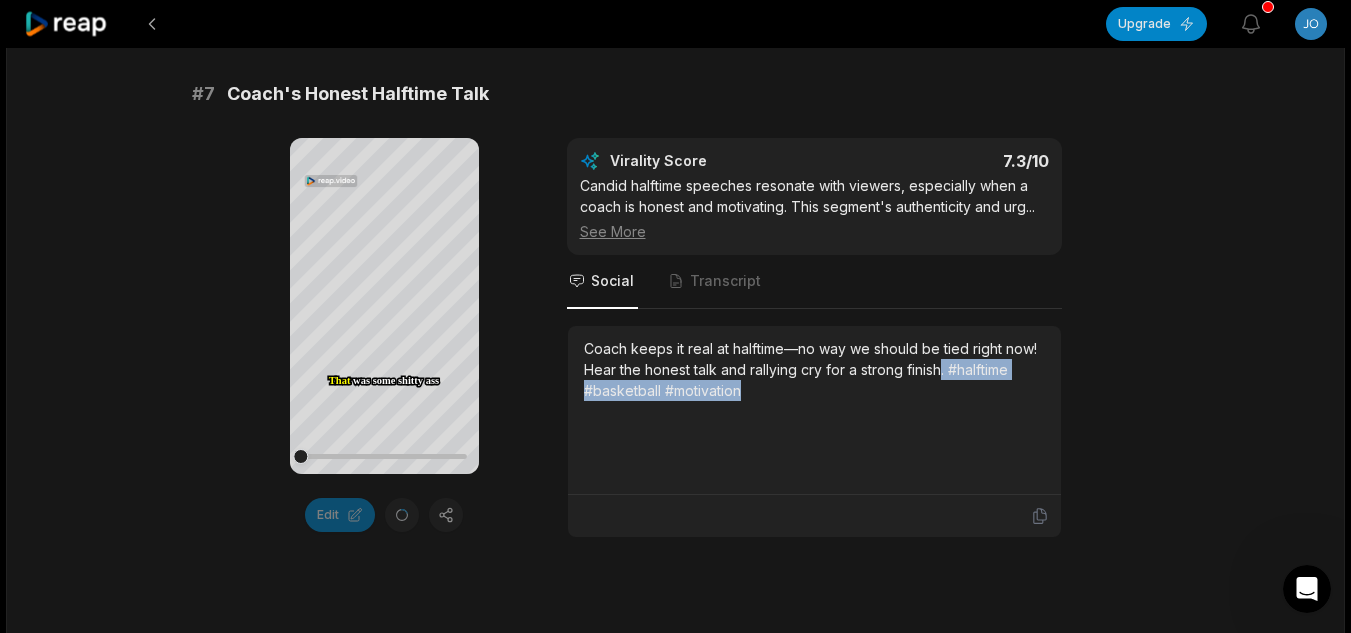 copy on ". #halftime #basketball #motivation" 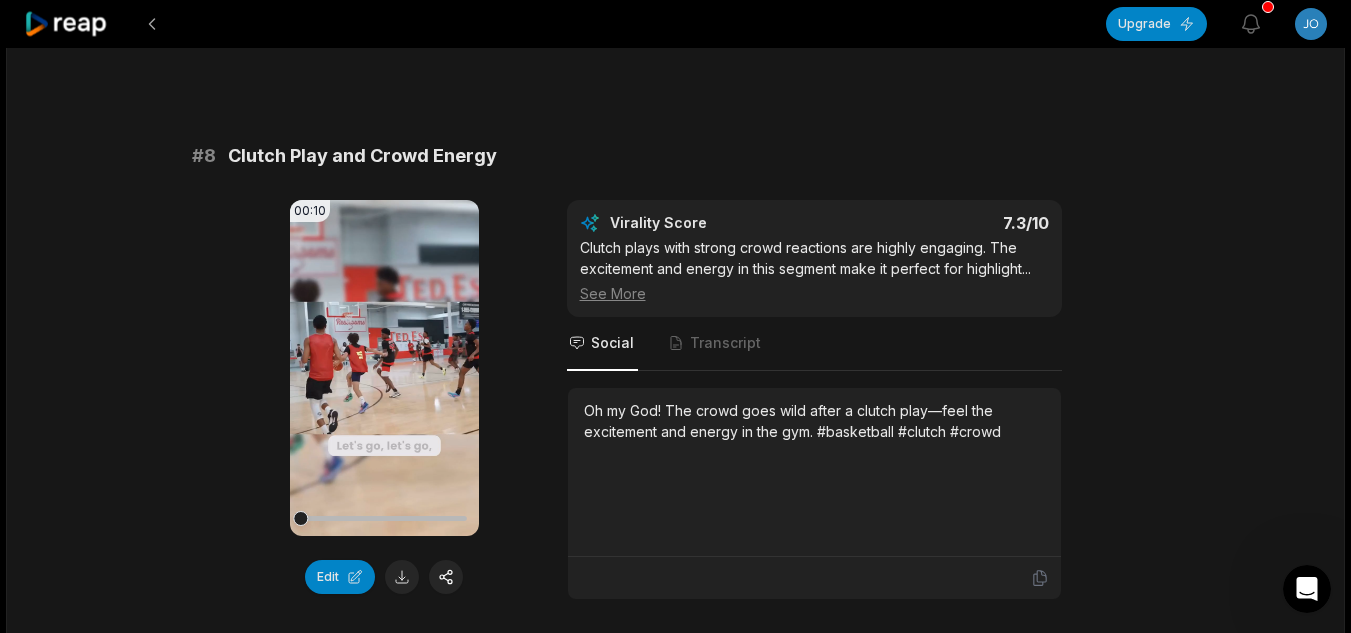 scroll, scrollTop: 4274, scrollLeft: 0, axis: vertical 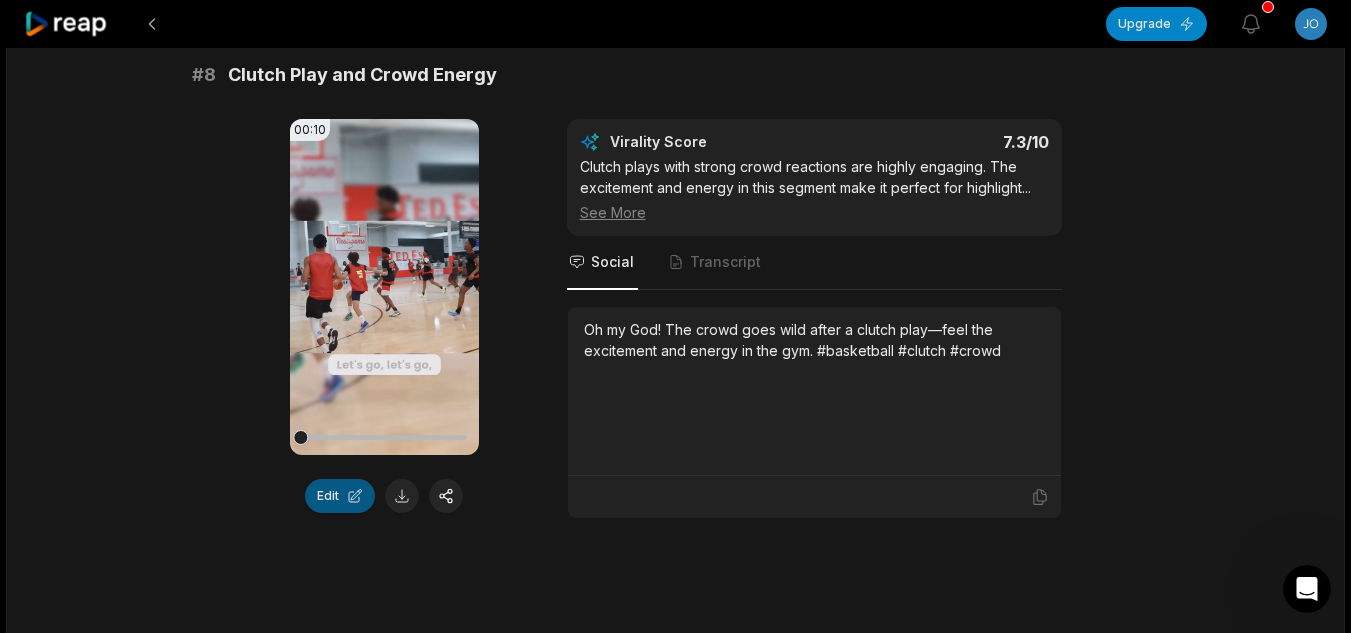 click on "Edit" at bounding box center [340, 496] 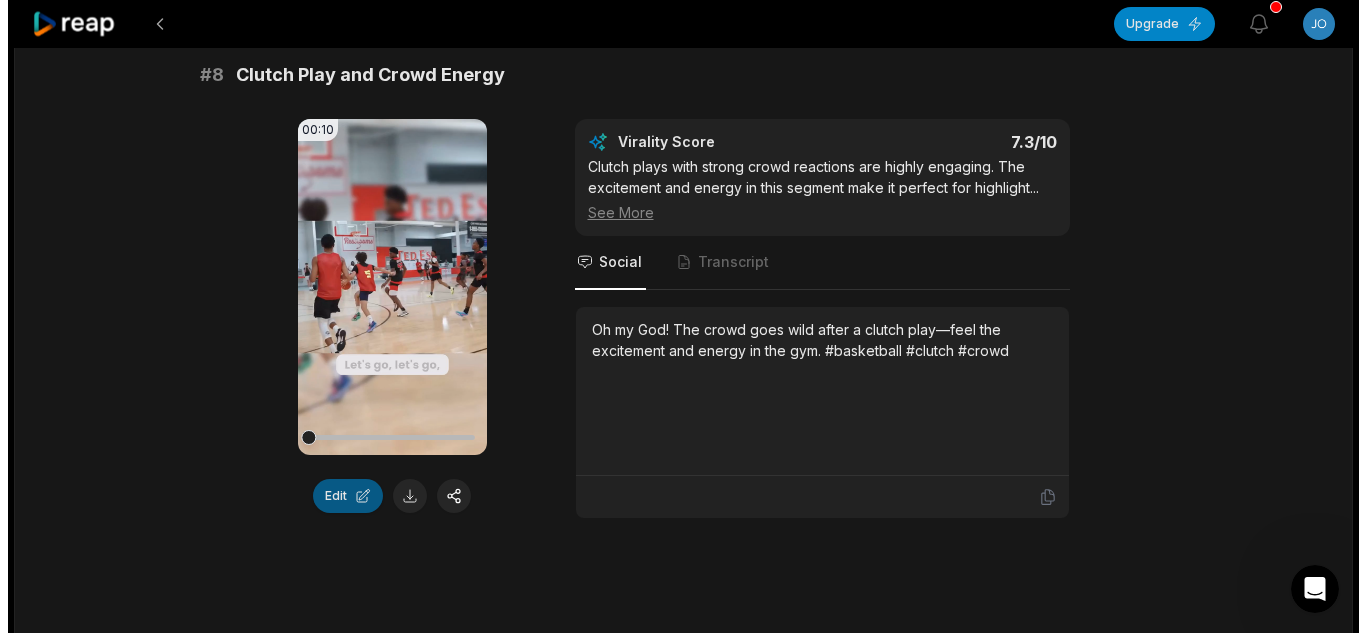 scroll, scrollTop: 0, scrollLeft: 0, axis: both 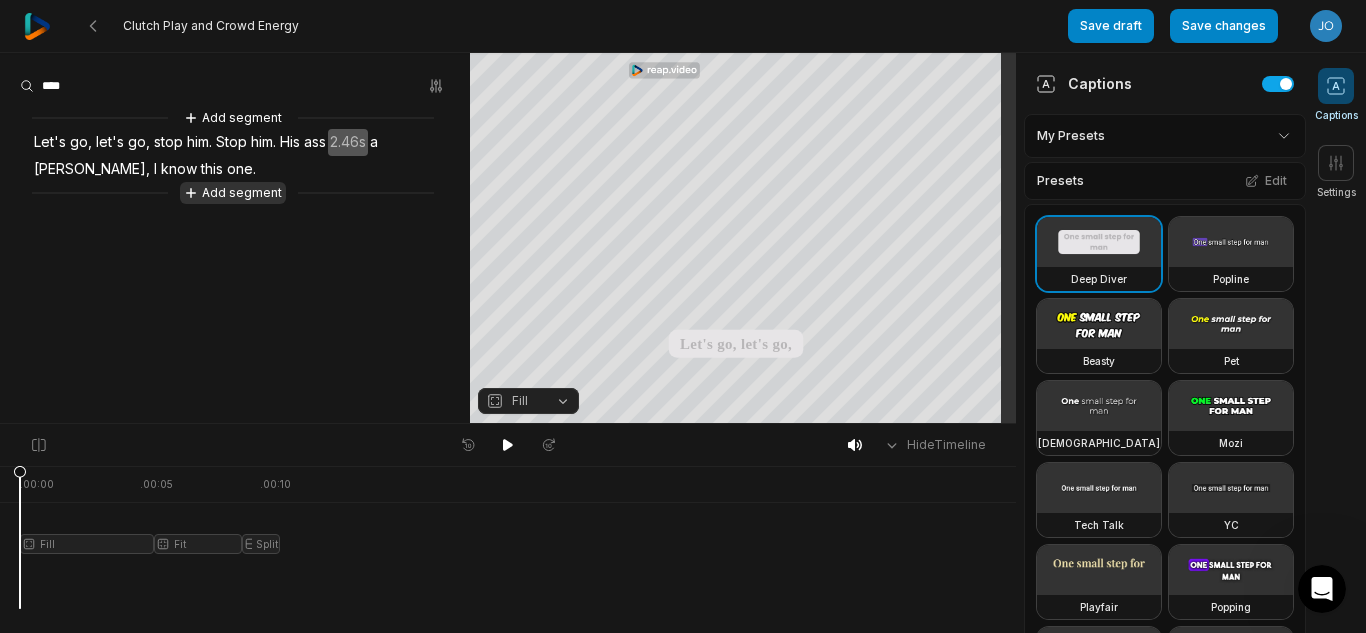 click on "Add segment" at bounding box center (233, 193) 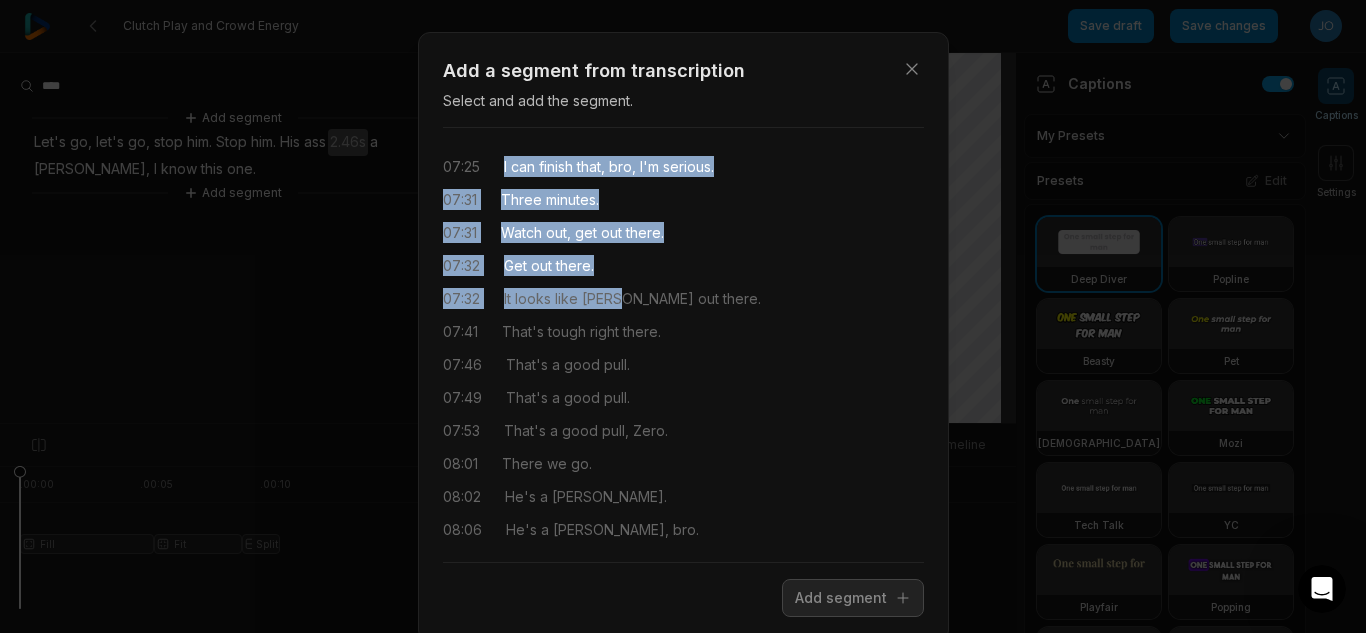 drag, startPoint x: 626, startPoint y: 237, endPoint x: 605, endPoint y: 276, distance: 44.294468 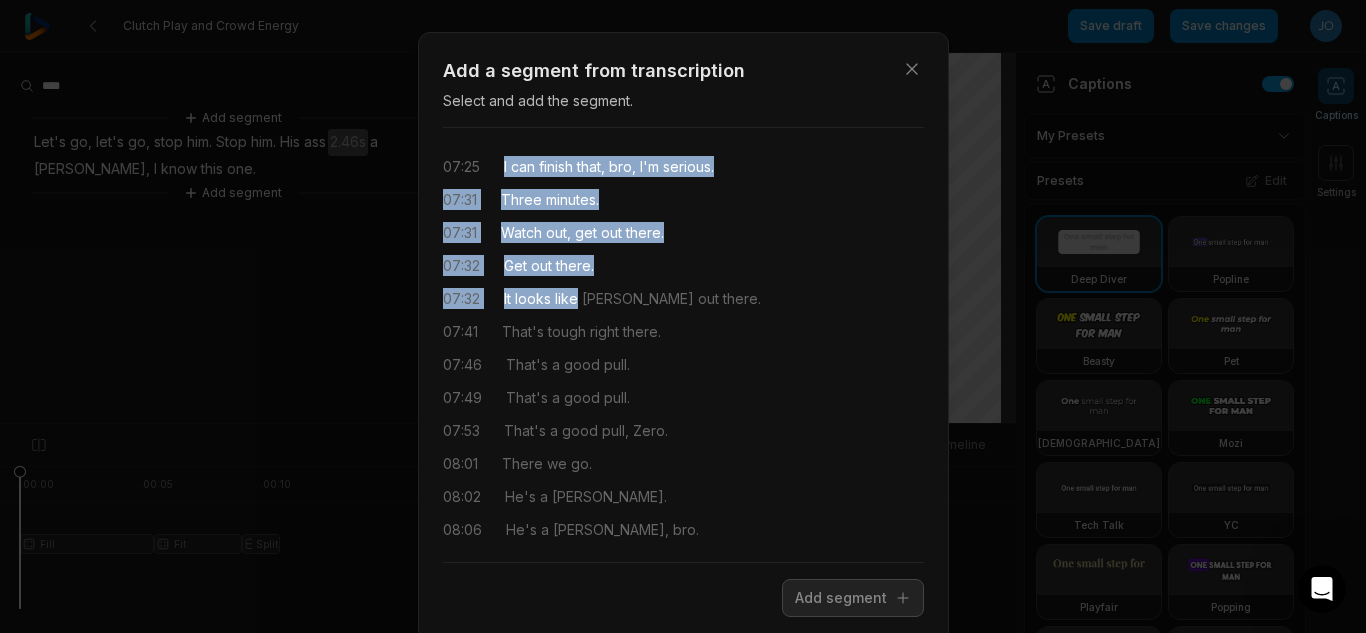 click on "07:25 I   can   finish   that,   bro,   I'm   serious. 07:31 Three   minutes. 07:31 Watch   out,   get   out   there. 07:32 Get   out   there. 07:32 It   looks   like   Braun   out   there. 07:41 That's   tough   right   there. 07:46 That's   a   good   pull. 07:49 That's   a   good   pull. 07:53 That's   a   good   pull,   Zero. 08:01 There   we   go. 08:02 He's   a   hooper. 08:06 He's   a   hooper,   bro. 08:08 He   ain't   no   real   hooper. 08:12 Watch   that   middle. 08:13 Watch   that   middle. 08:13 All   right. 08:14 We   got   to   play   now,   fellas. 08:16 Look. 08:16 Four,   five,   right? 08:17 Junkers   right   here. 08:19 Reverse   it   here. 08:19 Look   inside. 08:21 Sell   it. 08:22 But   you   got   to   bring   out   this   bottom   man. 08:23 Swing   it   back   around. 08:24 You   right   here. 08:25 Screen   this   man. 08:26 And   as   soon   as   you   catch   it,   look   to   this   backdoor" at bounding box center [683, 345] 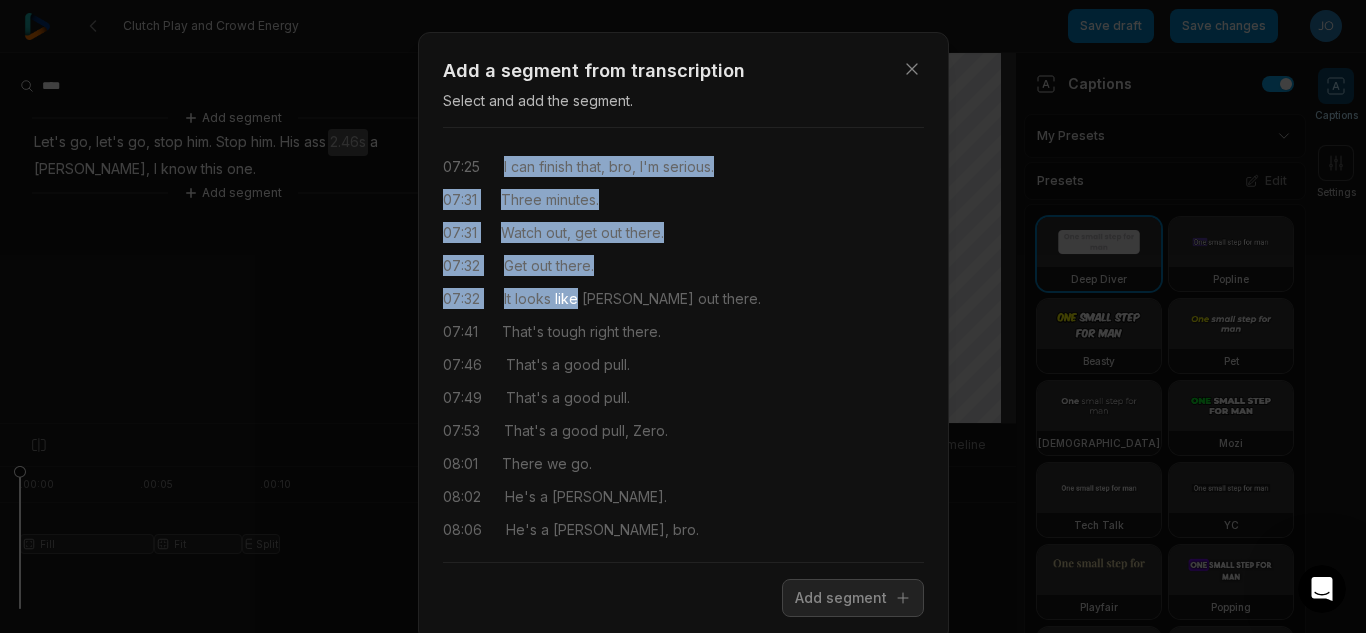 click on "07:25 I   can   finish   that,   bro,   I'm   serious. 07:31 Three   minutes. 07:31 Watch   out,   get   out   there. 07:32 Get   out   there. 07:32 It   looks   like   Braun   out   there. 07:41 That's   tough   right   there. 07:46 That's   a   good   pull. 07:49 That's   a   good   pull. 07:53 That's   a   good   pull,   Zero. 08:01 There   we   go. 08:02 He's   a   hooper. 08:06 He's   a   hooper,   bro. 08:08 He   ain't   no   real   hooper. 08:12 Watch   that   middle. 08:13 Watch   that   middle. 08:13 All   right. 08:14 We   got   to   play   now,   fellas. 08:16 Look. 08:16 Four,   five,   right? 08:17 Junkers   right   here. 08:19 Reverse   it   here. 08:19 Look   inside. 08:21 Sell   it. 08:22 But   you   got   to   bring   out   this   bottom   man. 08:23 Swing   it   back   around. 08:24 You   right   here. 08:25 Screen   this   man. 08:26 And   as   soon   as   you   catch   it,   look   to   this   backdoor" at bounding box center (683, 345) 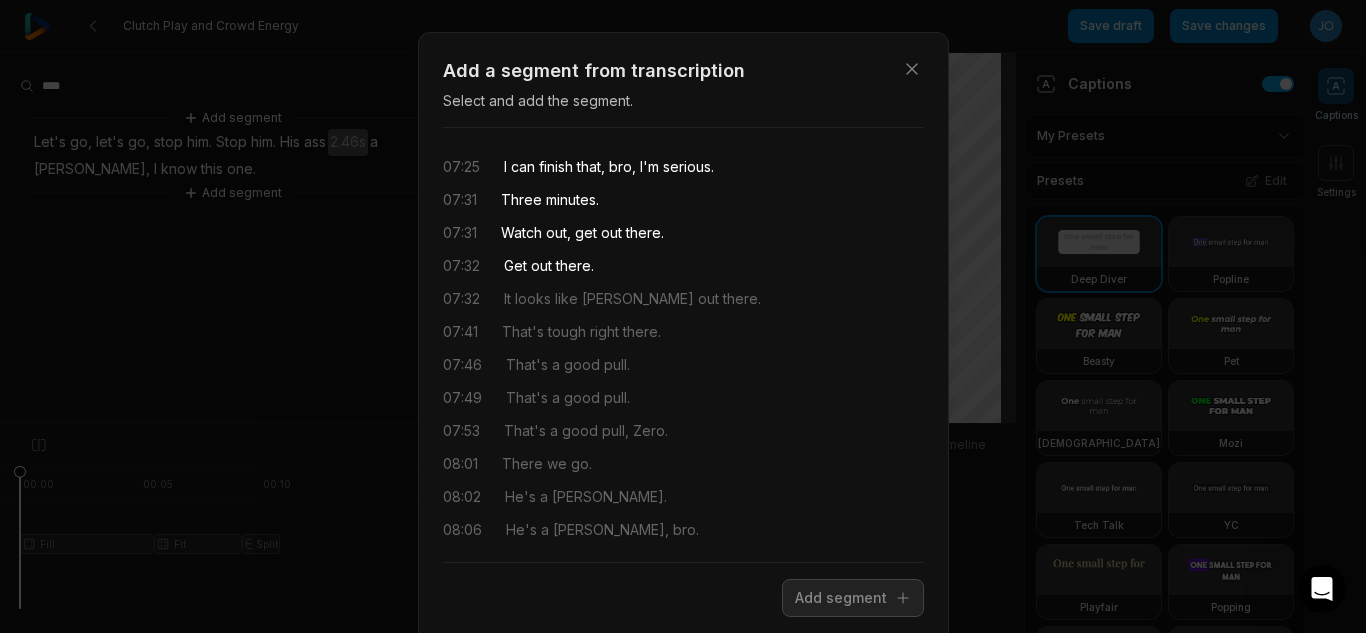 drag, startPoint x: 493, startPoint y: 158, endPoint x: 804, endPoint y: 432, distance: 414.484 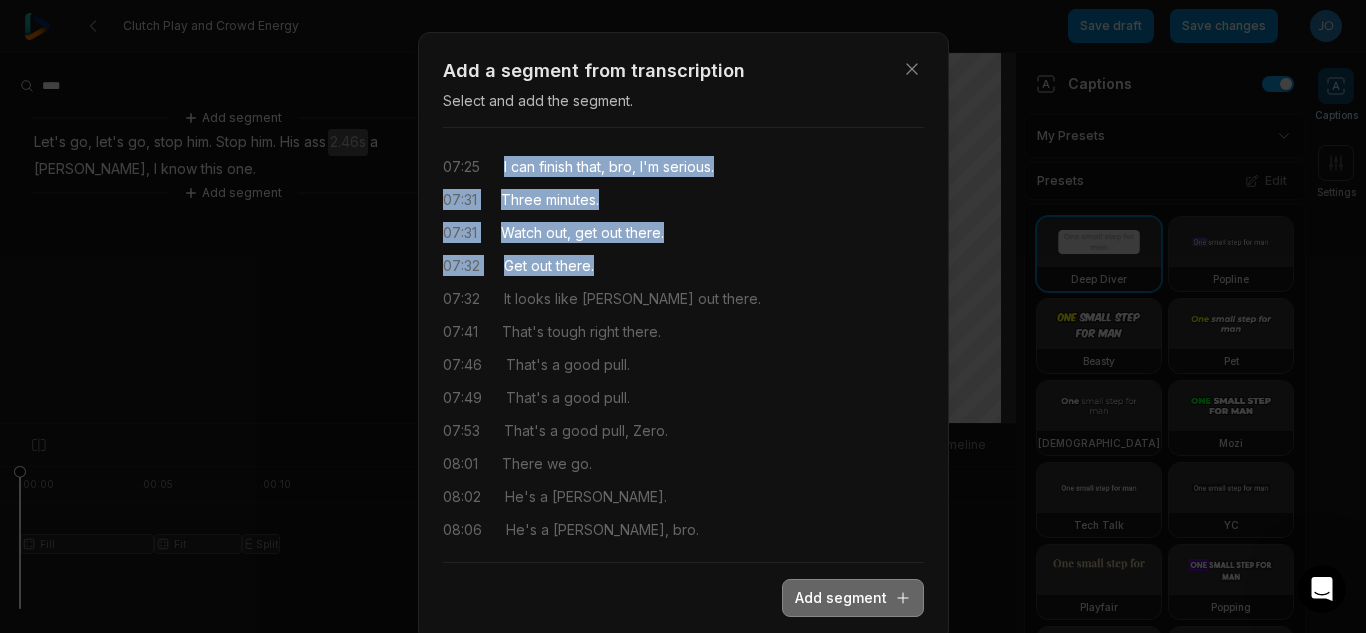 click on "Add segment" at bounding box center [853, 598] 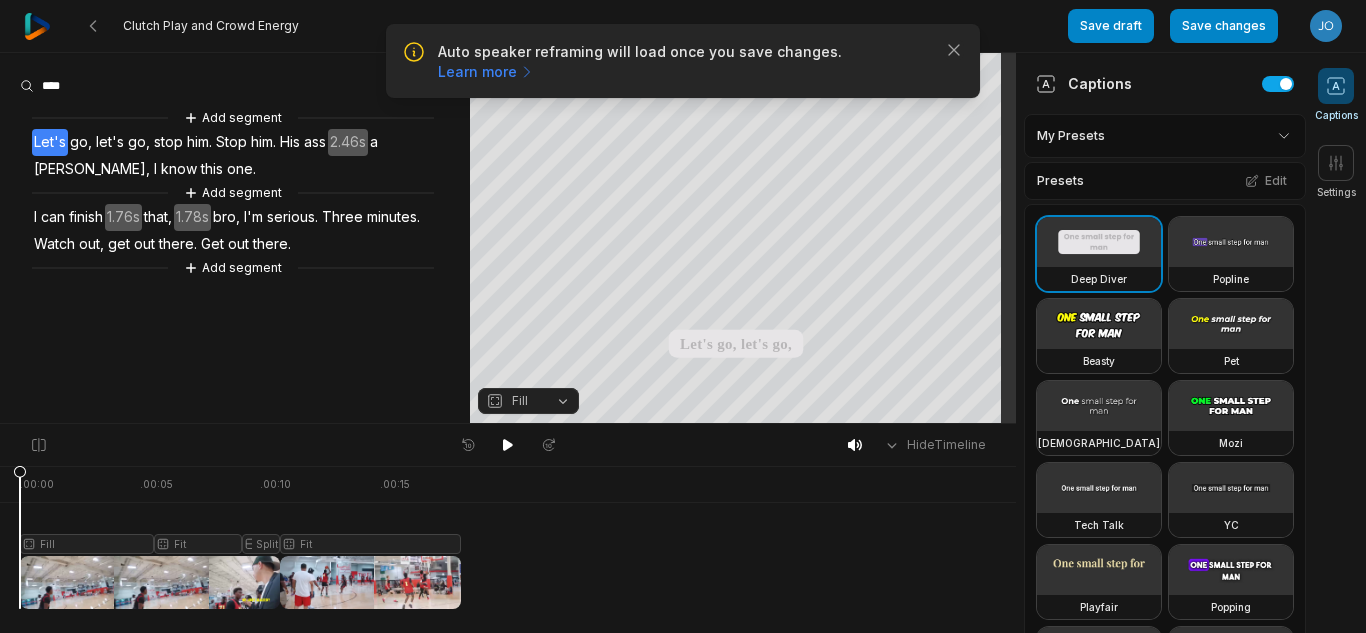 scroll, scrollTop: 0, scrollLeft: 0, axis: both 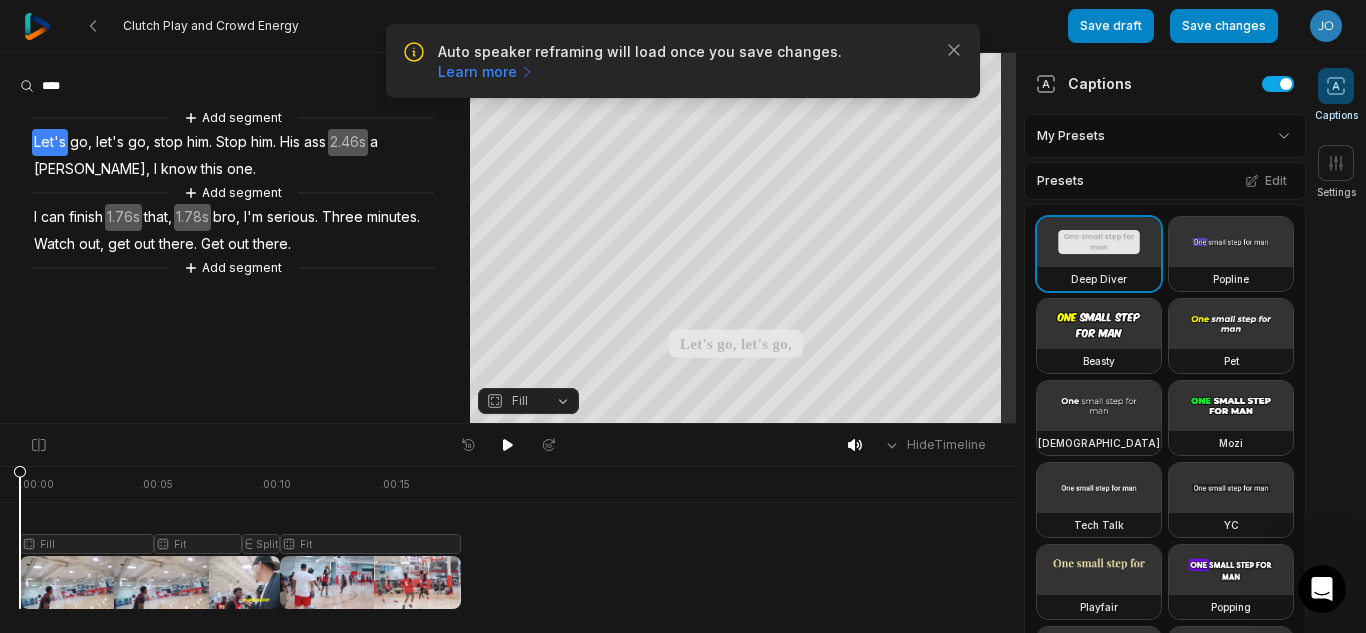 click at bounding box center (1099, 324) 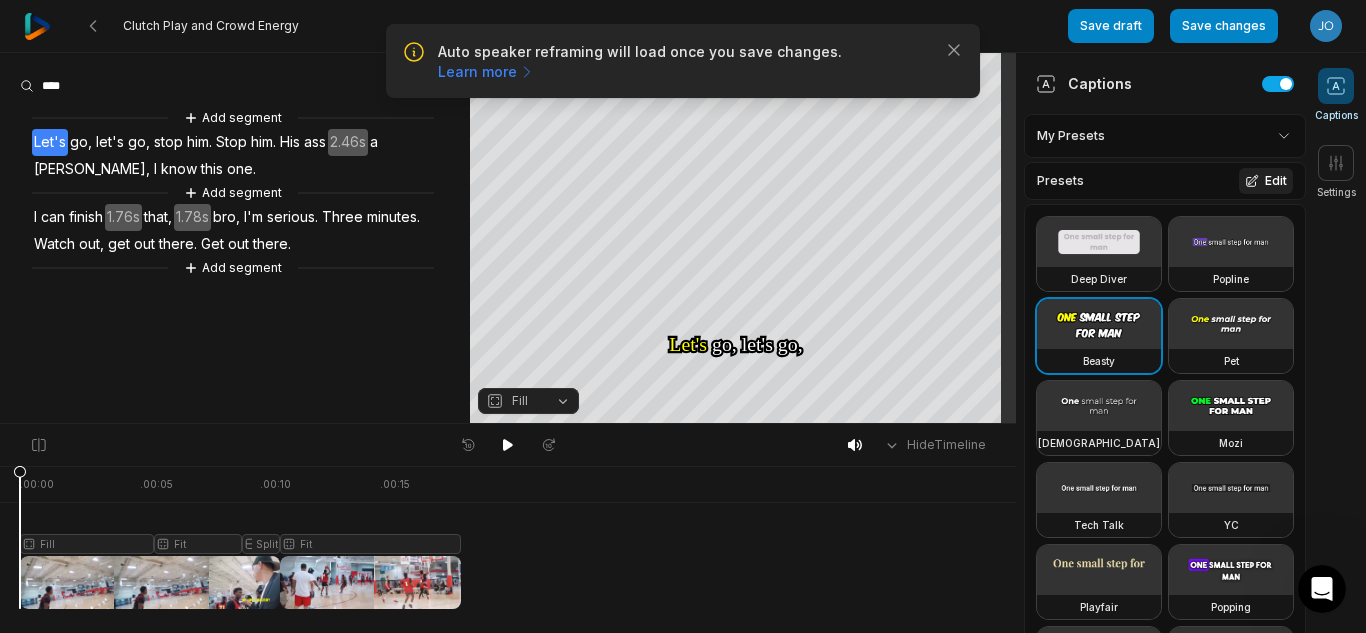 click 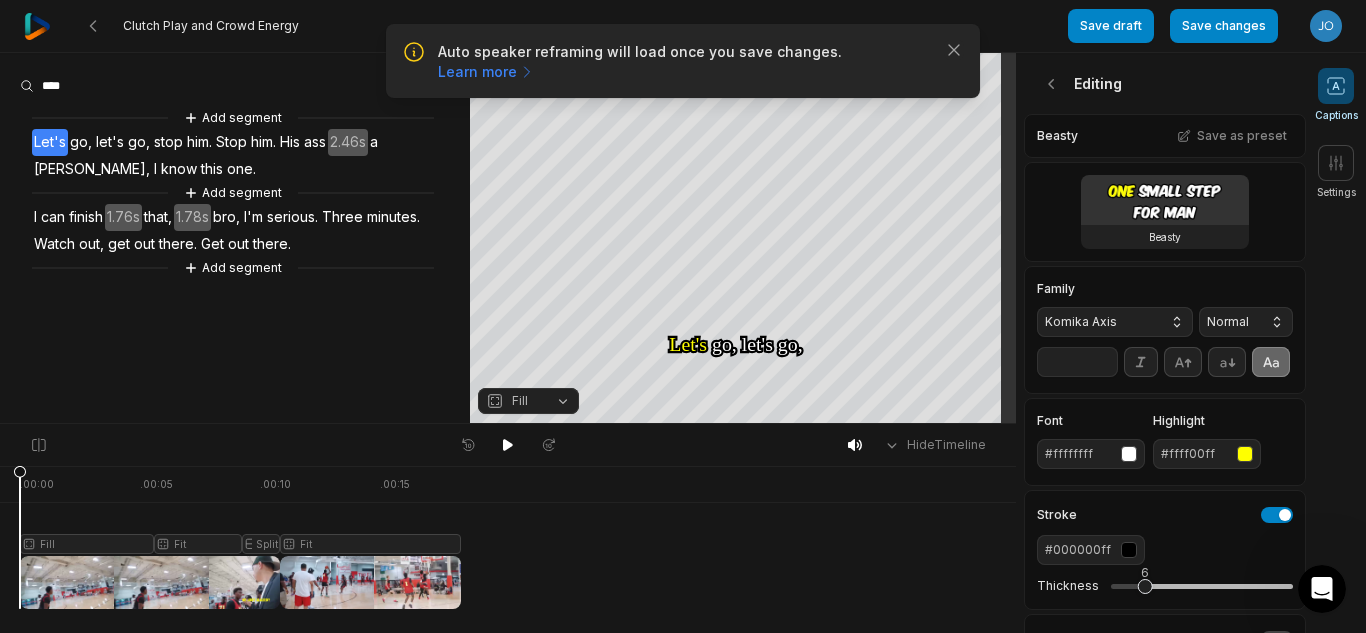 click on "Komika Axis" at bounding box center (1099, 322) 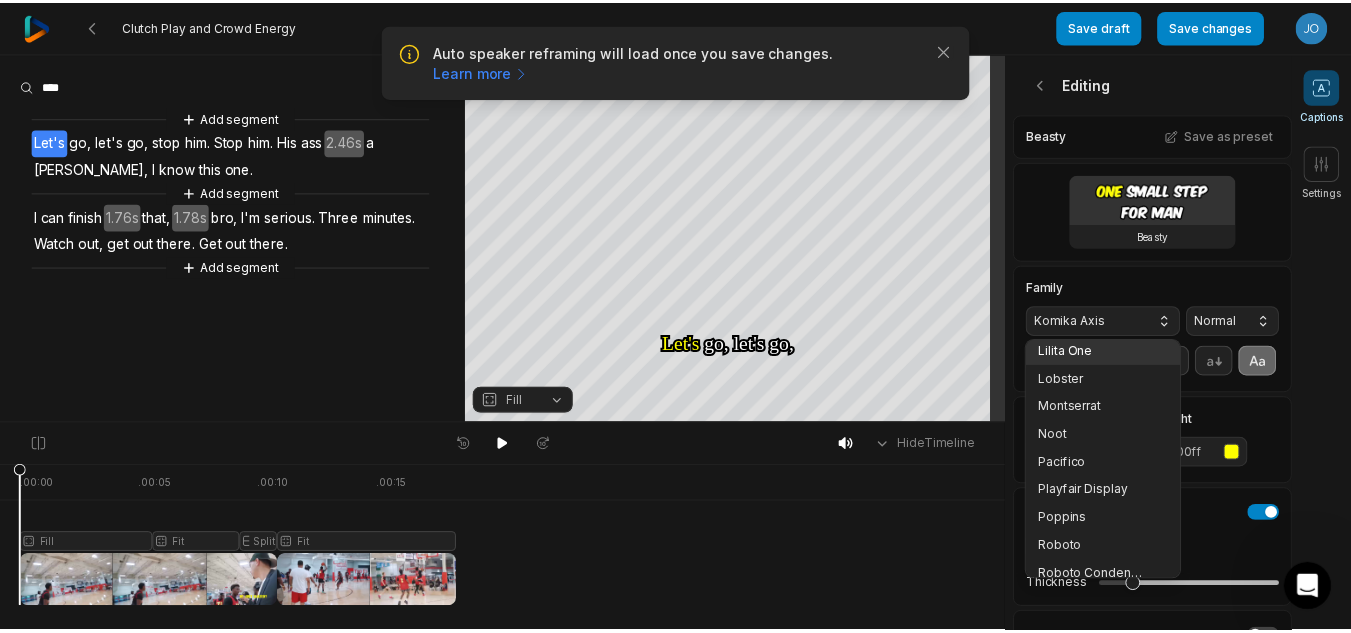 scroll, scrollTop: 260, scrollLeft: 0, axis: vertical 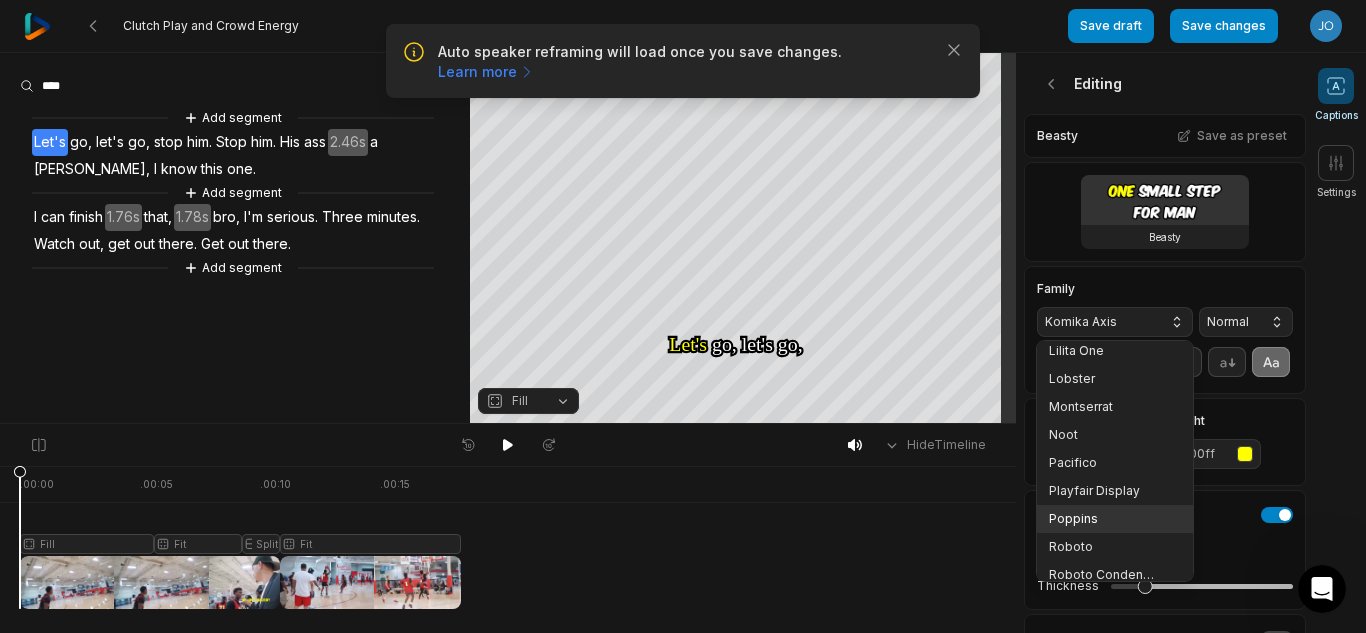 click on "Poppins" at bounding box center [1115, 519] 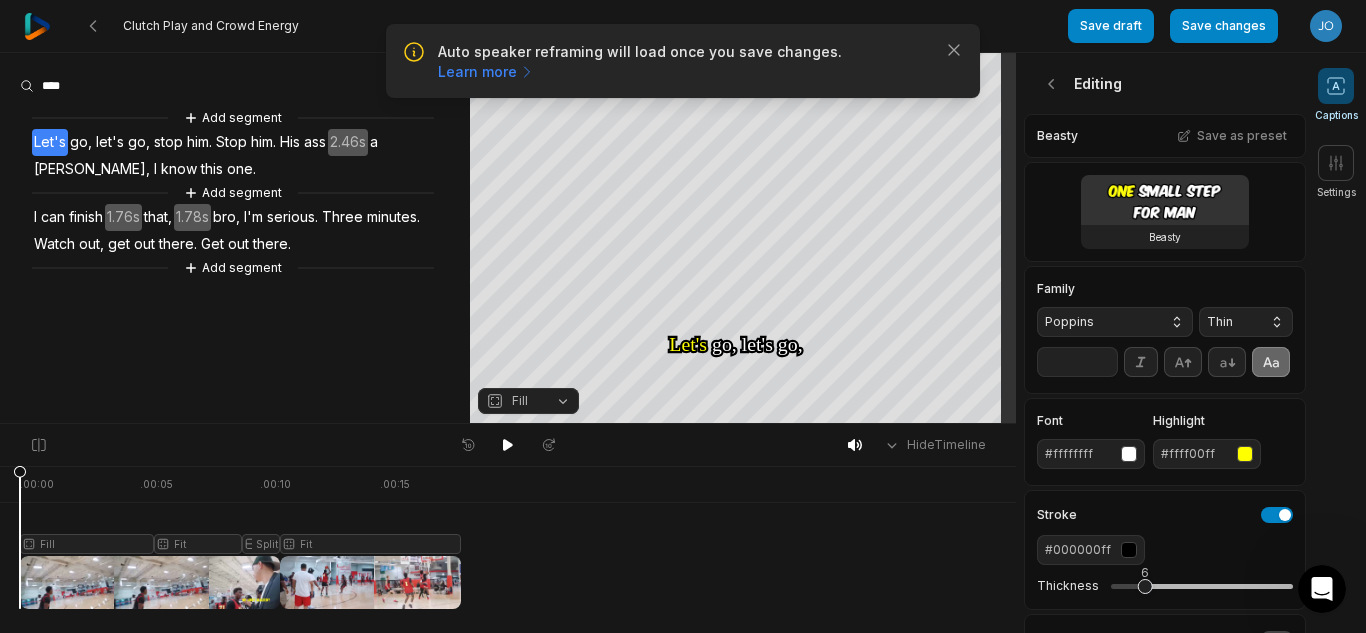 click on "Thin" at bounding box center (1230, 322) 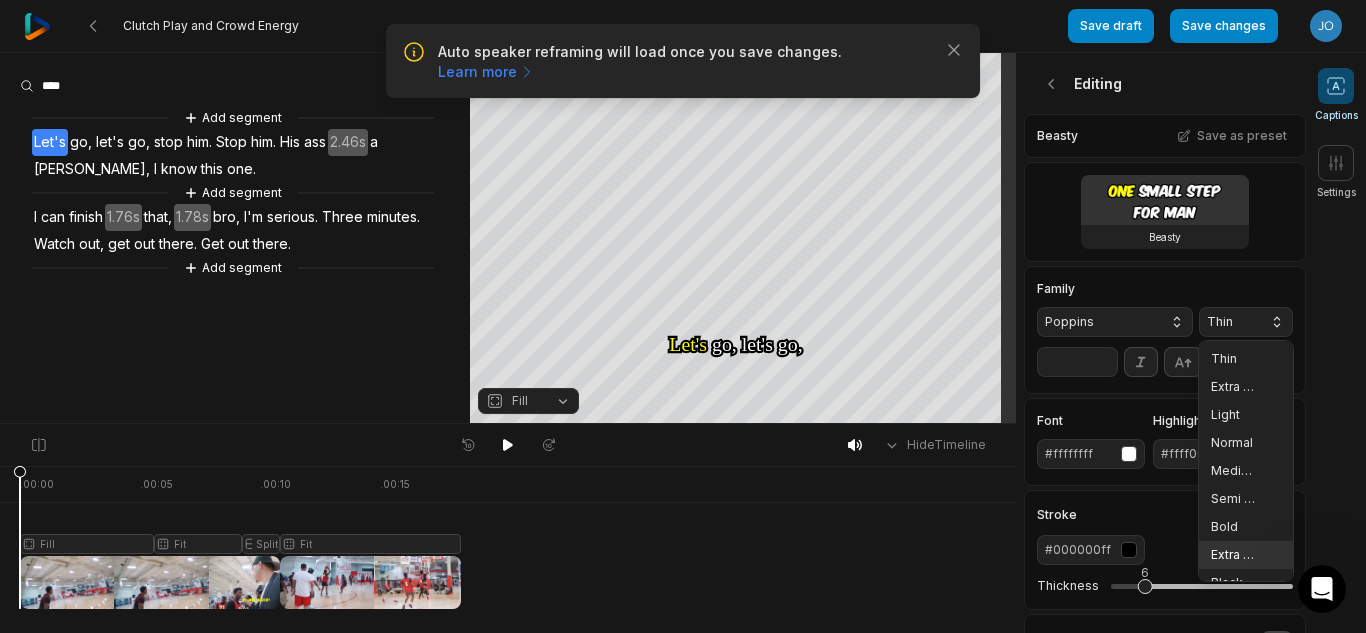 click on "Extra Bold" at bounding box center (1234, 555) 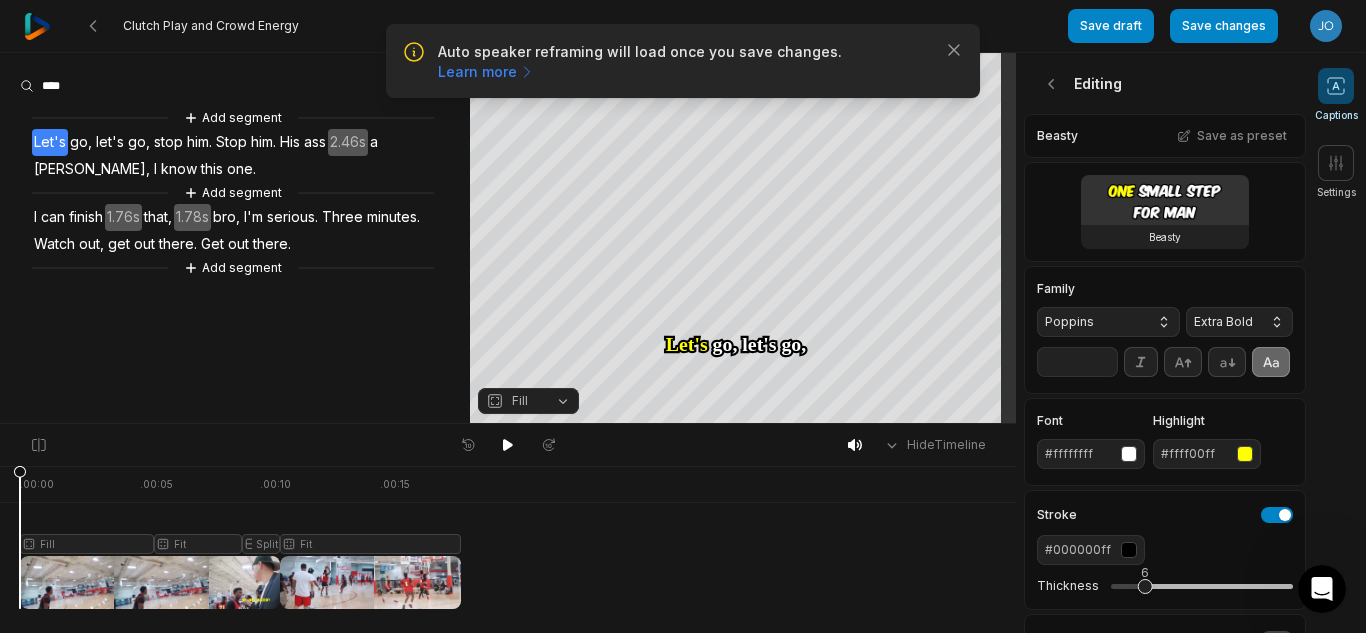 click on "**" at bounding box center [1077, 362] 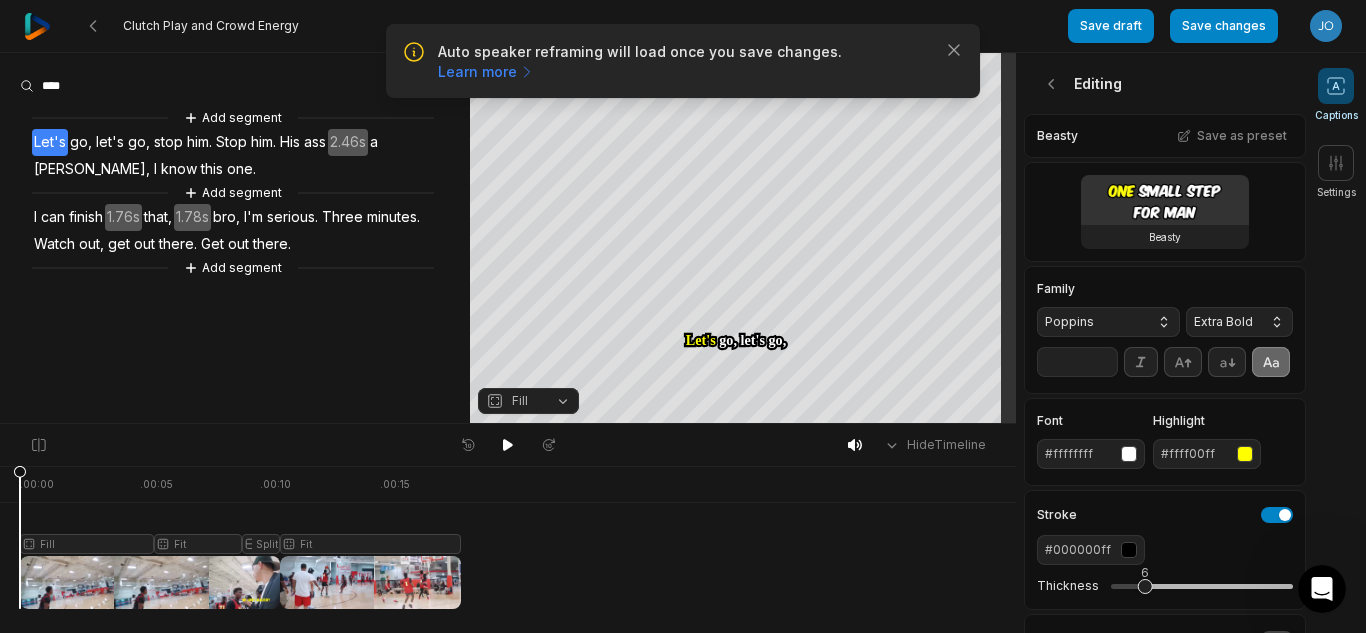 type on "**" 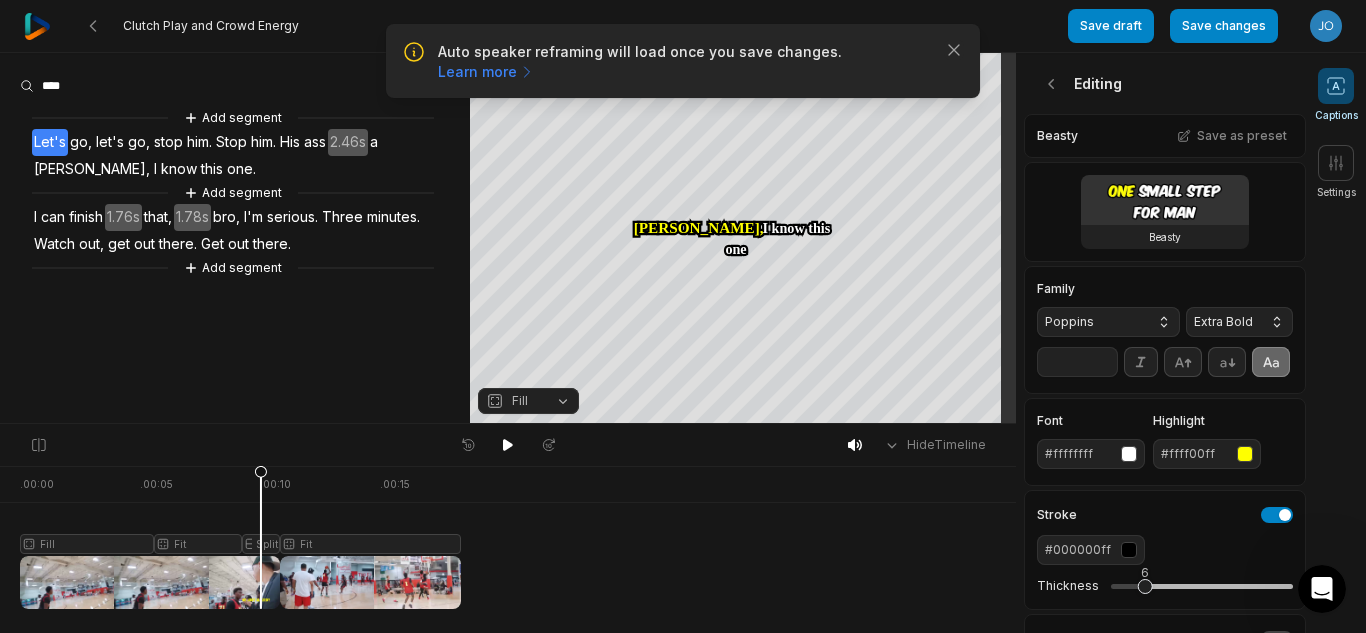 click at bounding box center (240, 537) 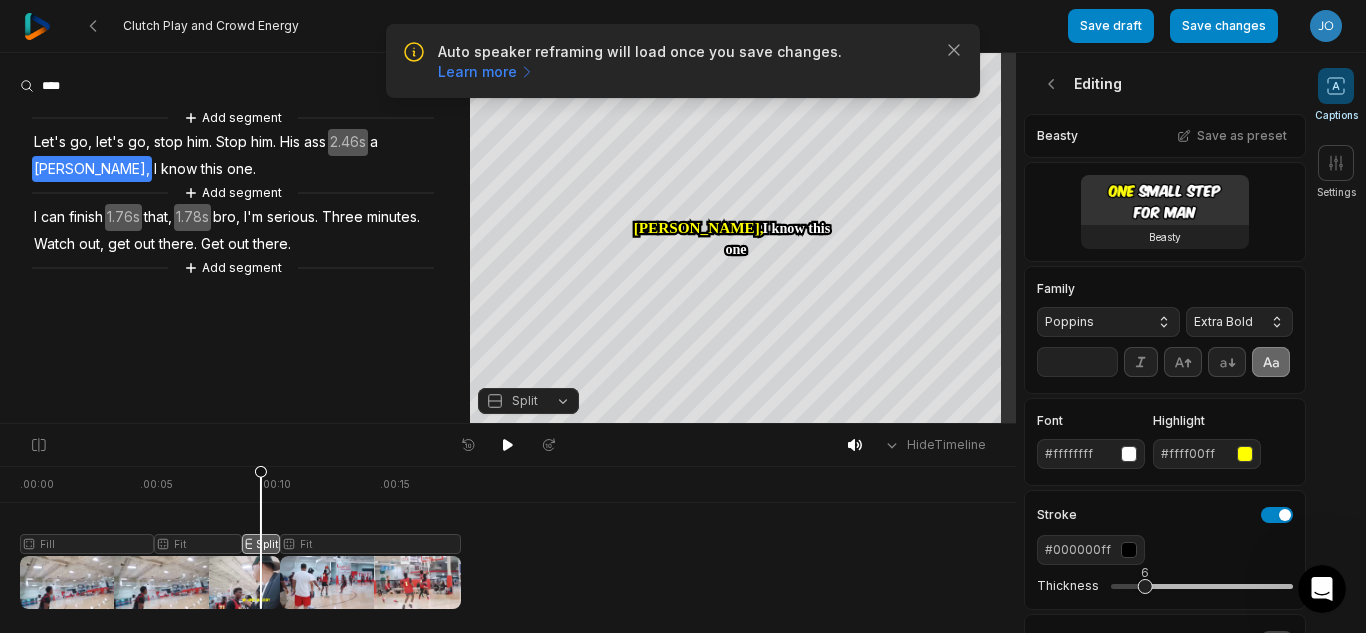 click on "Split" at bounding box center (525, 401) 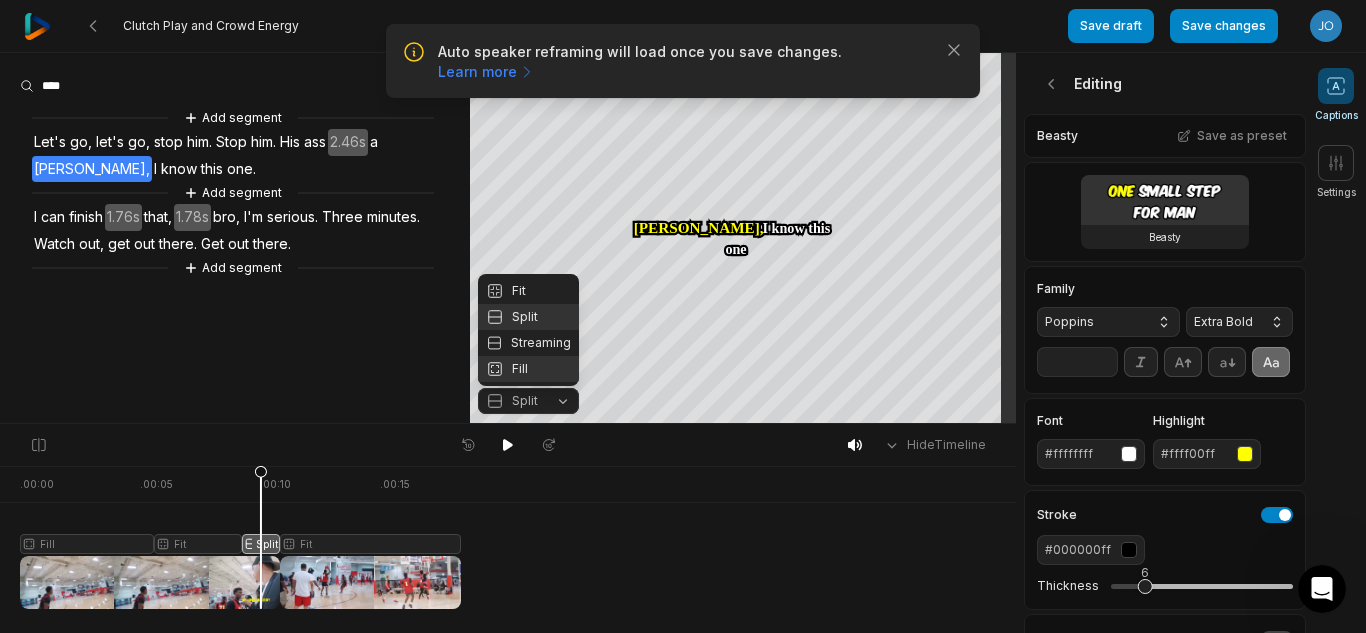 click on "Fill" at bounding box center (528, 369) 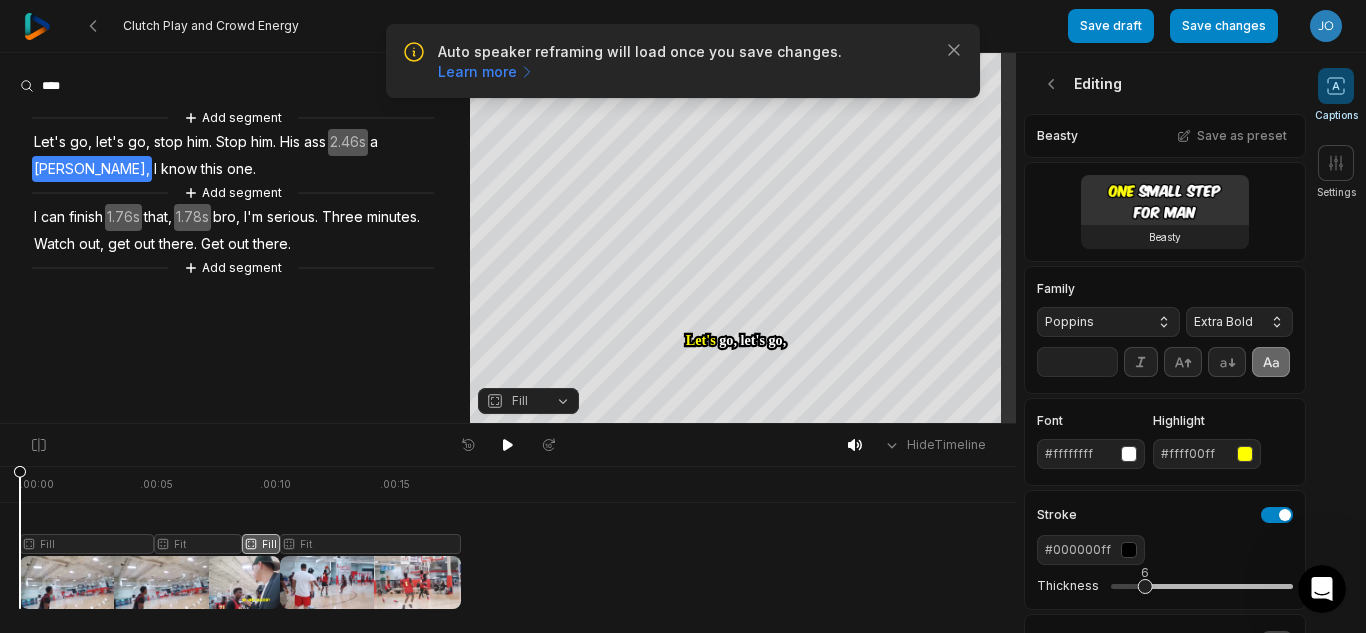 drag, startPoint x: 261, startPoint y: 469, endPoint x: 1, endPoint y: 455, distance: 260.37665 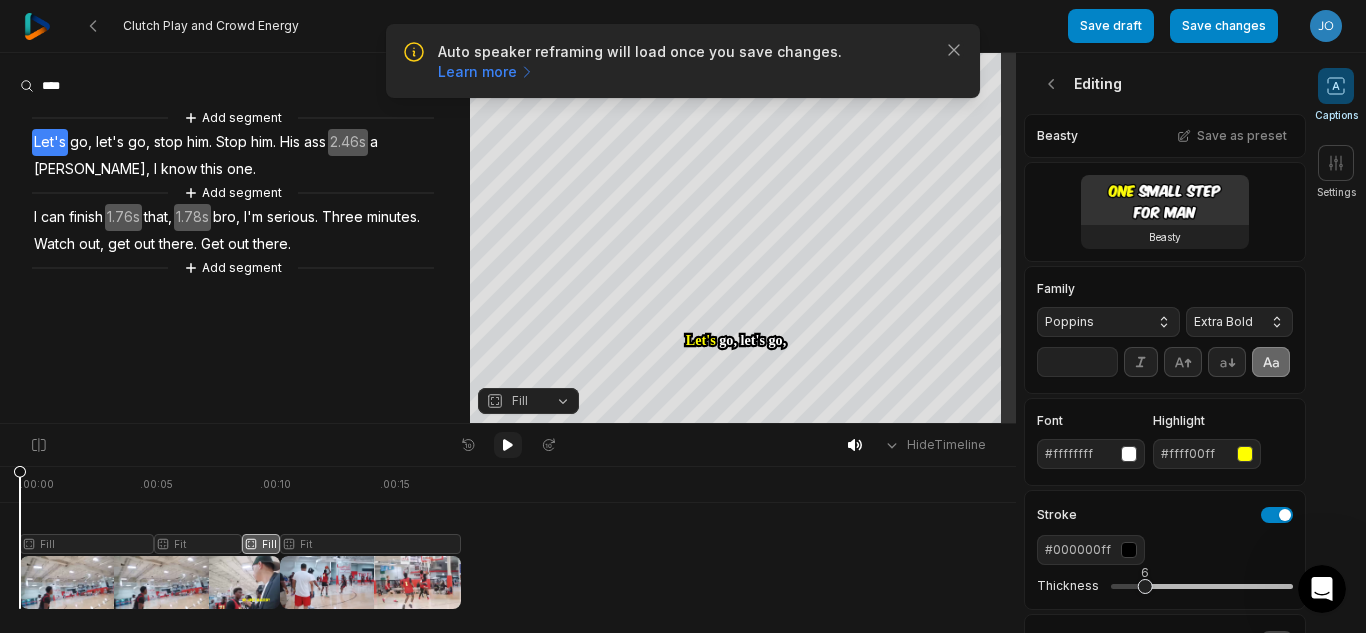 click 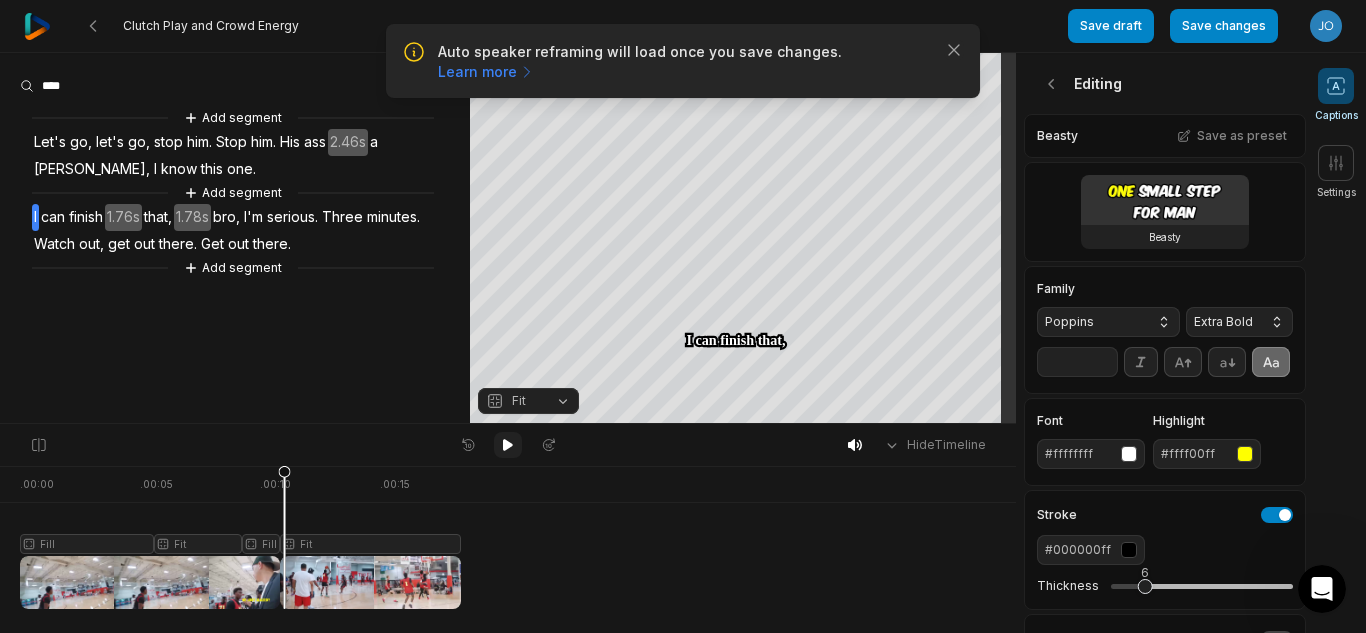 click 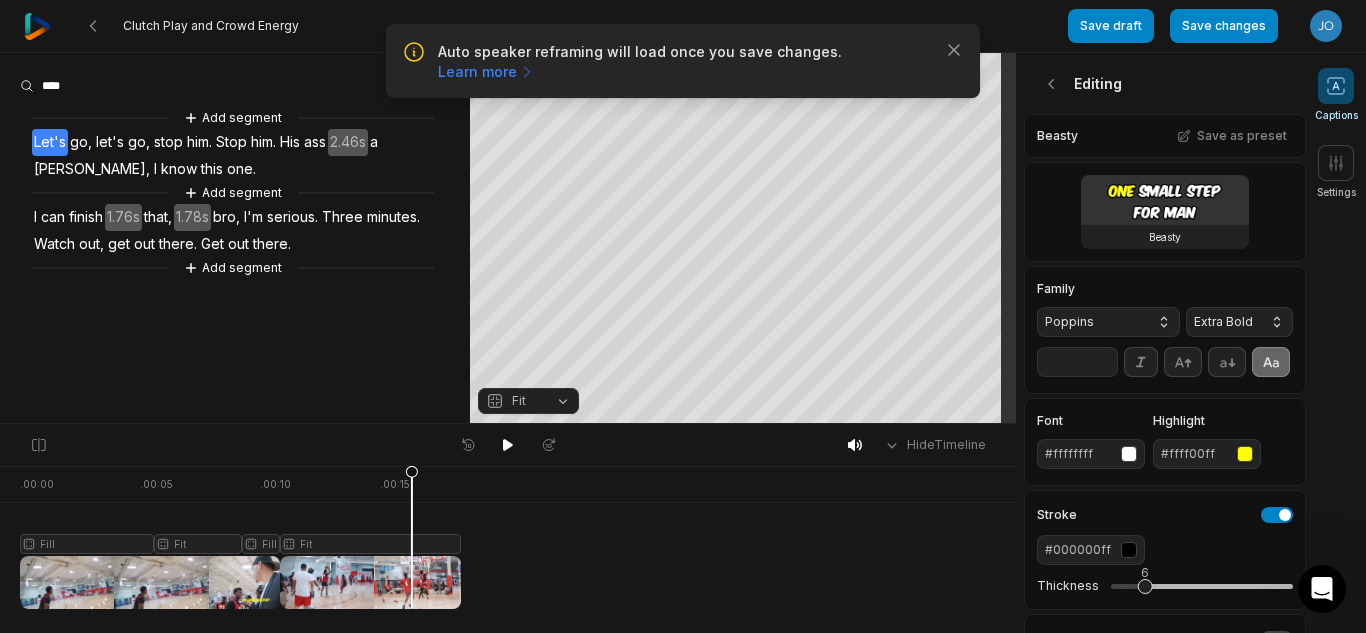 click at bounding box center (240, 537) 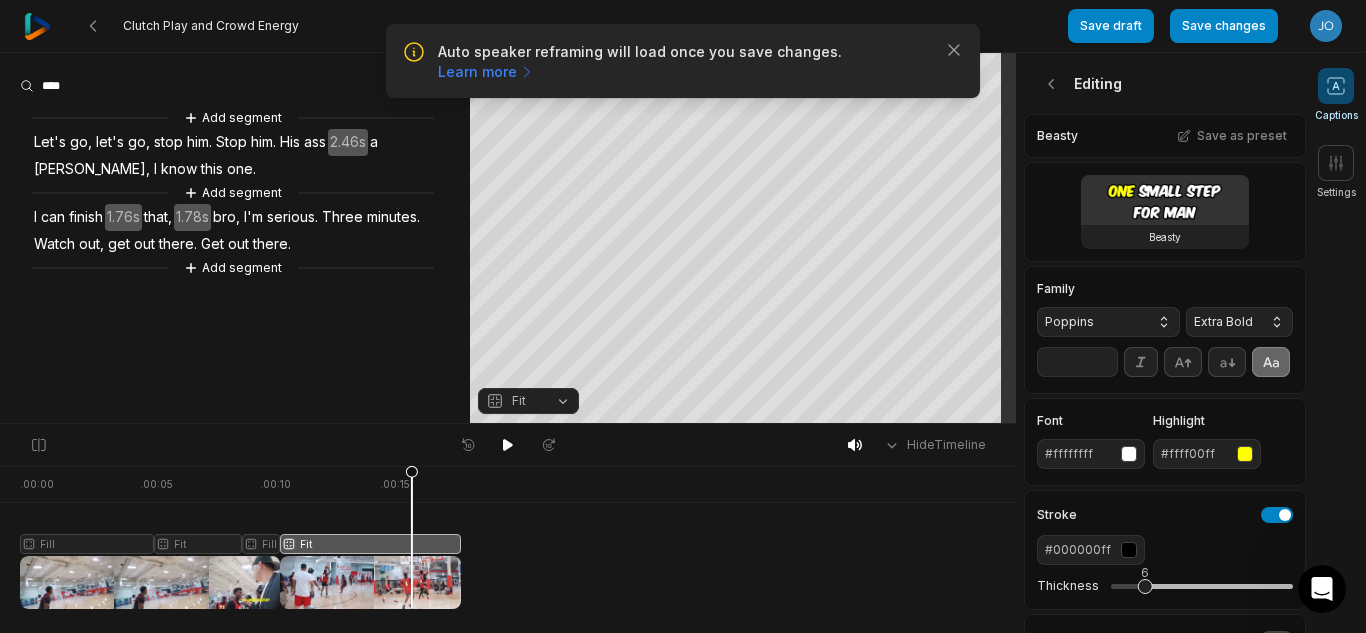 click on "Fit" at bounding box center (528, 401) 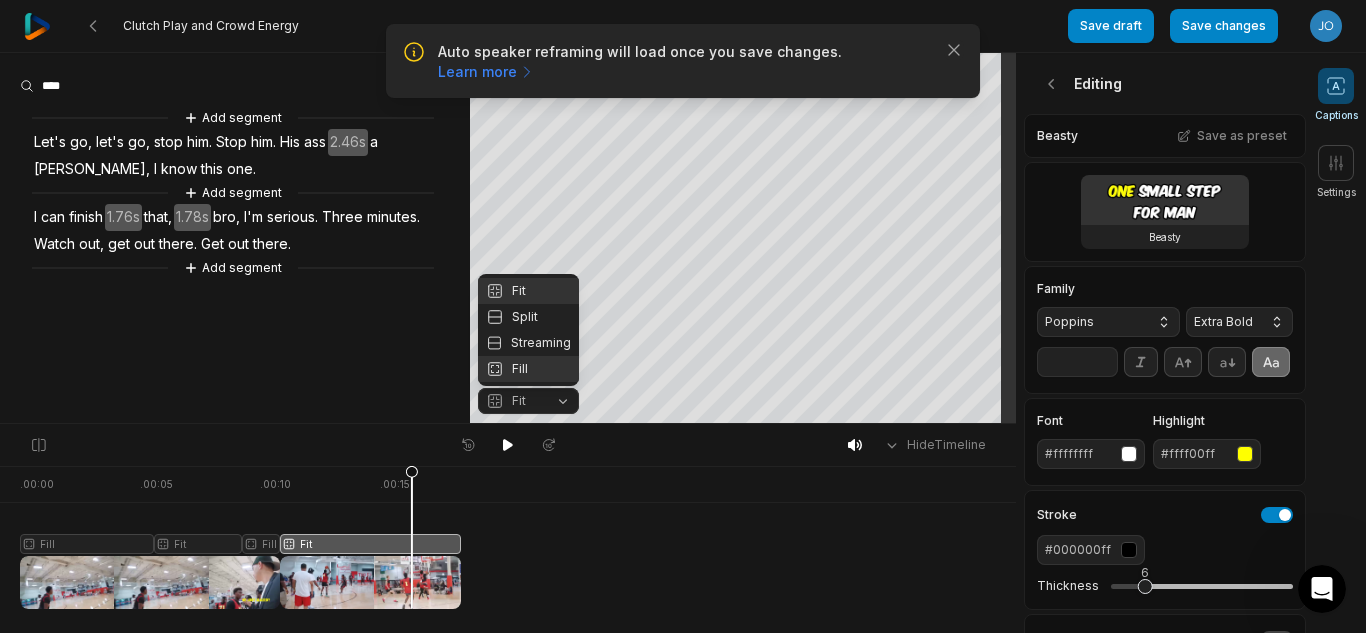 click on "Fill" at bounding box center (528, 369) 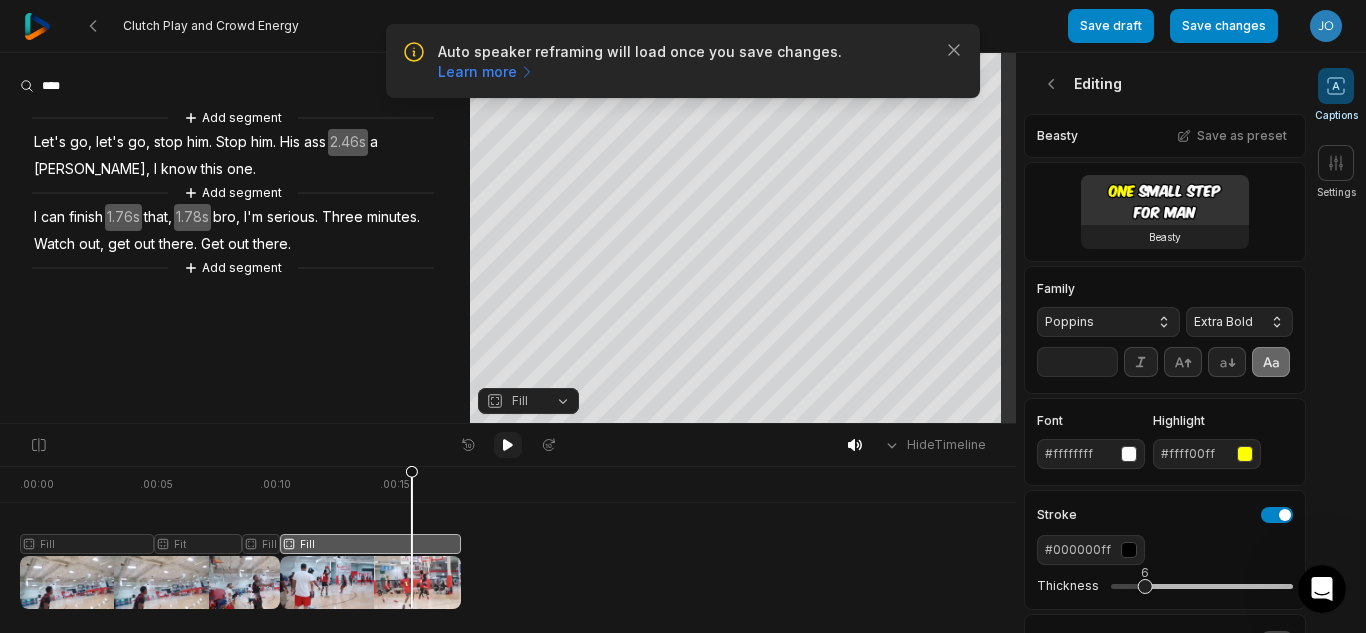 click at bounding box center [508, 445] 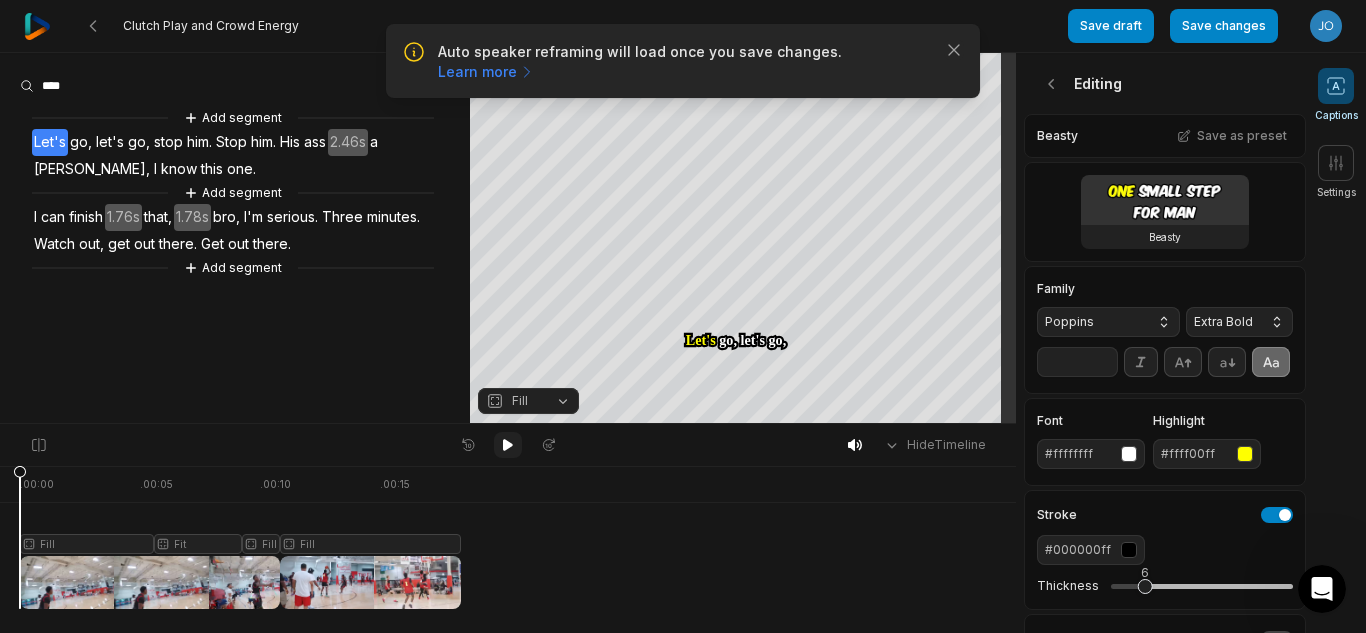 click 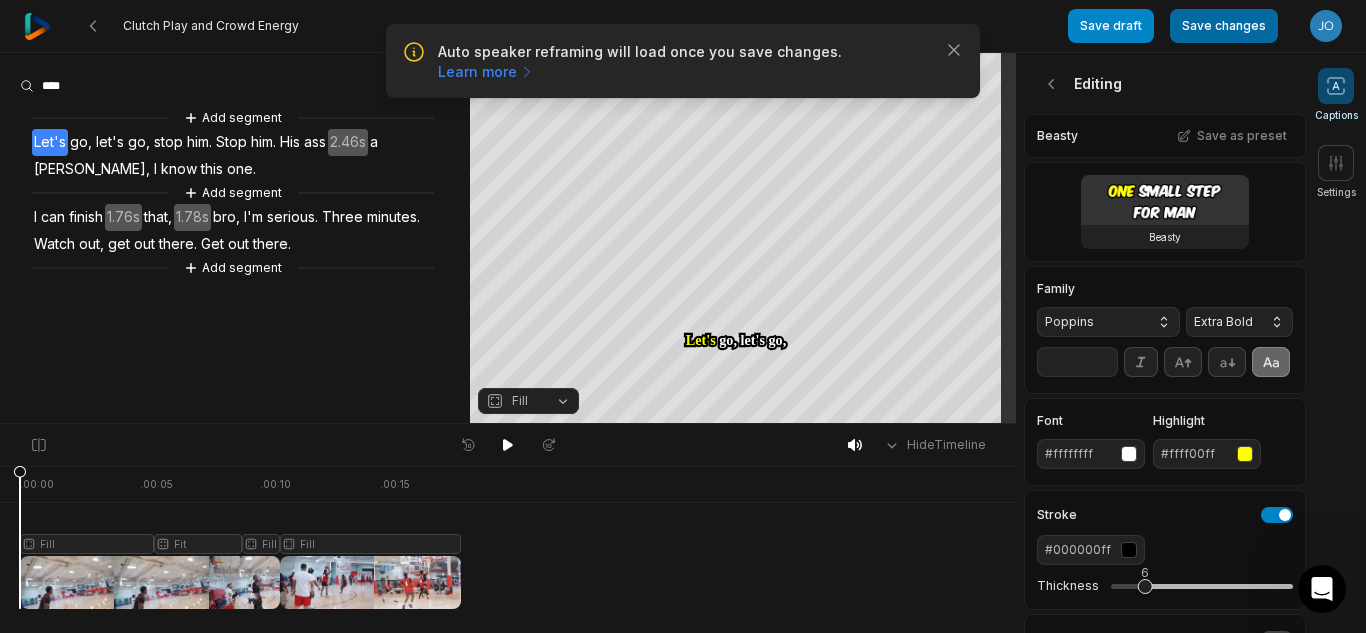 click on "Save changes" at bounding box center [1224, 26] 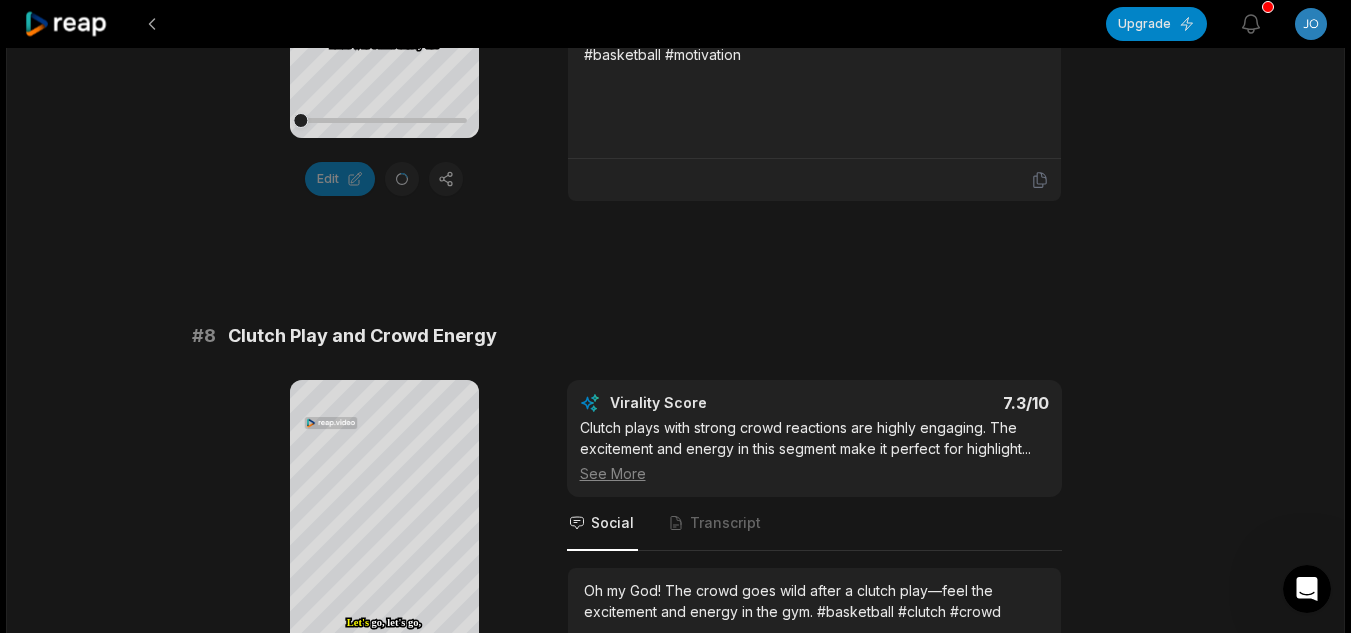 scroll, scrollTop: 4756, scrollLeft: 0, axis: vertical 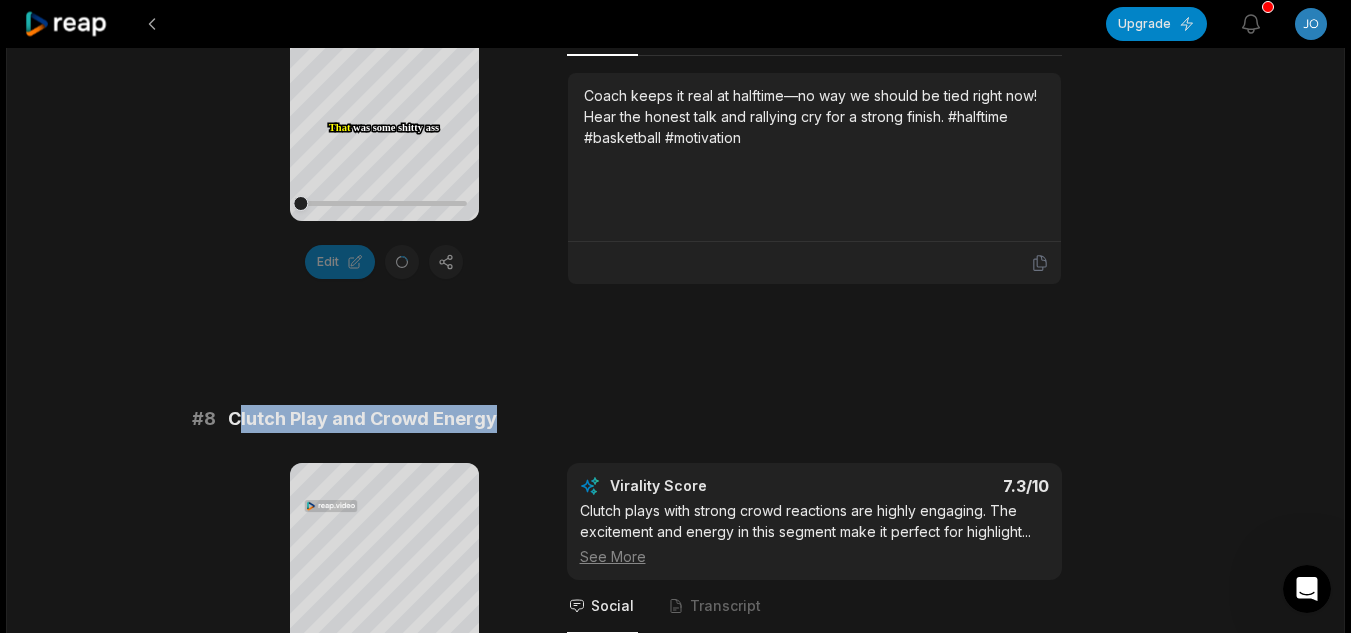 drag, startPoint x: 431, startPoint y: 432, endPoint x: 226, endPoint y: 419, distance: 205.41179 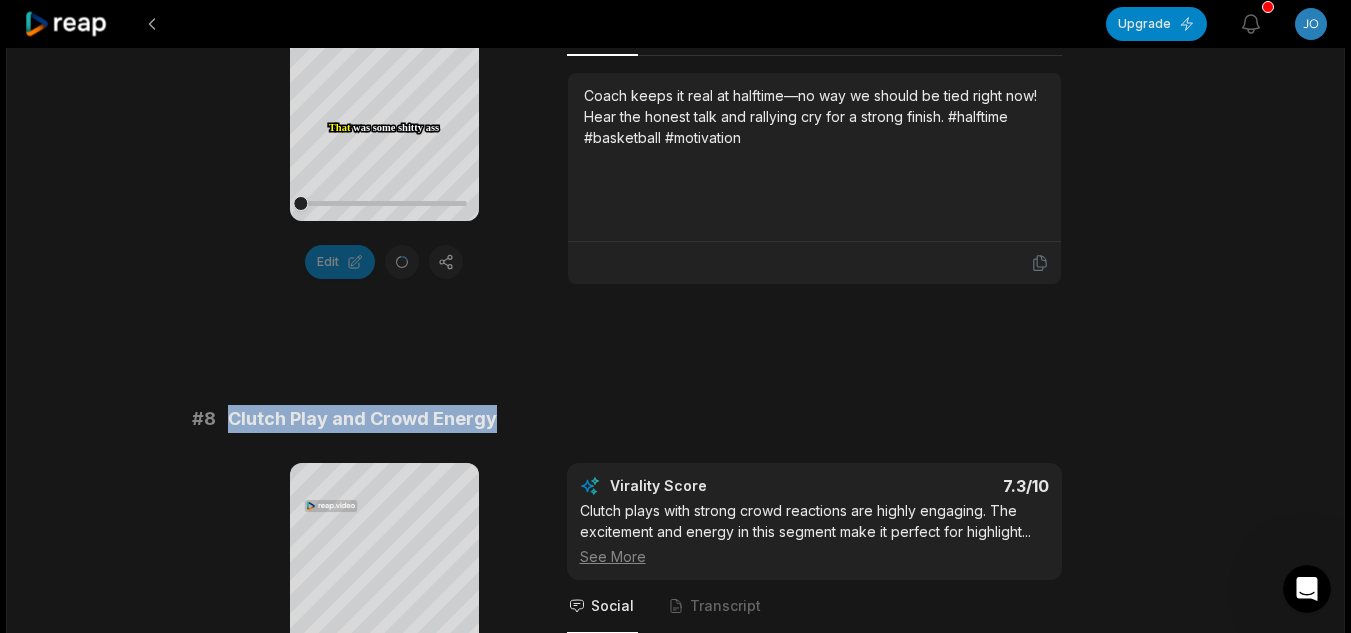 scroll, scrollTop: 4308, scrollLeft: 0, axis: vertical 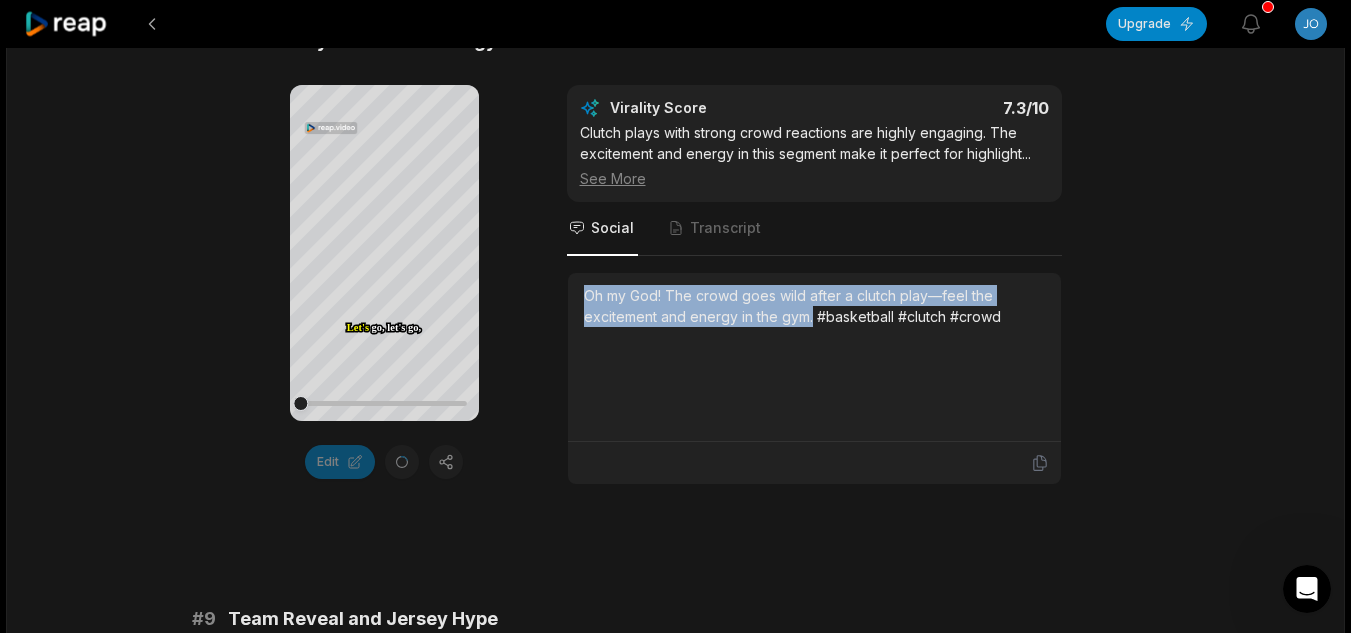 drag, startPoint x: 811, startPoint y: 315, endPoint x: 554, endPoint y: 284, distance: 258.86288 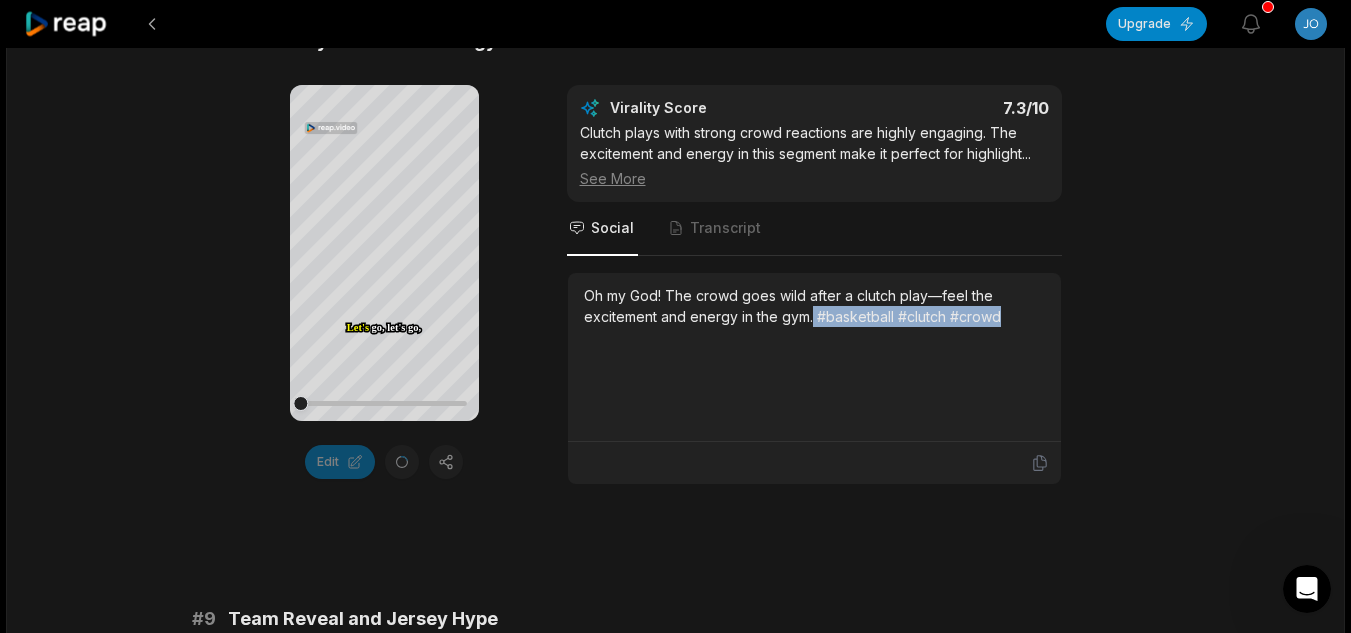 drag, startPoint x: 812, startPoint y: 315, endPoint x: 1009, endPoint y: 330, distance: 197.57024 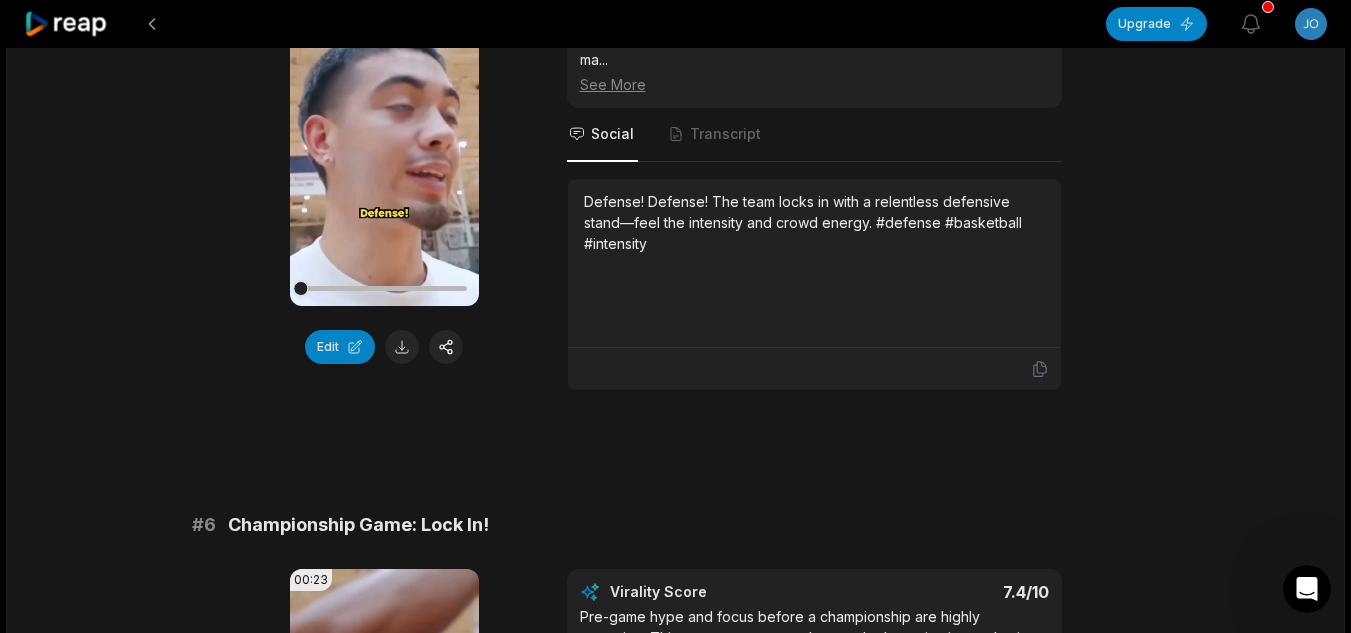 scroll, scrollTop: 2646, scrollLeft: 0, axis: vertical 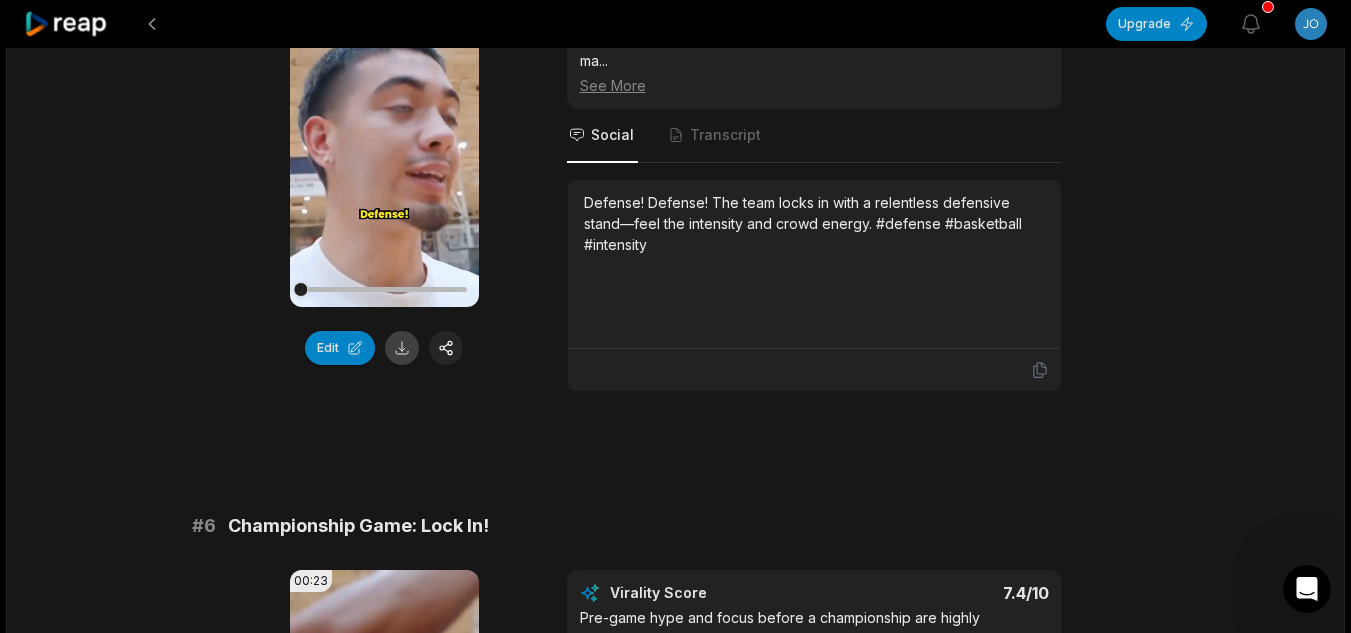click at bounding box center [402, 348] 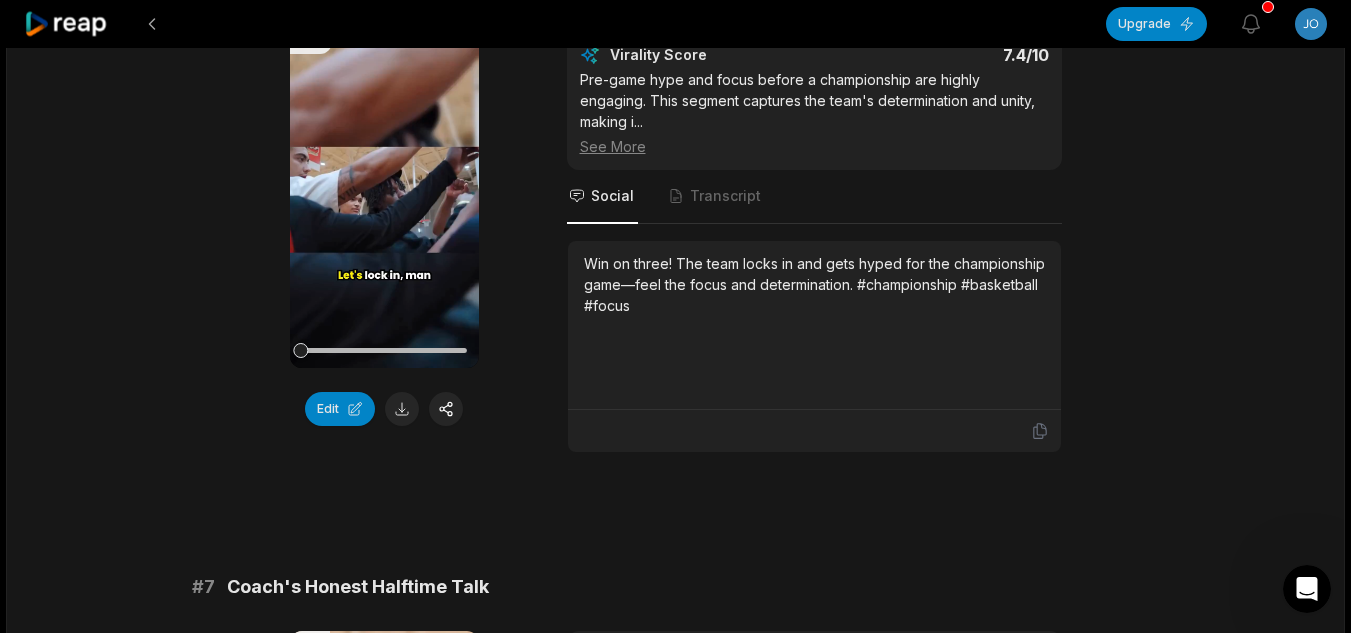 scroll, scrollTop: 3187, scrollLeft: 0, axis: vertical 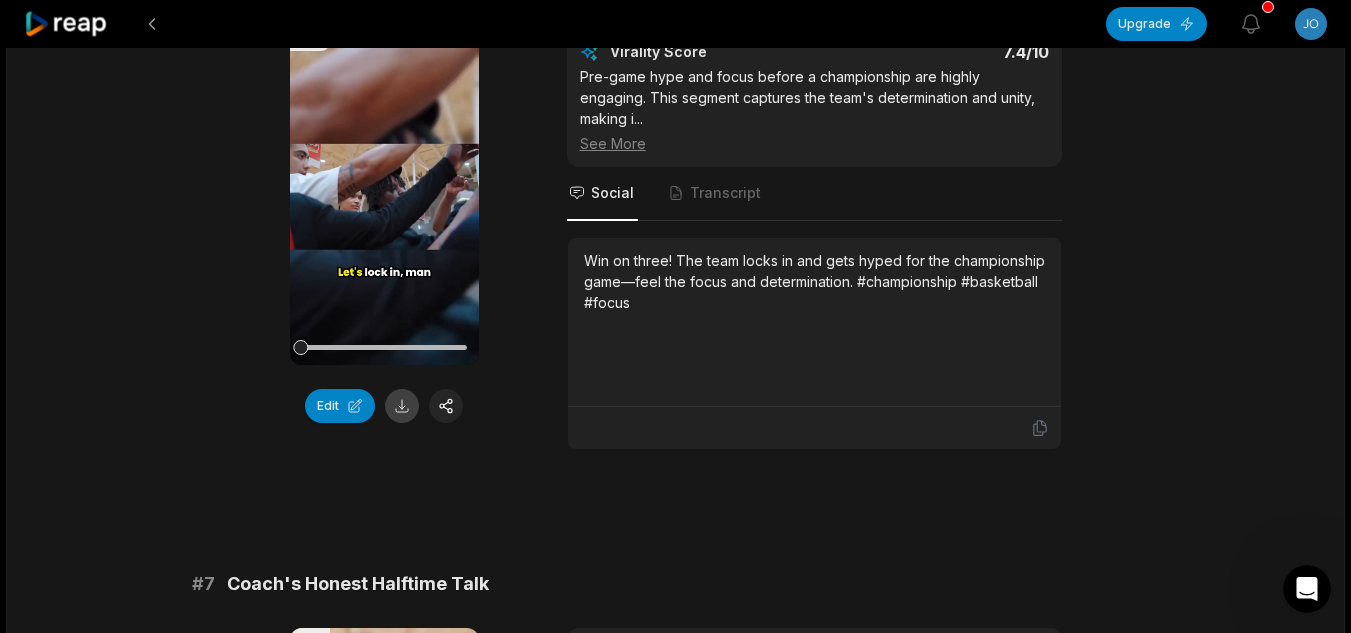 click at bounding box center (402, 406) 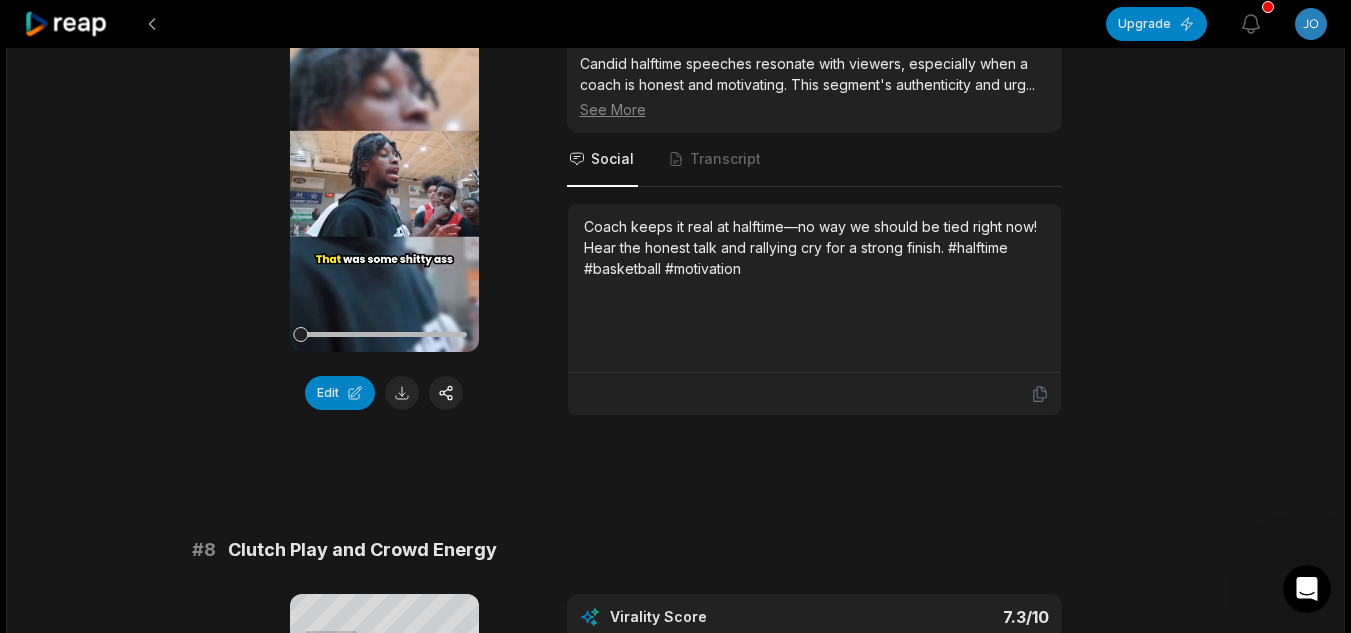 scroll, scrollTop: 3801, scrollLeft: 0, axis: vertical 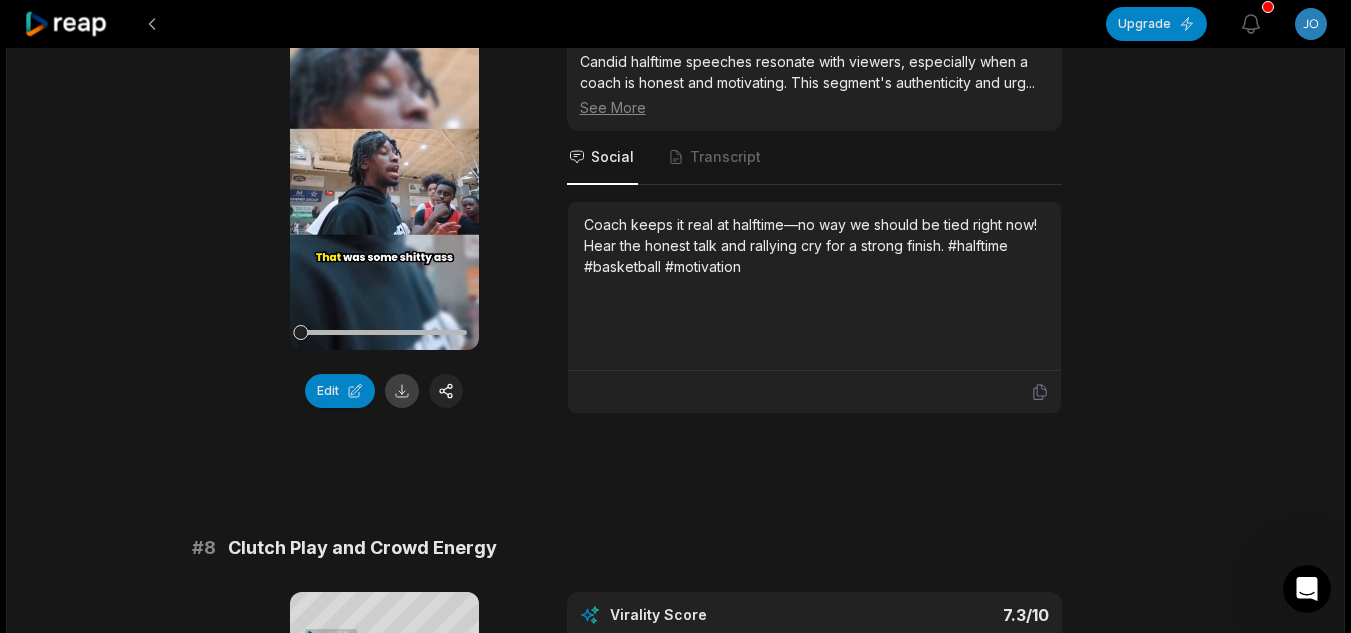 click at bounding box center [402, 391] 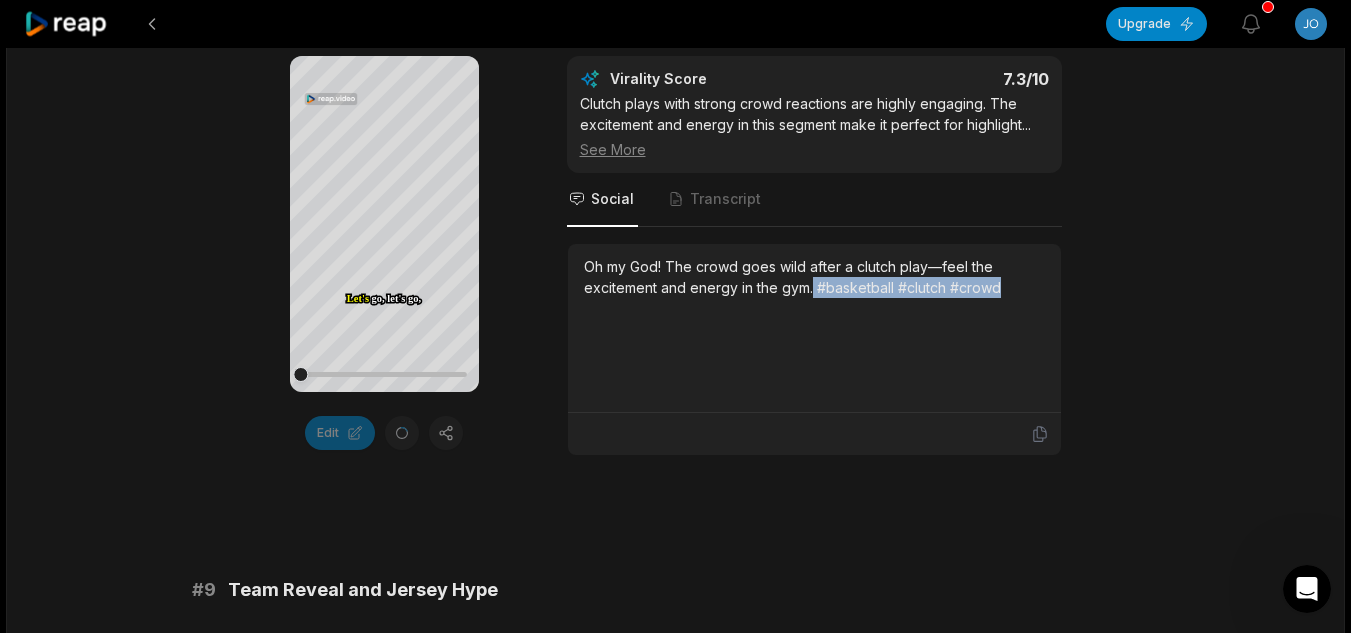 scroll, scrollTop: 4330, scrollLeft: 0, axis: vertical 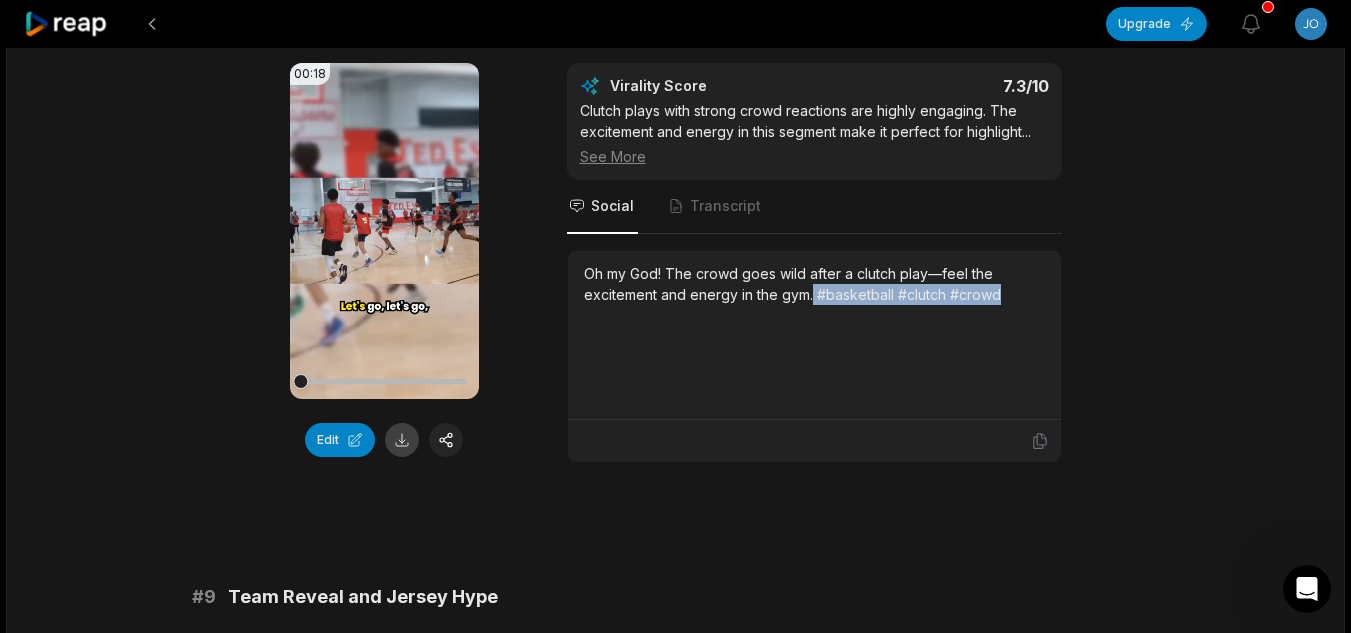 click at bounding box center (402, 440) 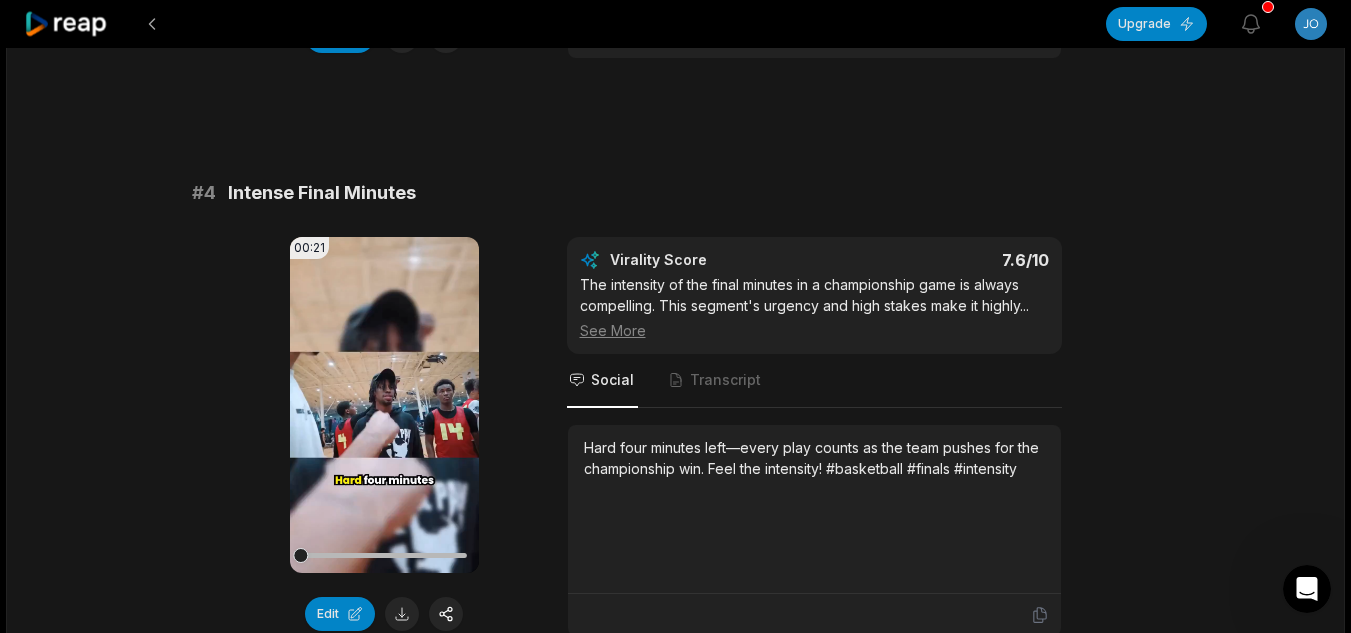 scroll, scrollTop: 1801, scrollLeft: 0, axis: vertical 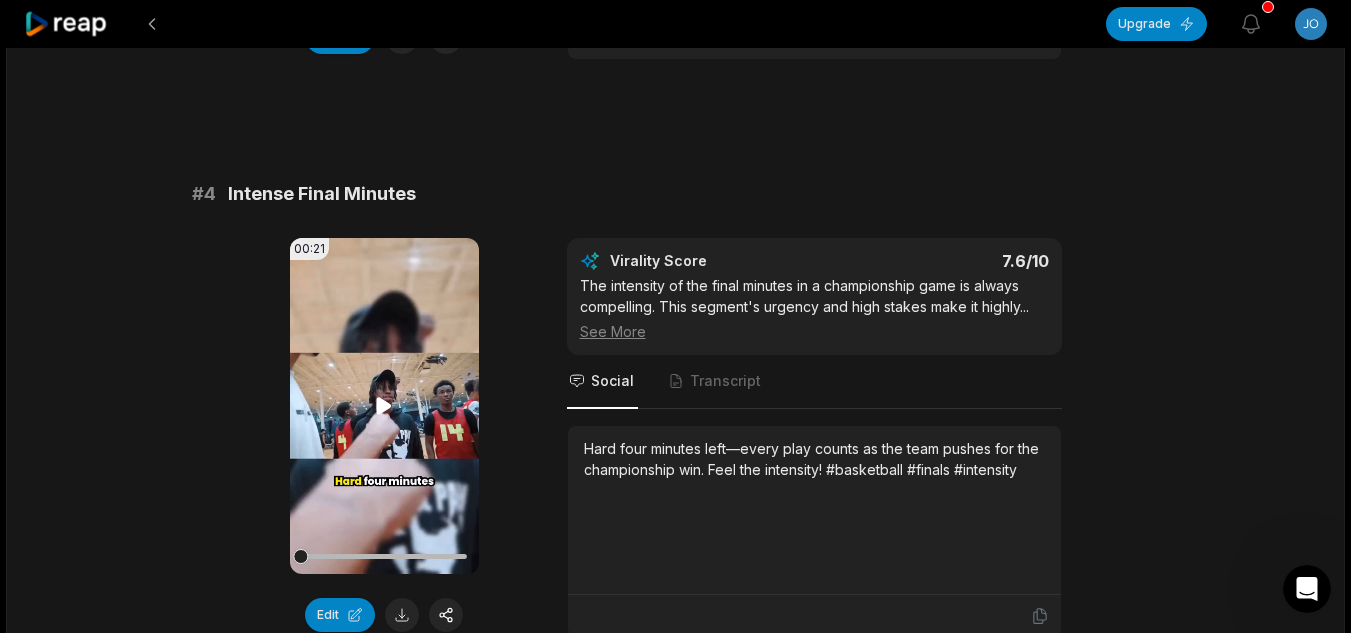 click 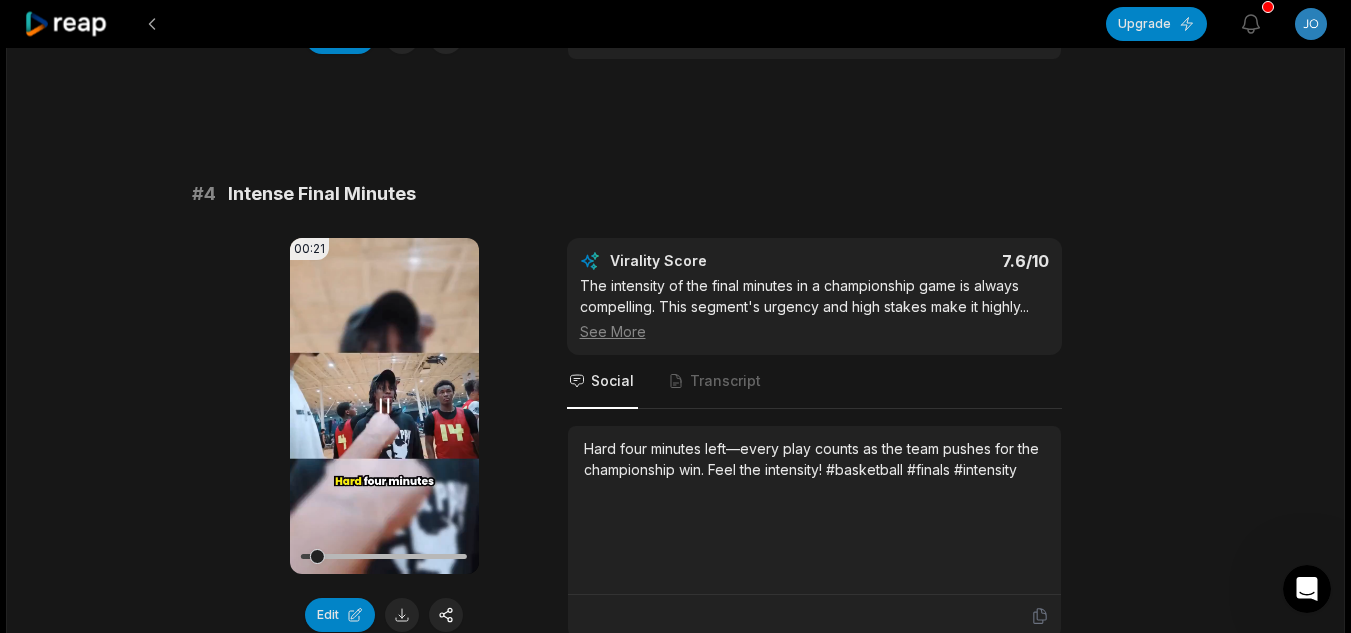 click 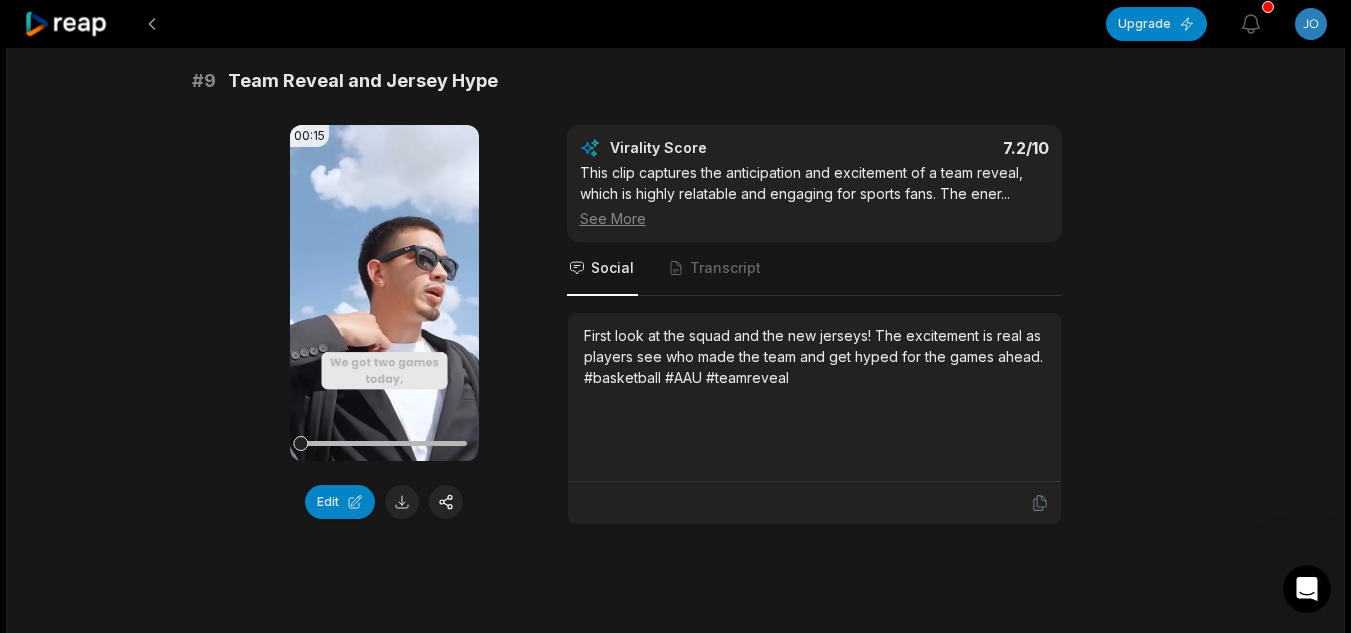 scroll, scrollTop: 4849, scrollLeft: 0, axis: vertical 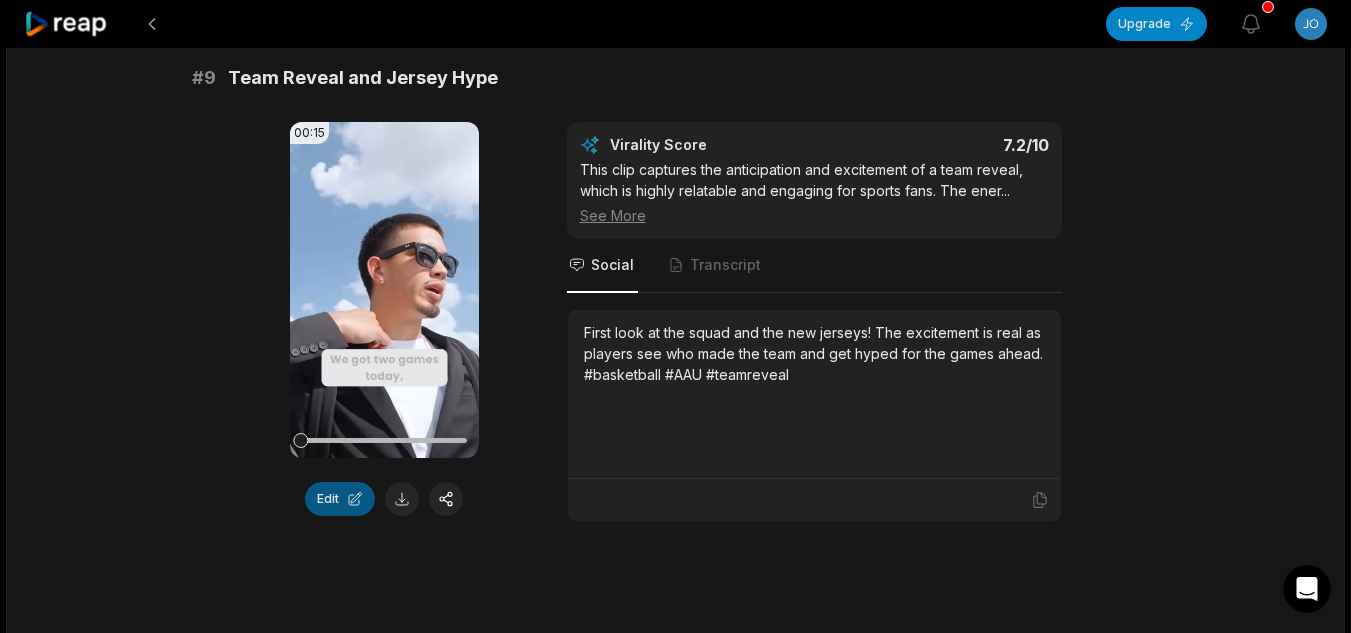 click on "Edit" at bounding box center [340, 499] 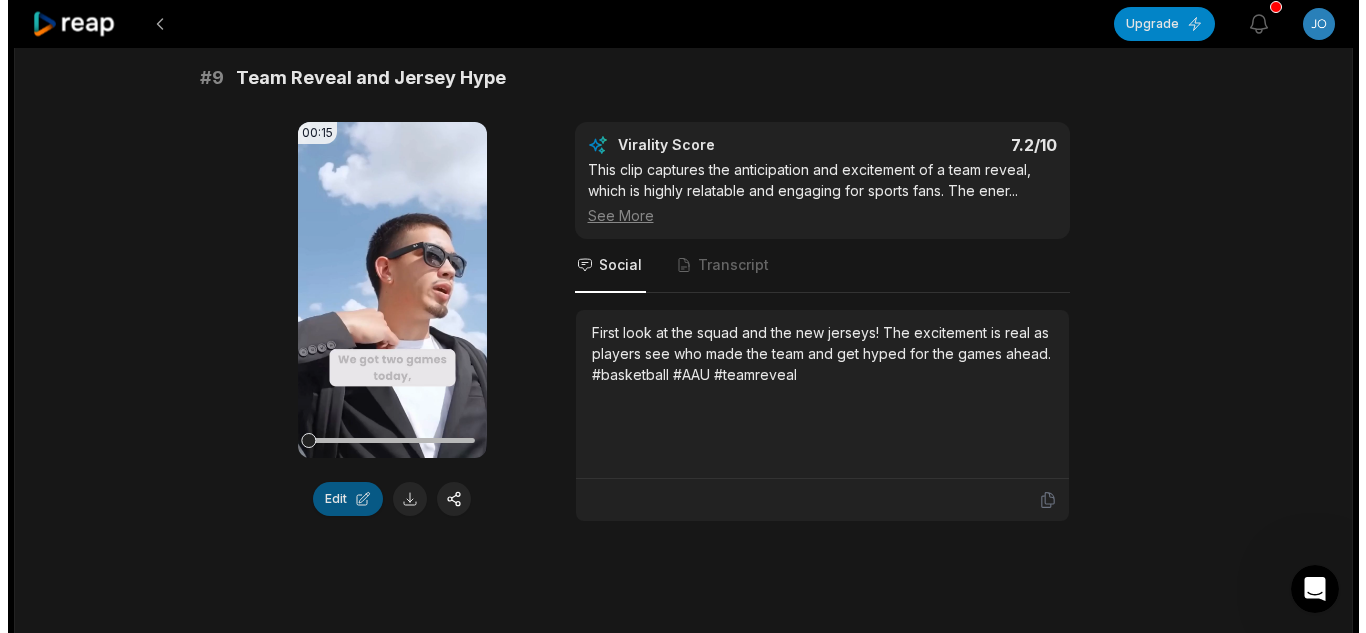 scroll, scrollTop: 0, scrollLeft: 0, axis: both 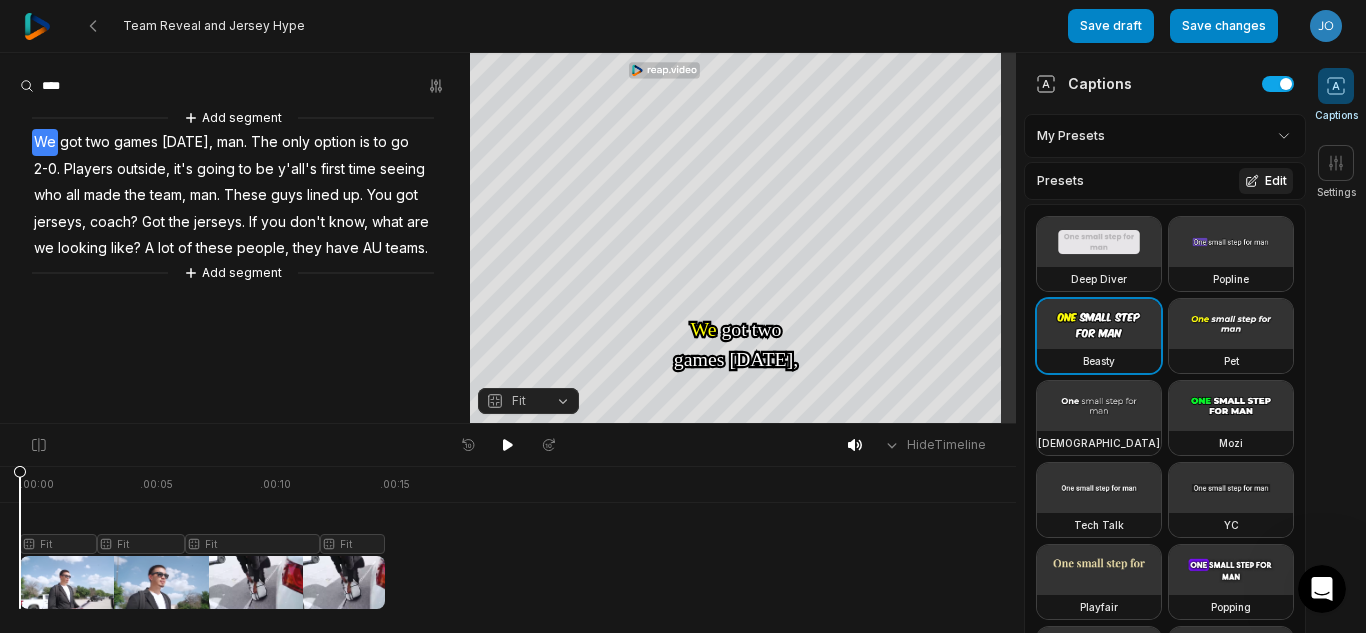 click on "Edit" at bounding box center [1266, 181] 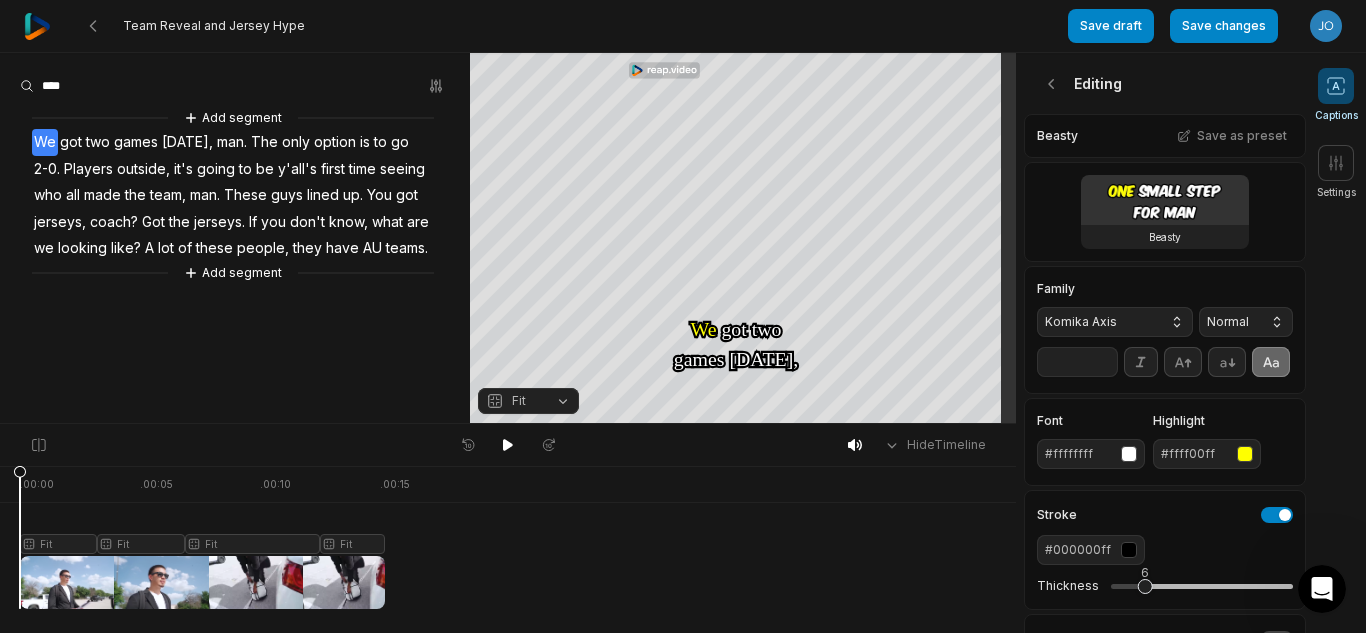 click on "Komika Axis" at bounding box center [1099, 322] 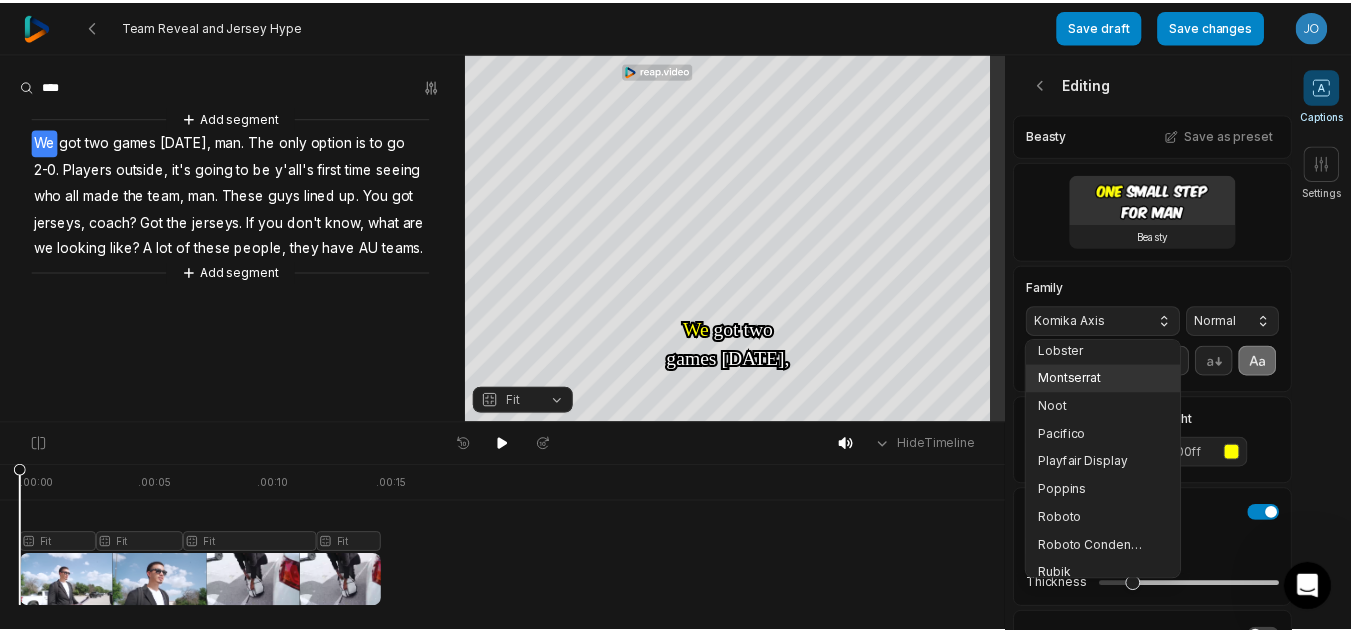 scroll, scrollTop: 294, scrollLeft: 0, axis: vertical 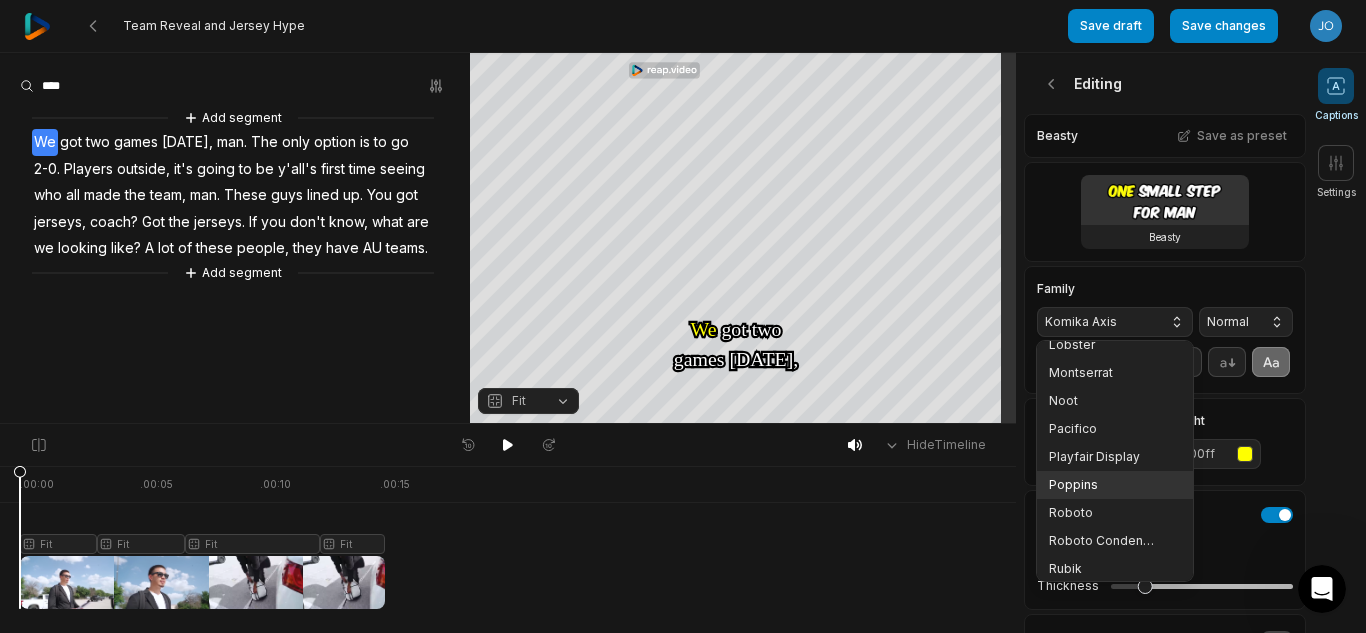 click on "Poppins" at bounding box center (1115, 485) 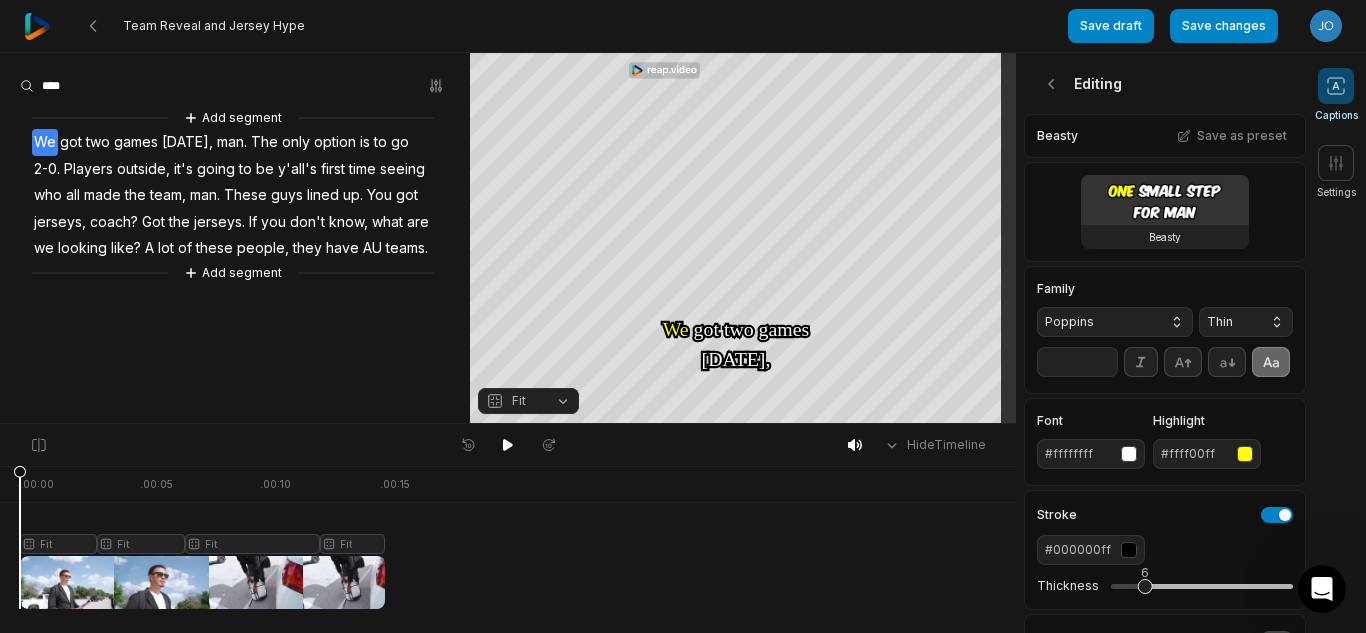 click on "Thin" at bounding box center (1230, 322) 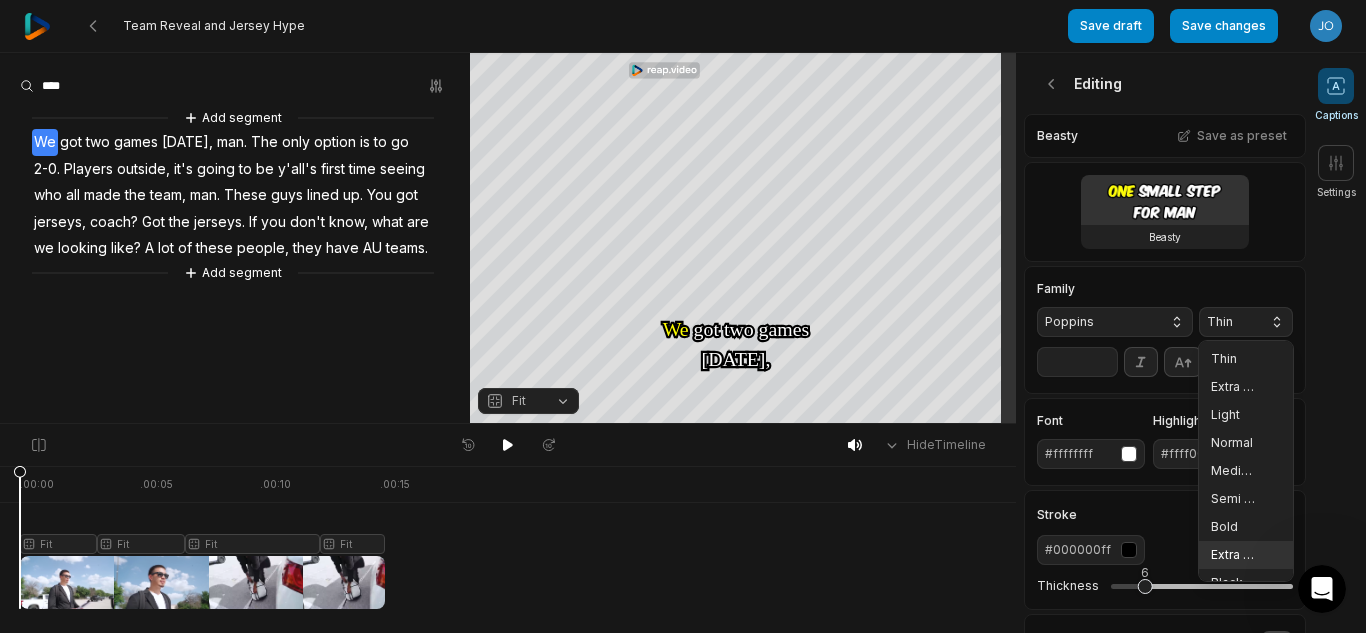 click on "Extra Bold" at bounding box center [1234, 555] 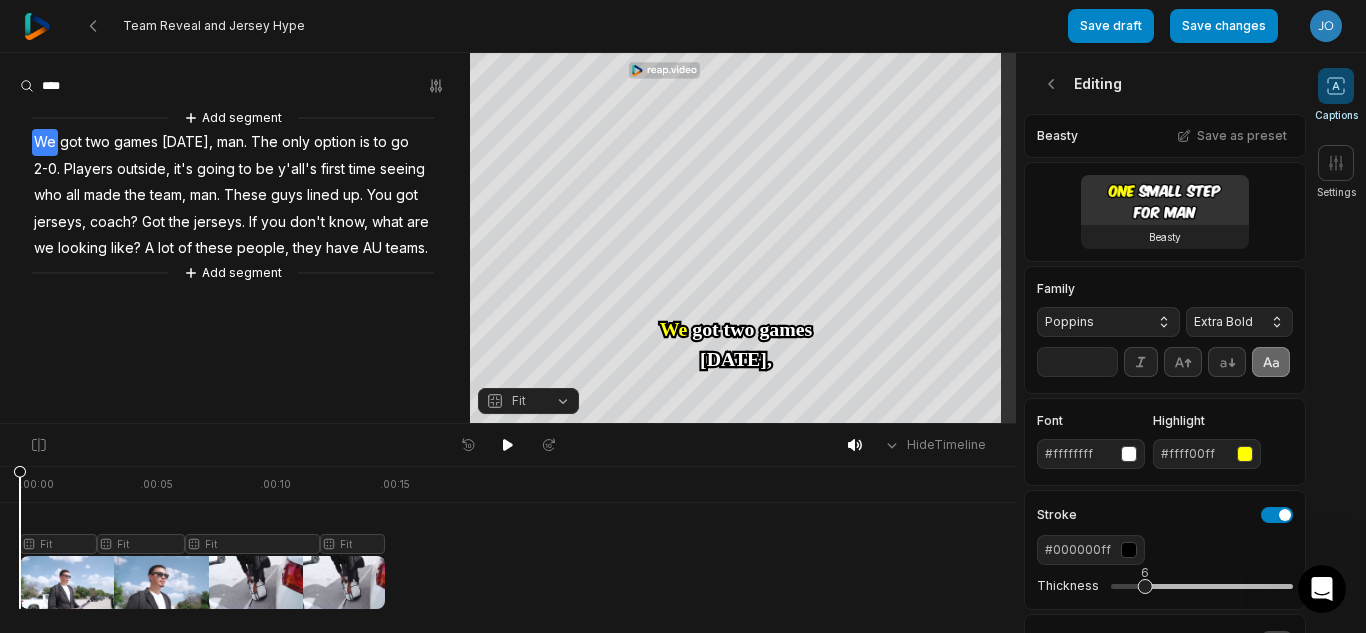 click on "**" at bounding box center (1077, 362) 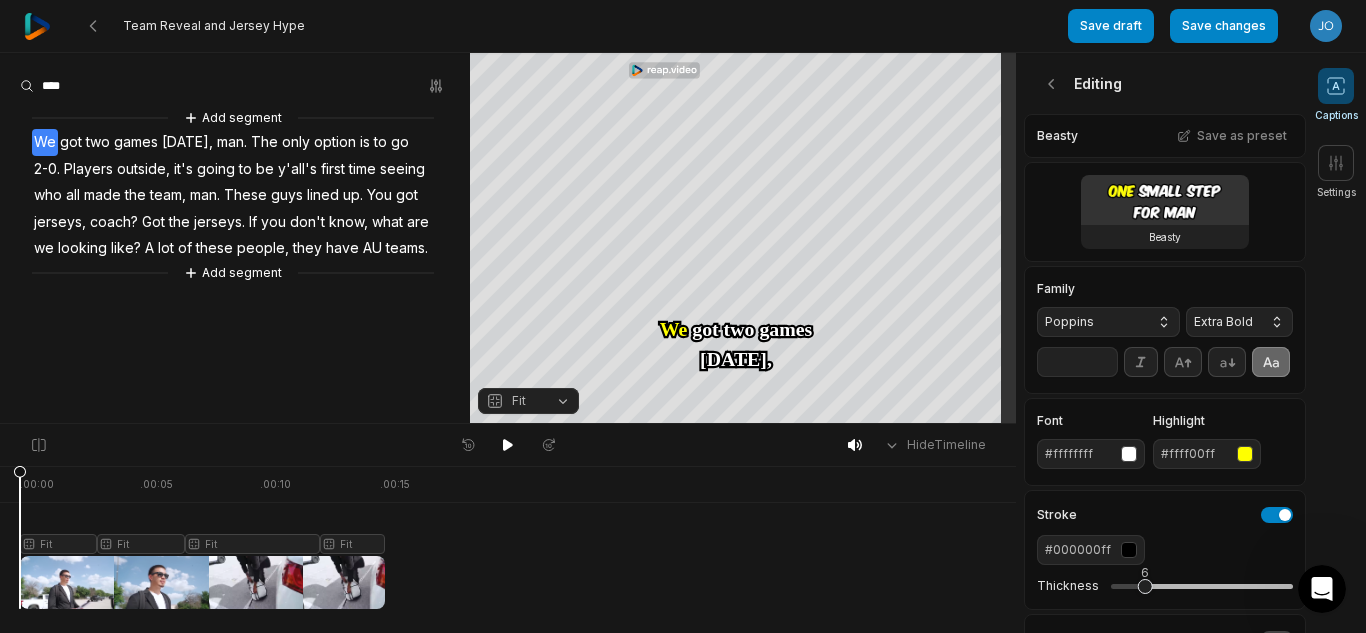 type on "*" 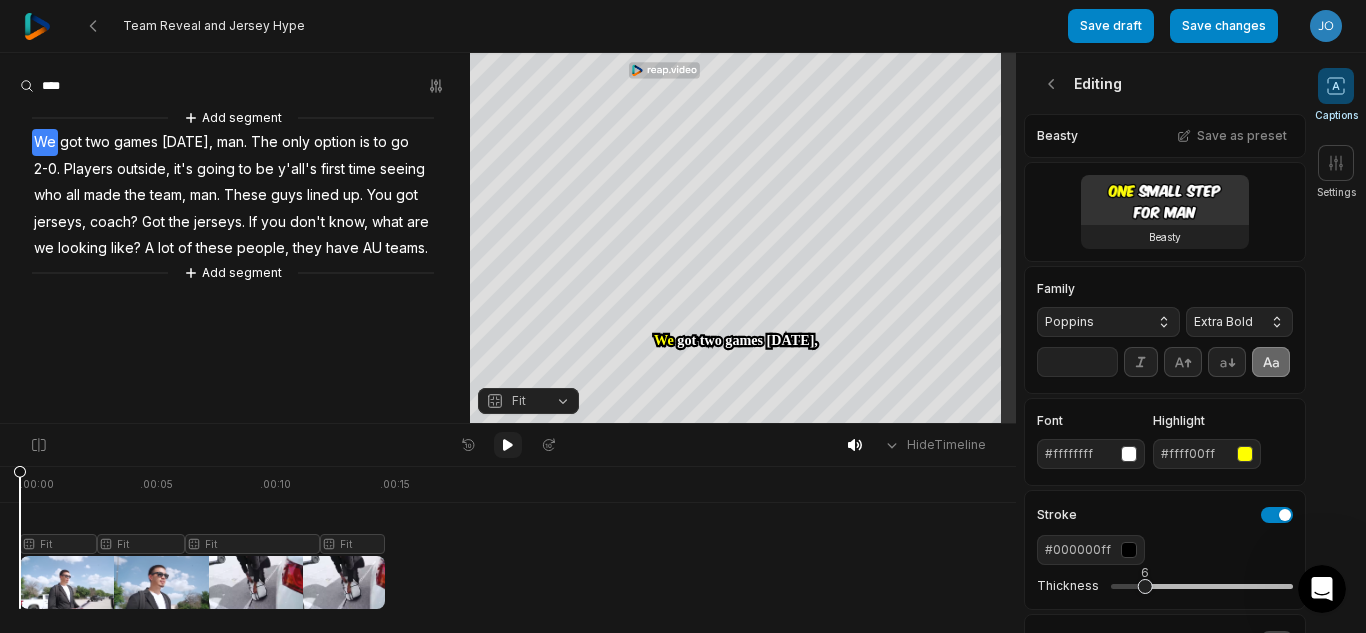 type on "**" 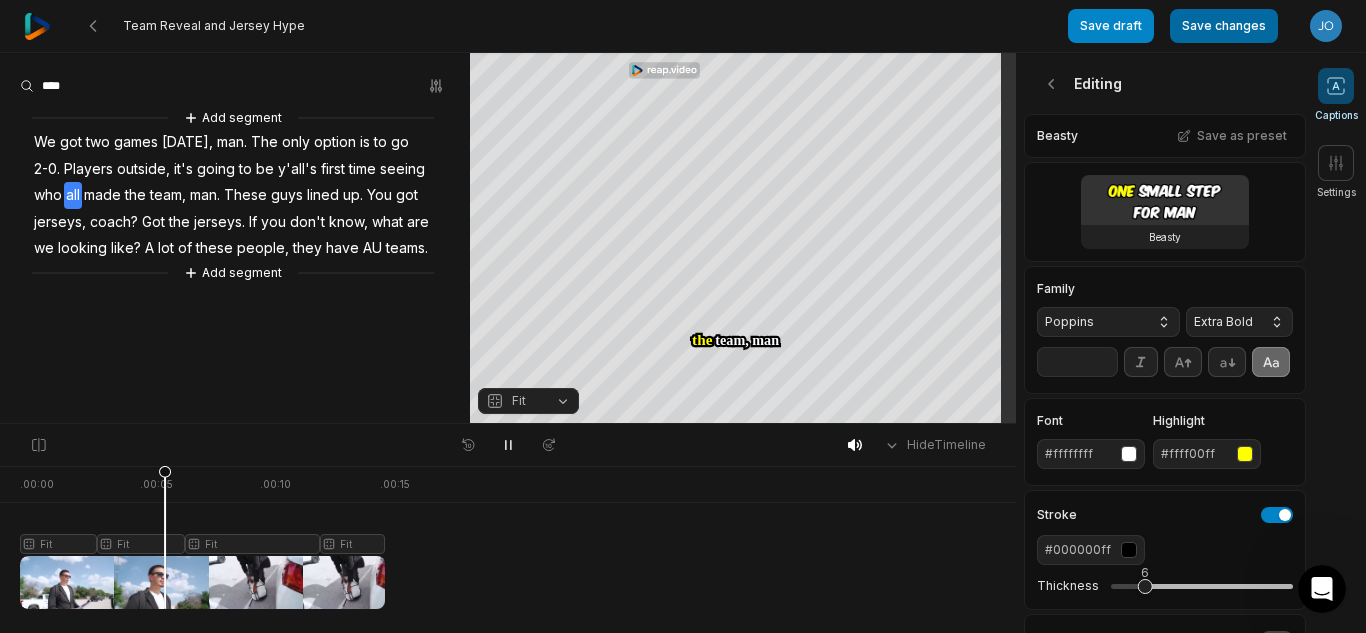 click on "Save changes" at bounding box center [1224, 26] 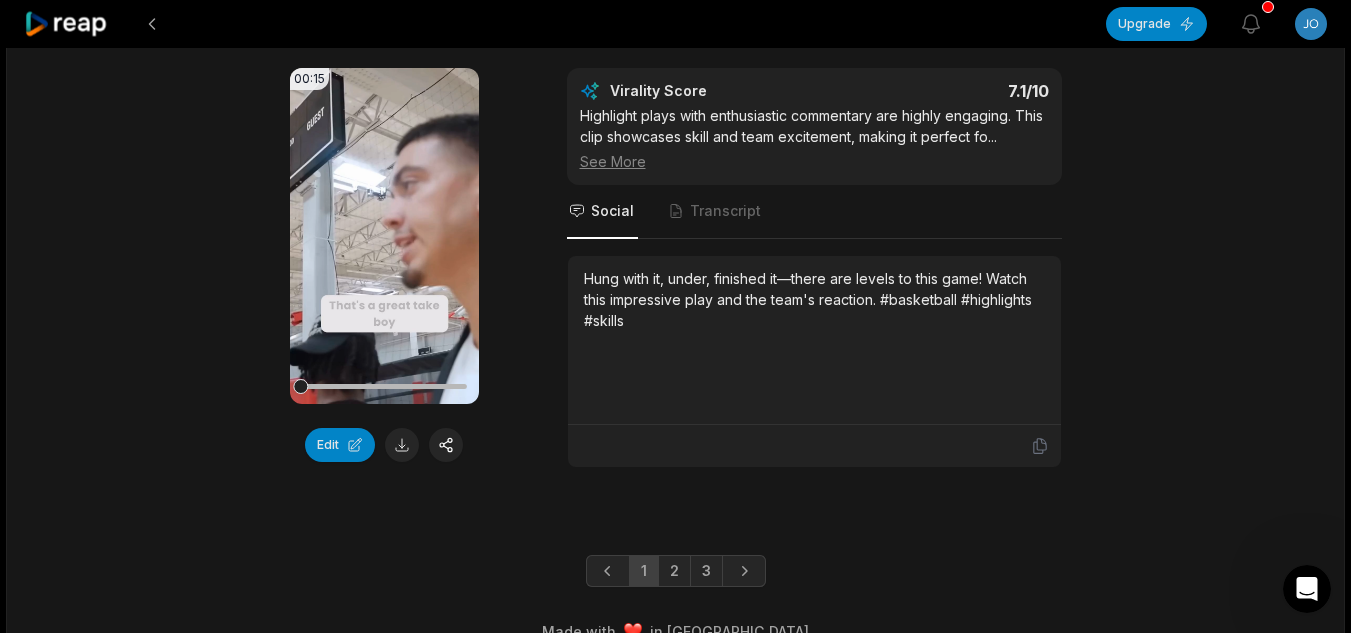 scroll, scrollTop: 5482, scrollLeft: 0, axis: vertical 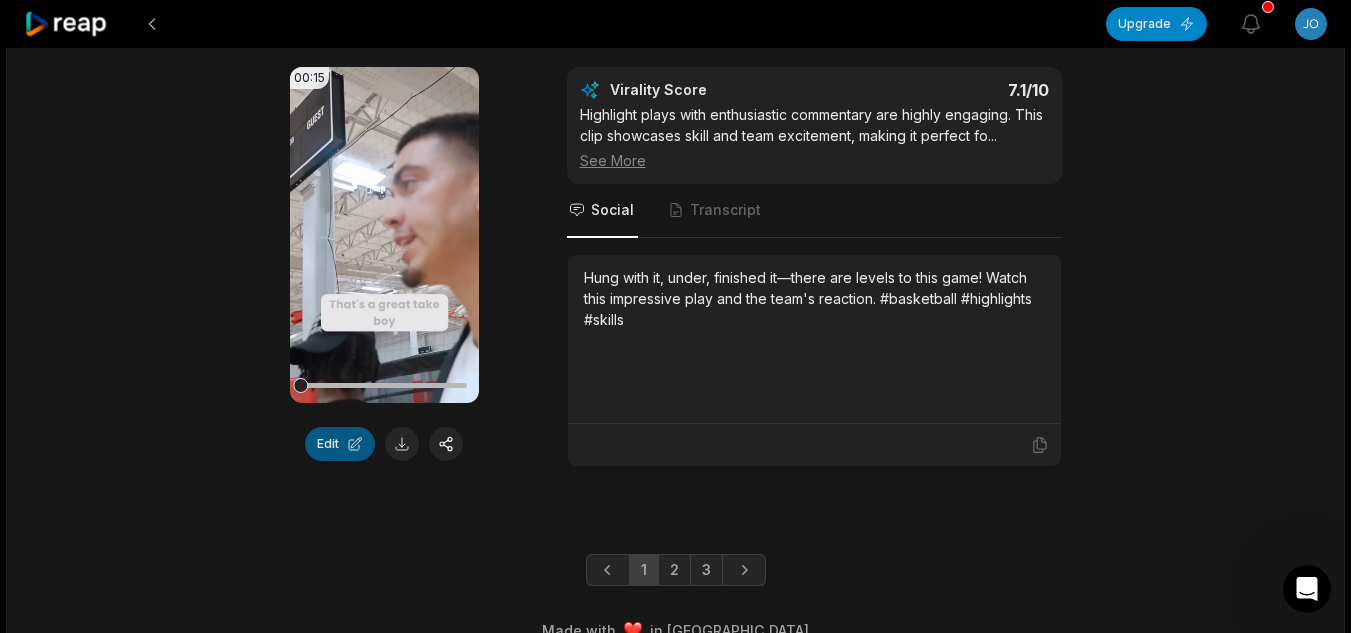 click on "Edit" at bounding box center (340, 444) 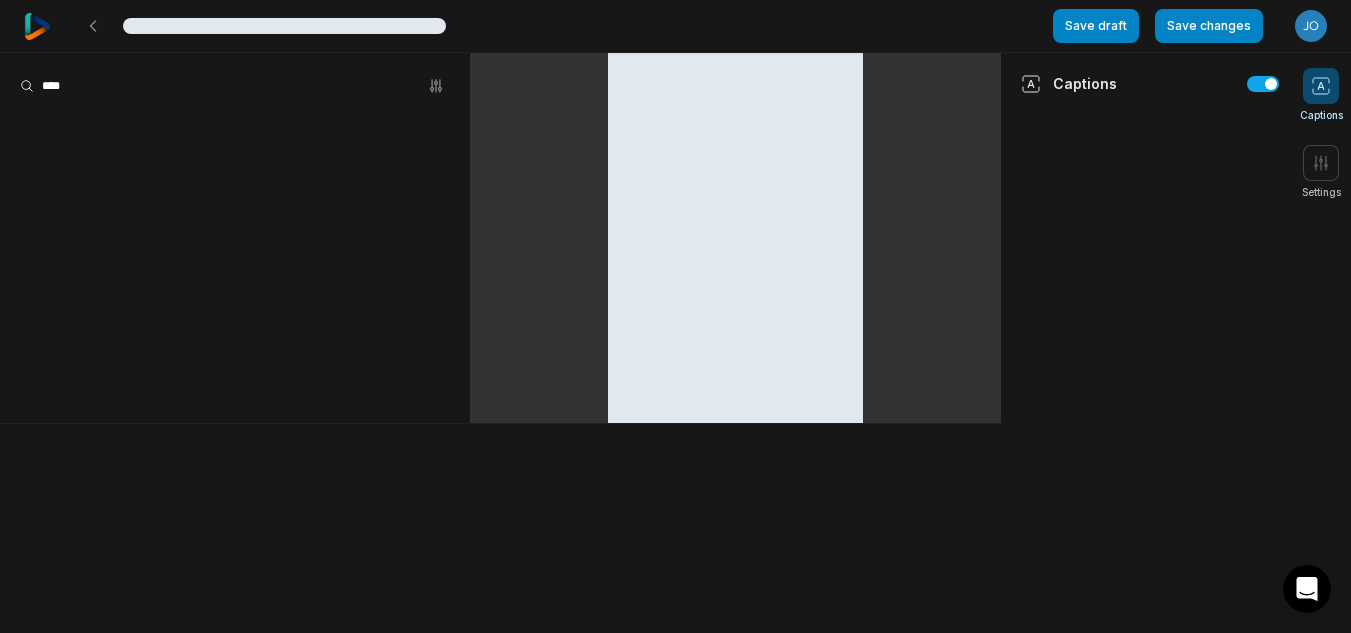 scroll, scrollTop: 0, scrollLeft: 0, axis: both 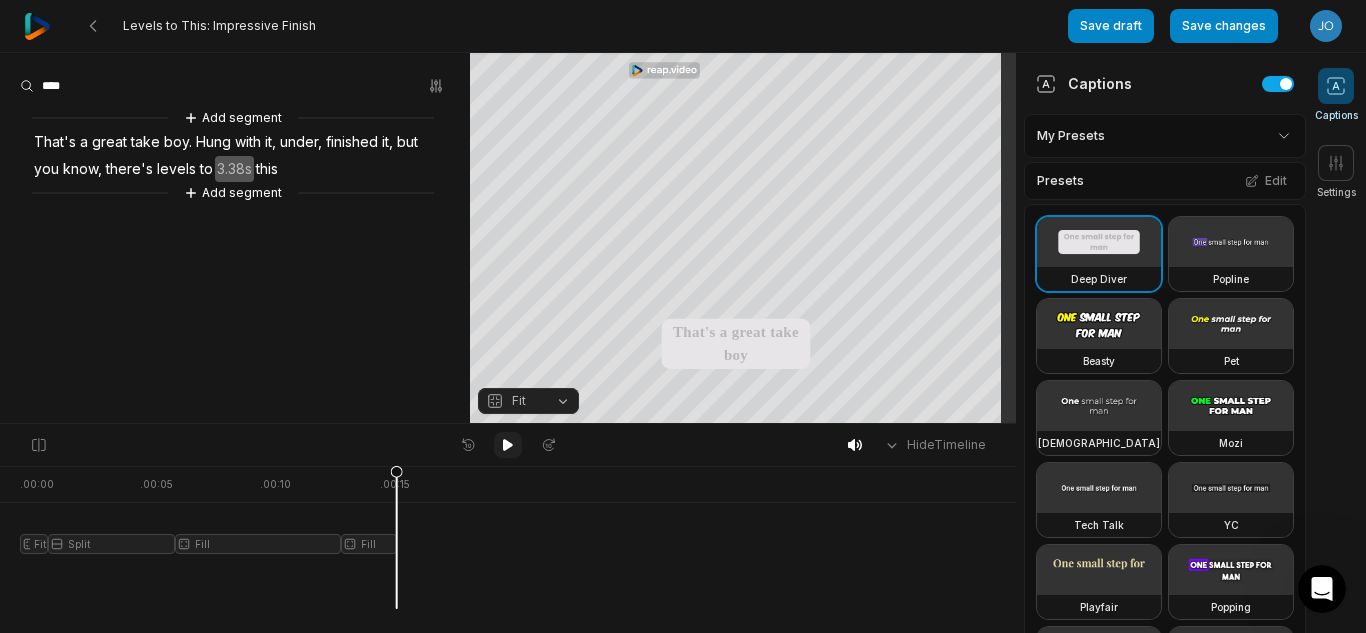 click at bounding box center (508, 445) 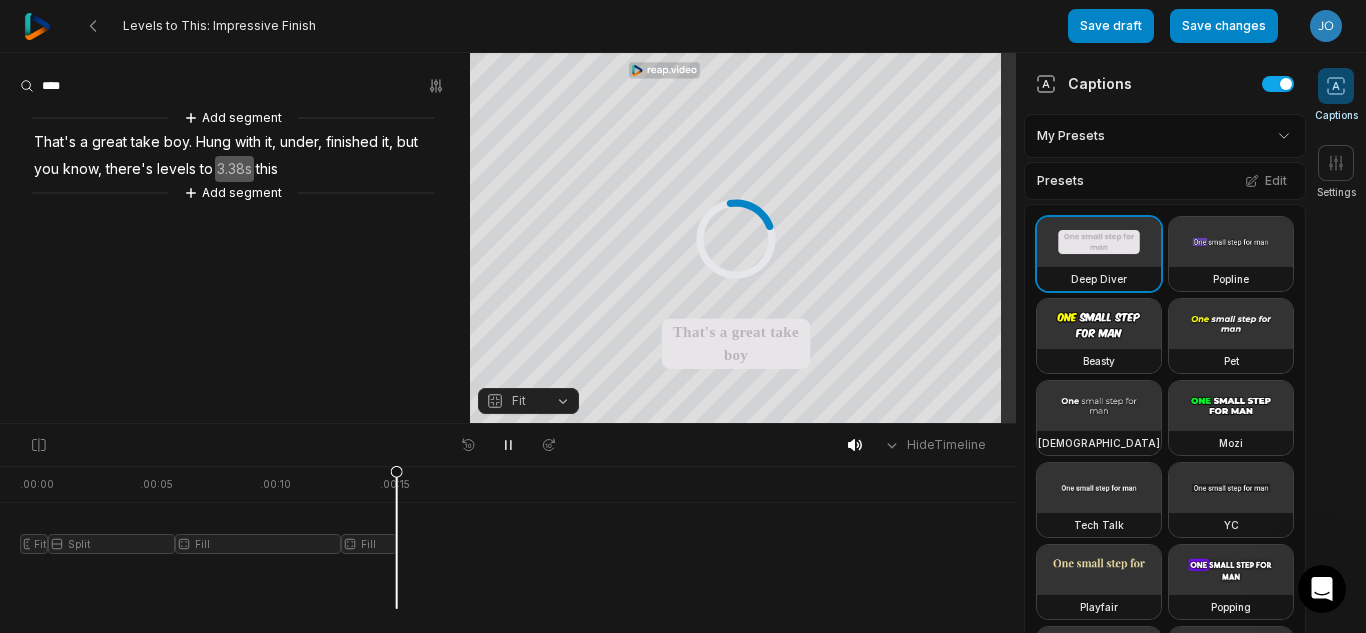 click at bounding box center (1099, 324) 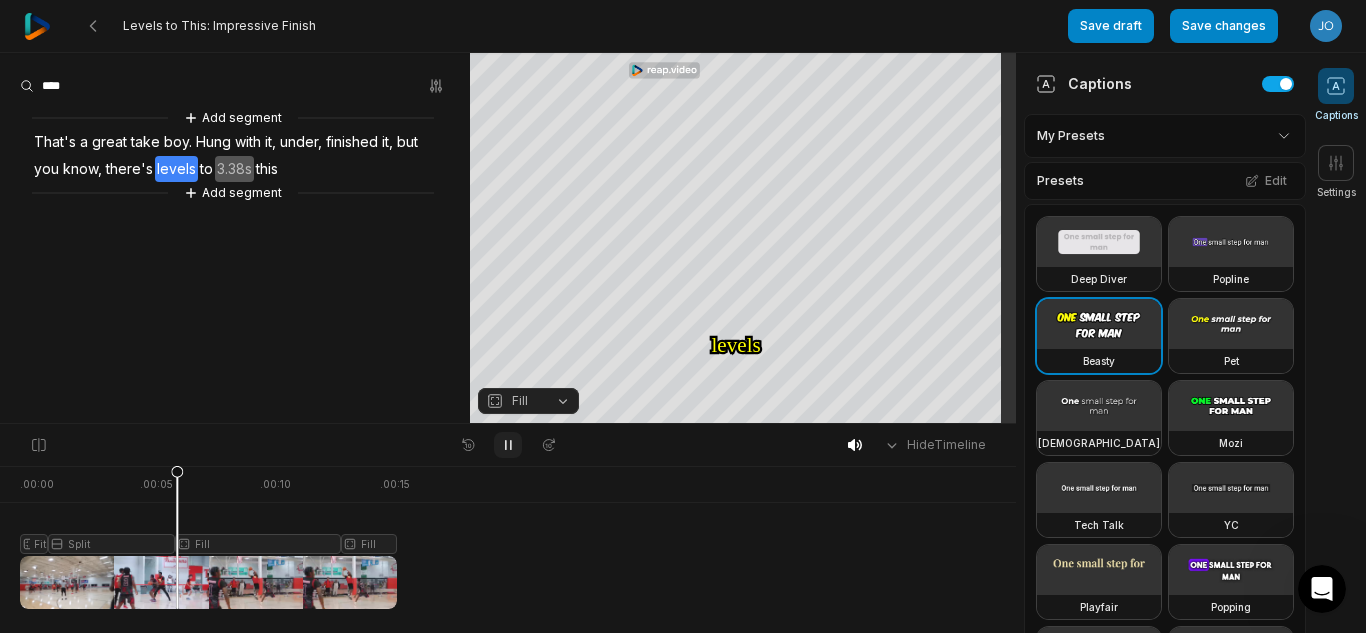 click 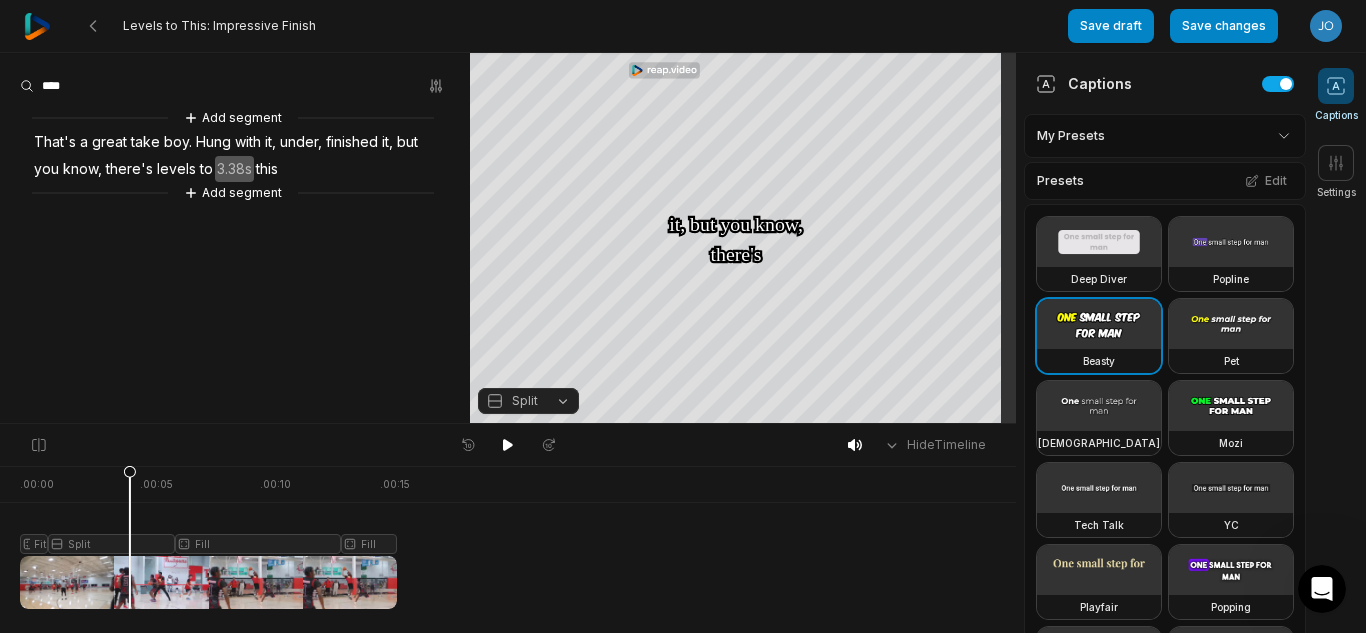 click at bounding box center (208, 537) 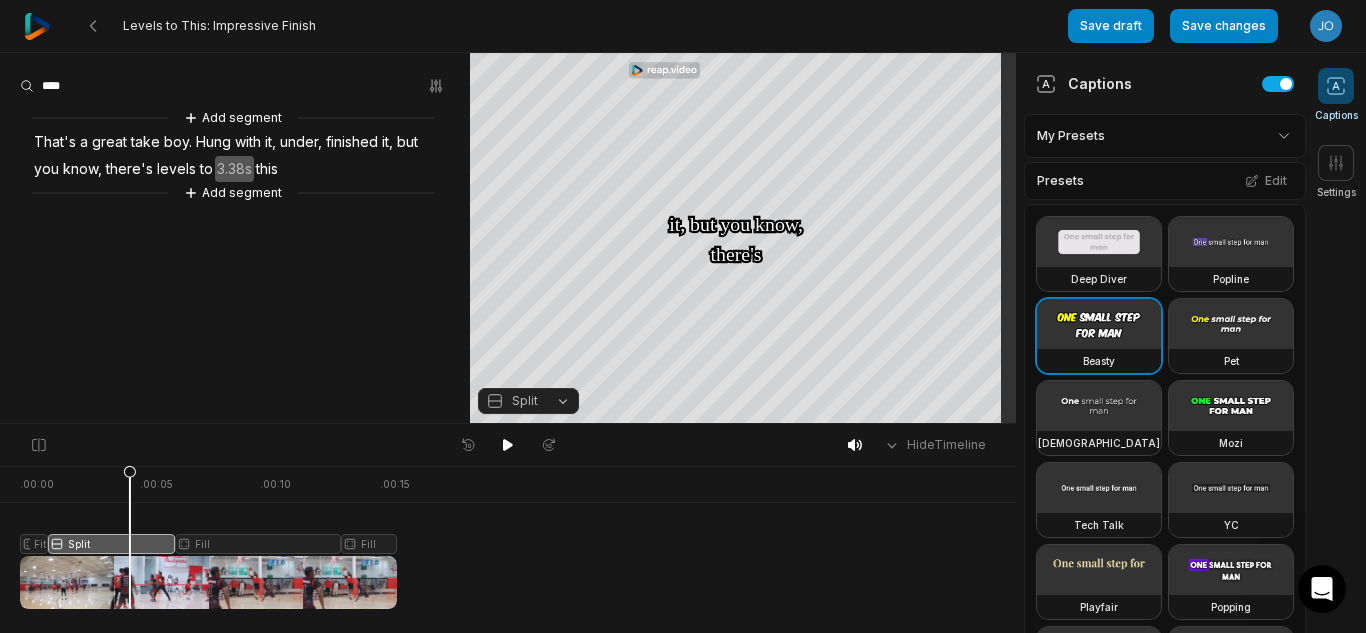 click on "Split" at bounding box center [525, 401] 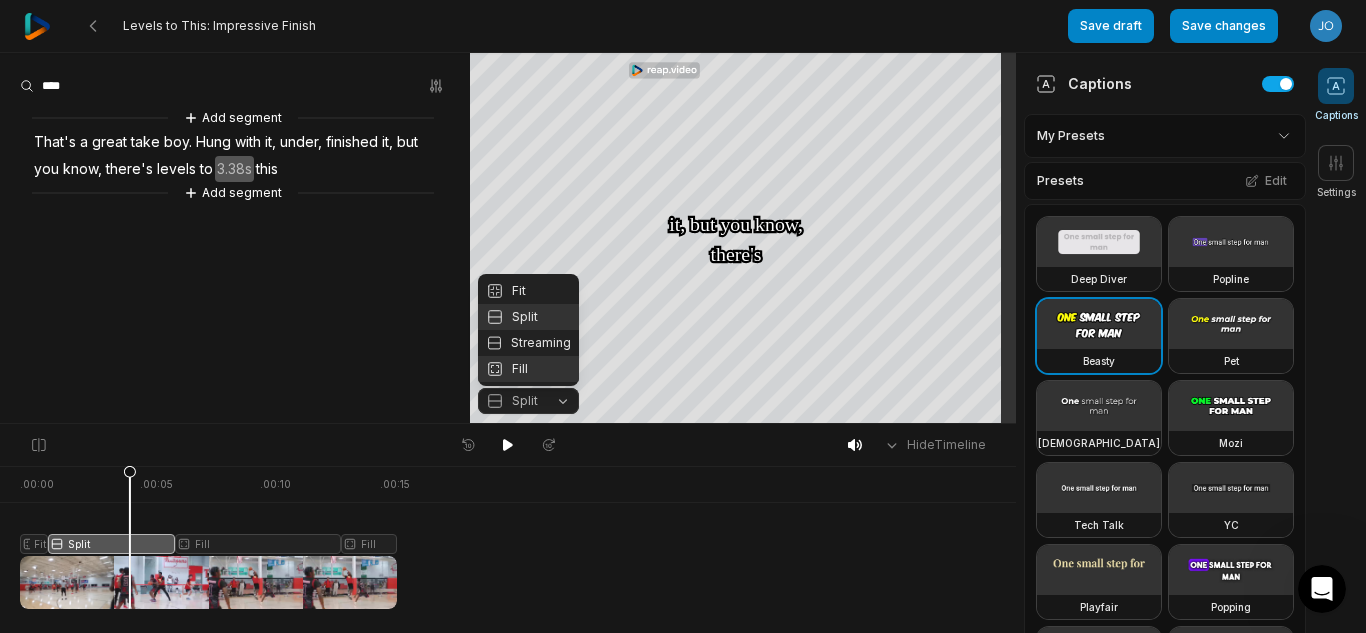 click on "Fill" at bounding box center (528, 369) 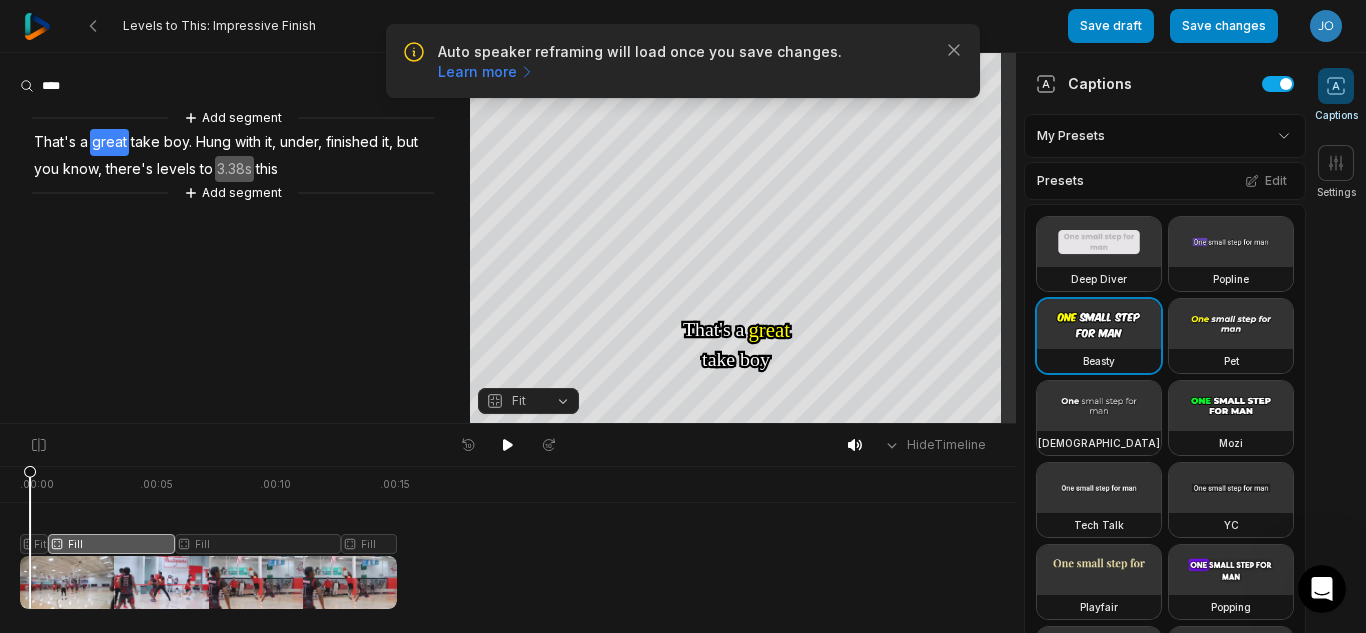 click at bounding box center (208, 537) 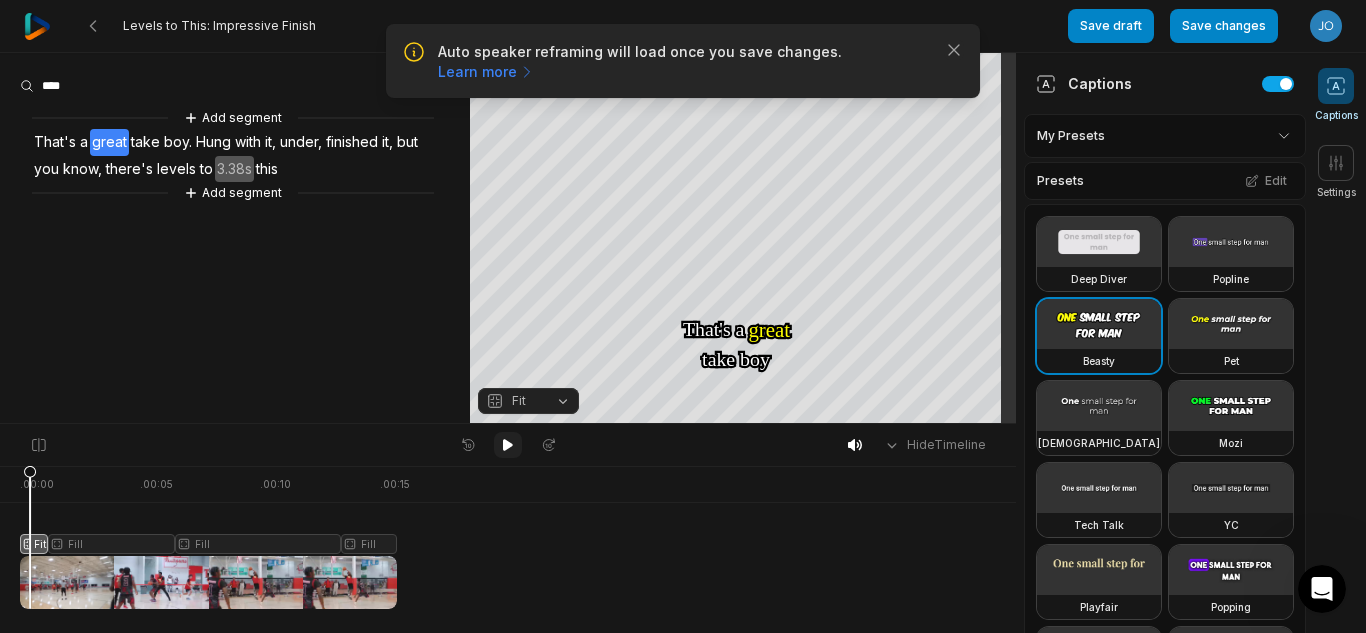 click 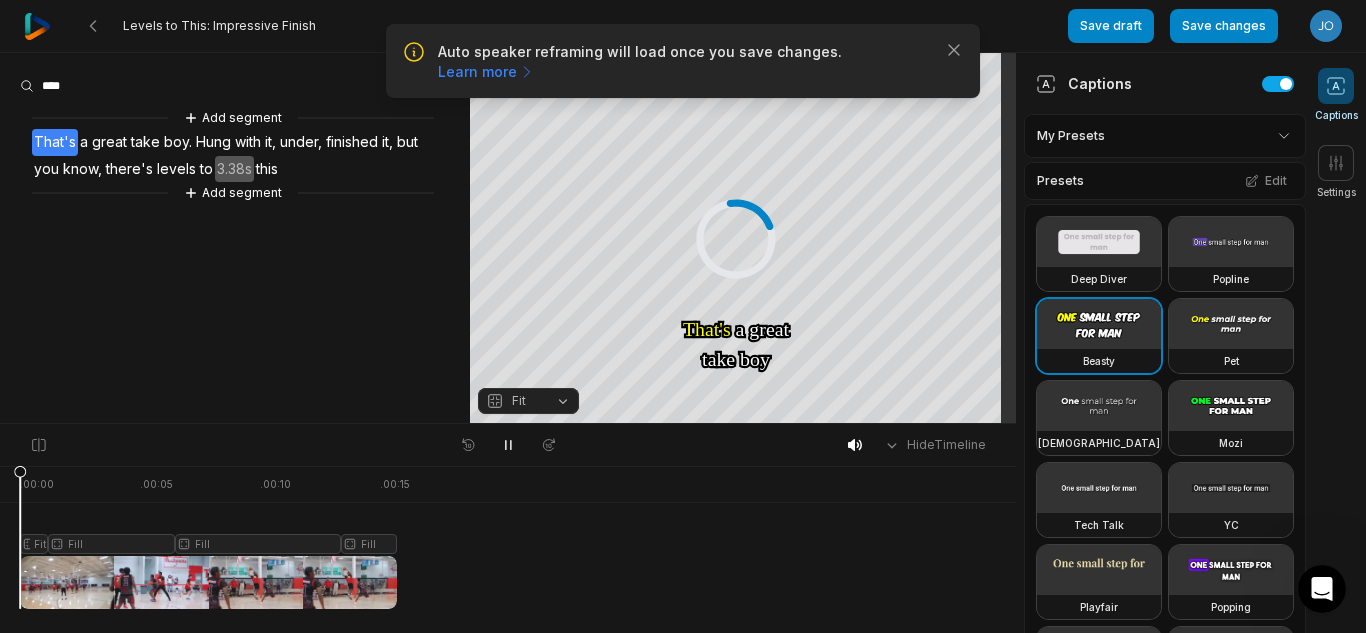 drag, startPoint x: 160, startPoint y: 467, endPoint x: 0, endPoint y: 487, distance: 161.24515 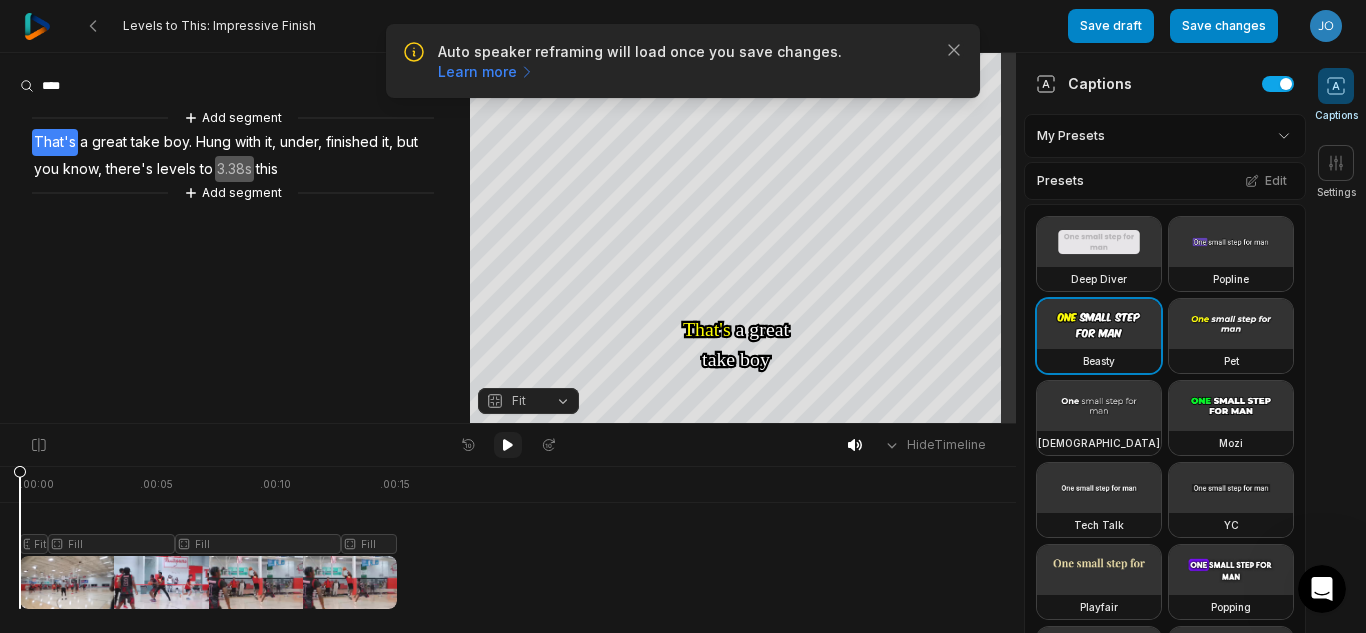 click 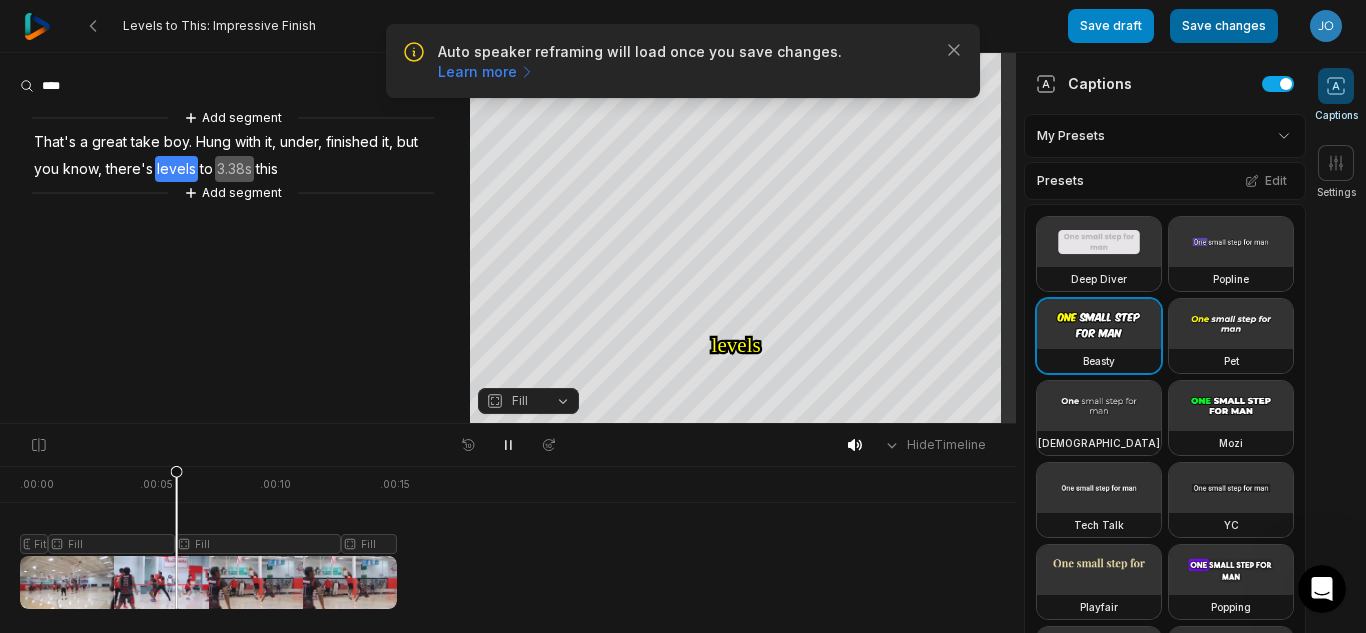 click on "Save changes" at bounding box center [1224, 26] 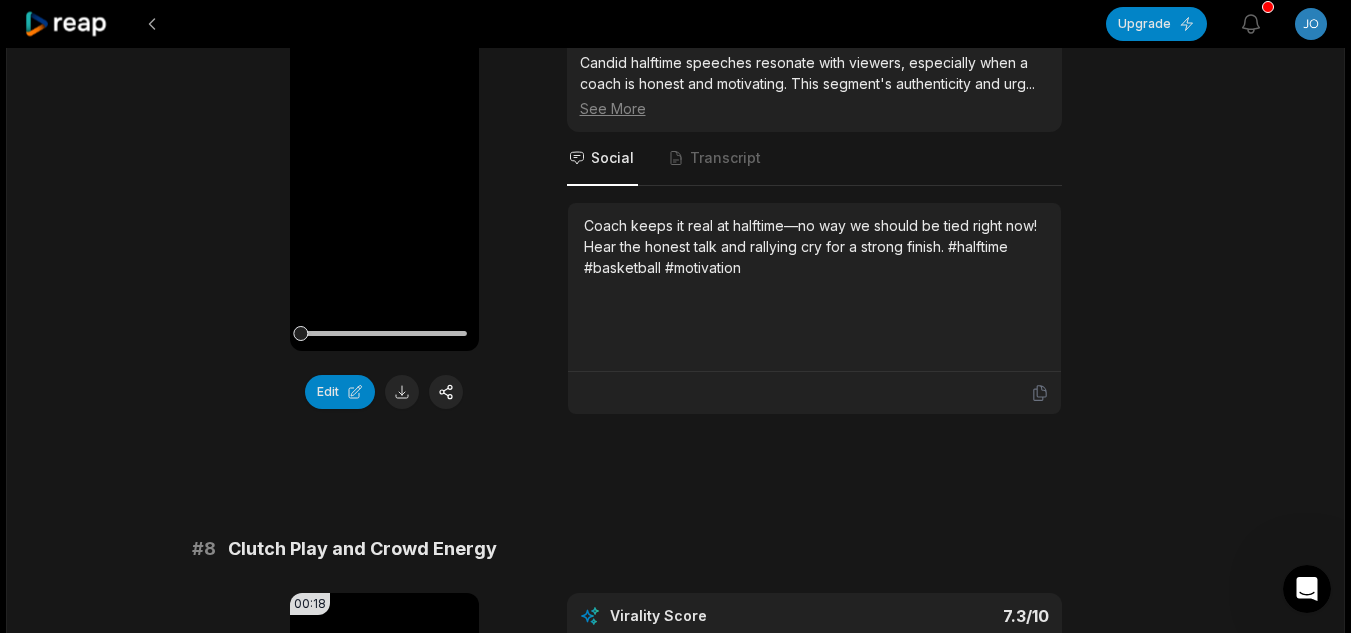scroll, scrollTop: 5087, scrollLeft: 0, axis: vertical 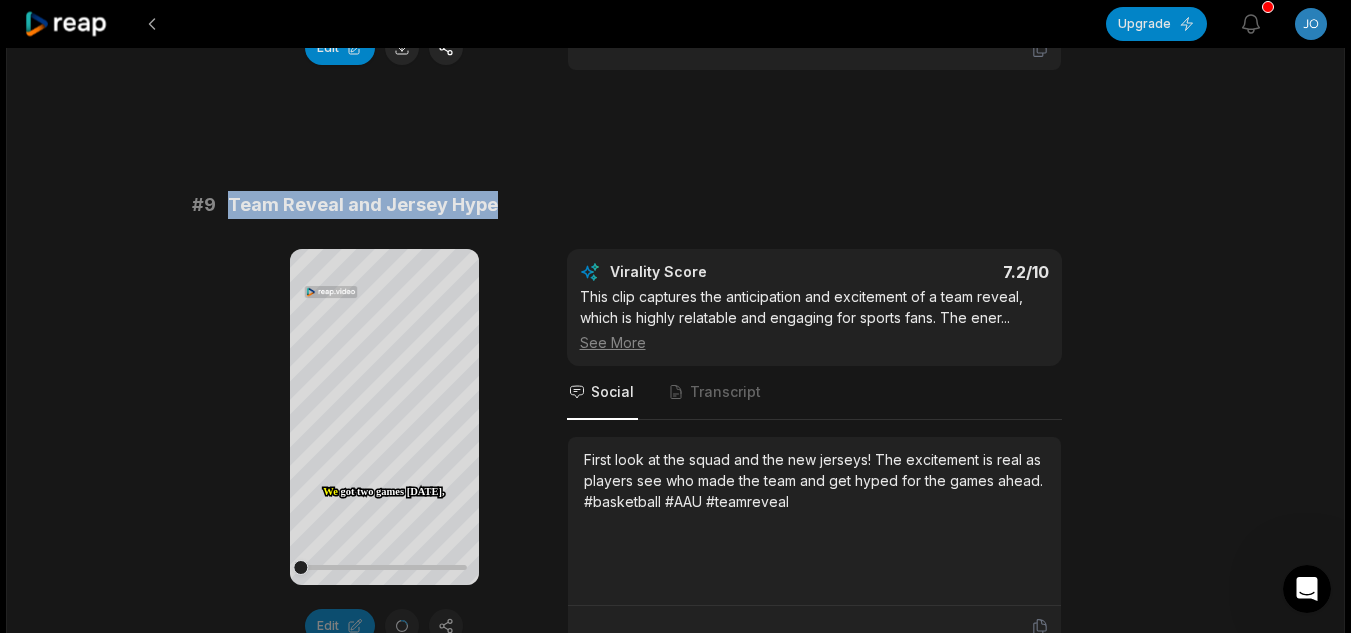 drag, startPoint x: 494, startPoint y: 199, endPoint x: 224, endPoint y: 204, distance: 270.0463 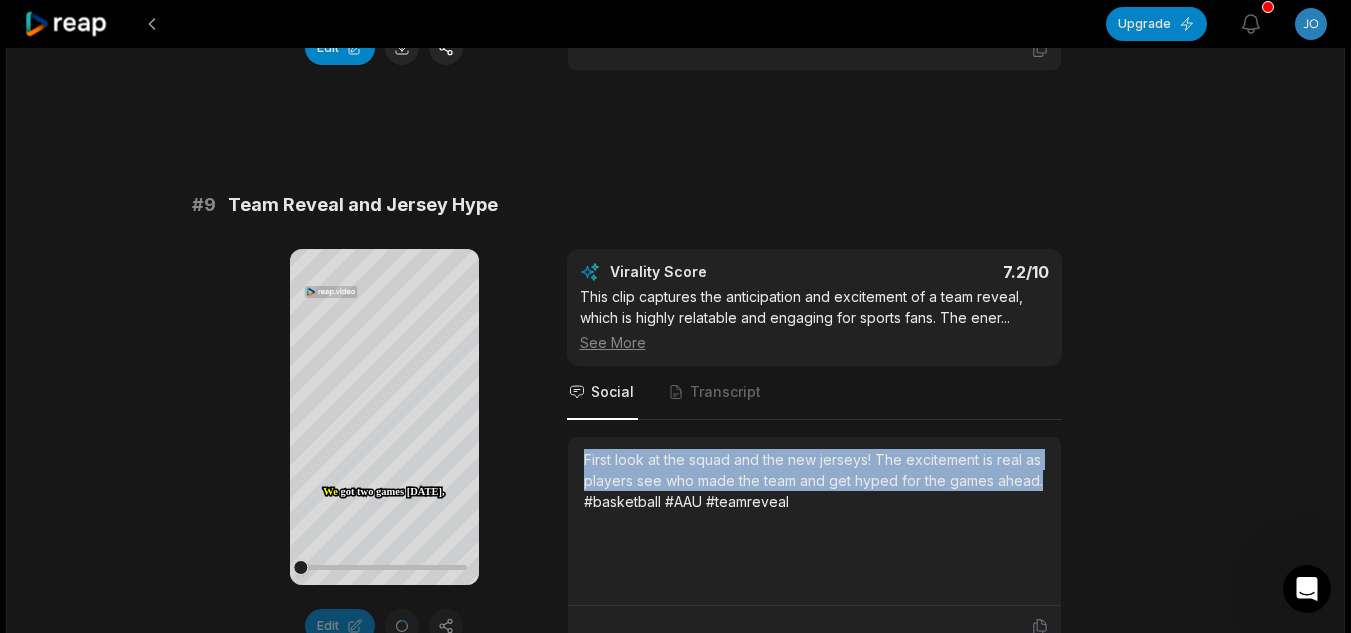 drag, startPoint x: 1037, startPoint y: 478, endPoint x: 576, endPoint y: 432, distance: 463.28934 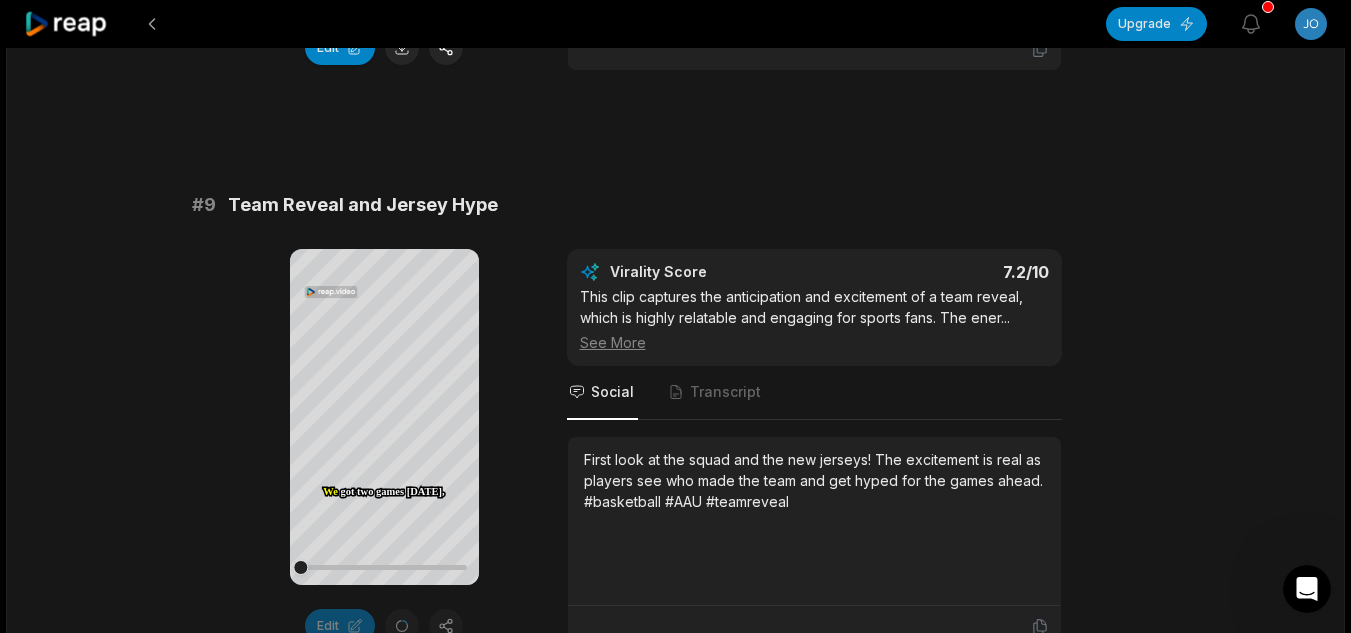 click on "First look at the squad and the new jerseys! The excitement is real as players see who made the team and get hyped for the games ahead. #basketball #AAU #teamreveal" at bounding box center (814, 480) 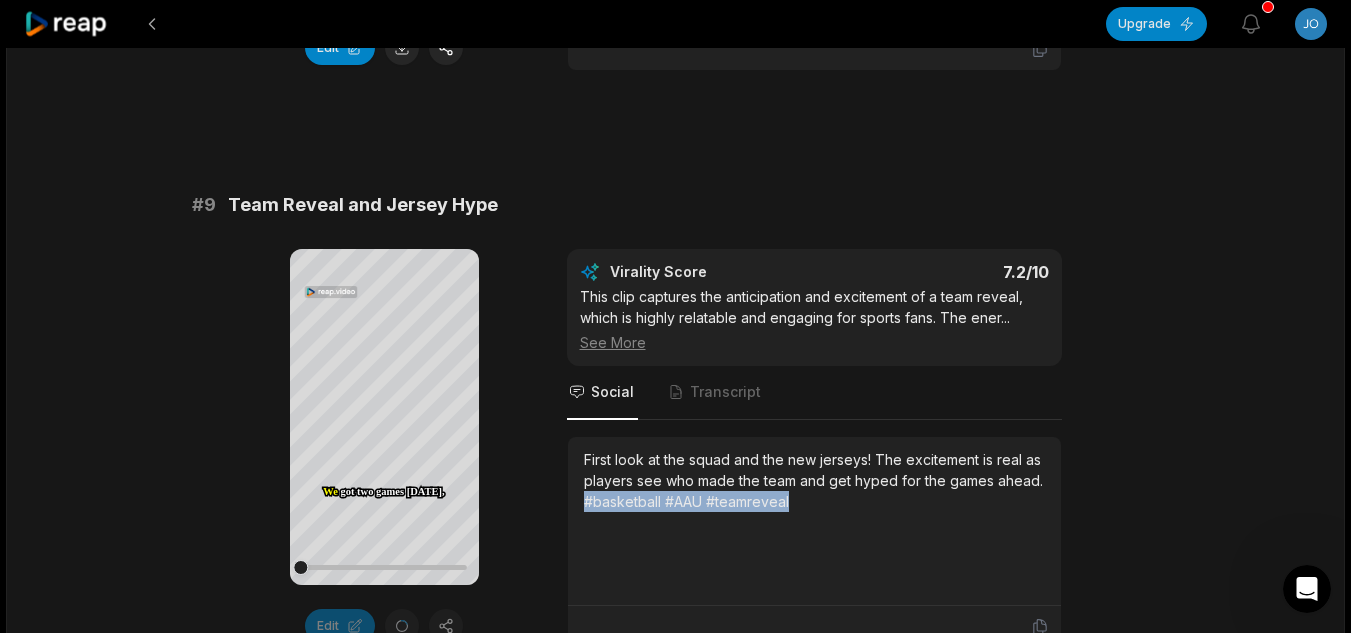 drag, startPoint x: 790, startPoint y: 497, endPoint x: 581, endPoint y: 509, distance: 209.34421 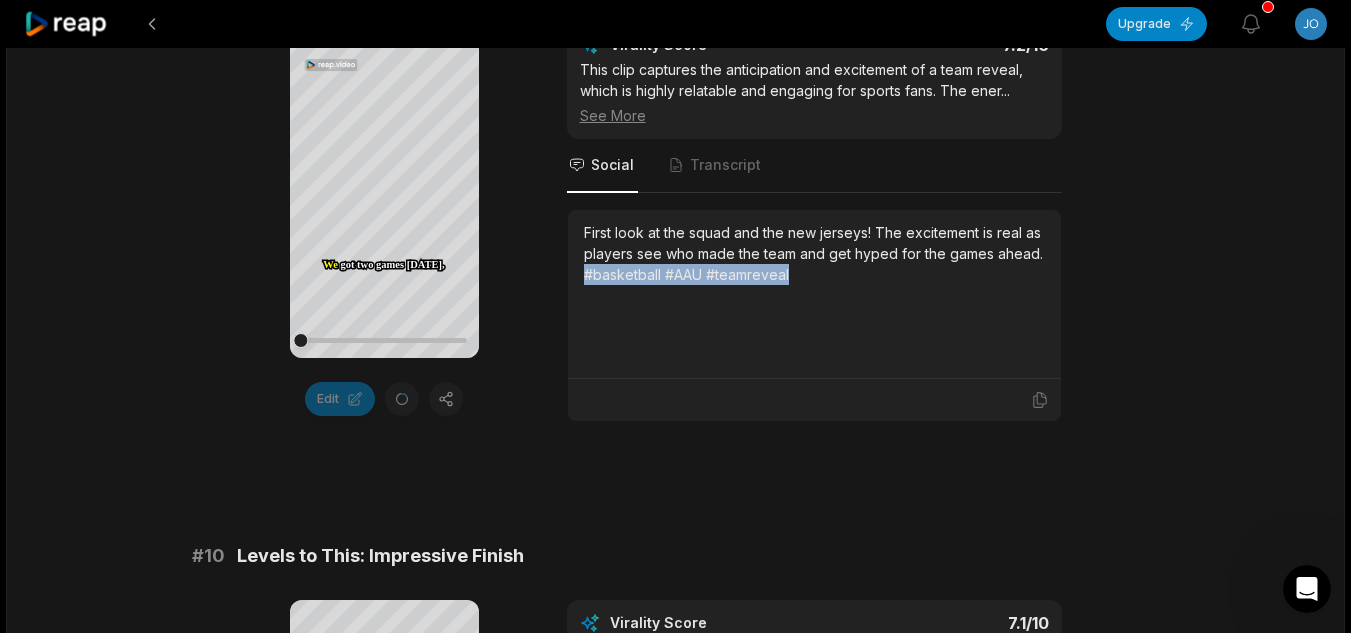 scroll, scrollTop: 4950, scrollLeft: 0, axis: vertical 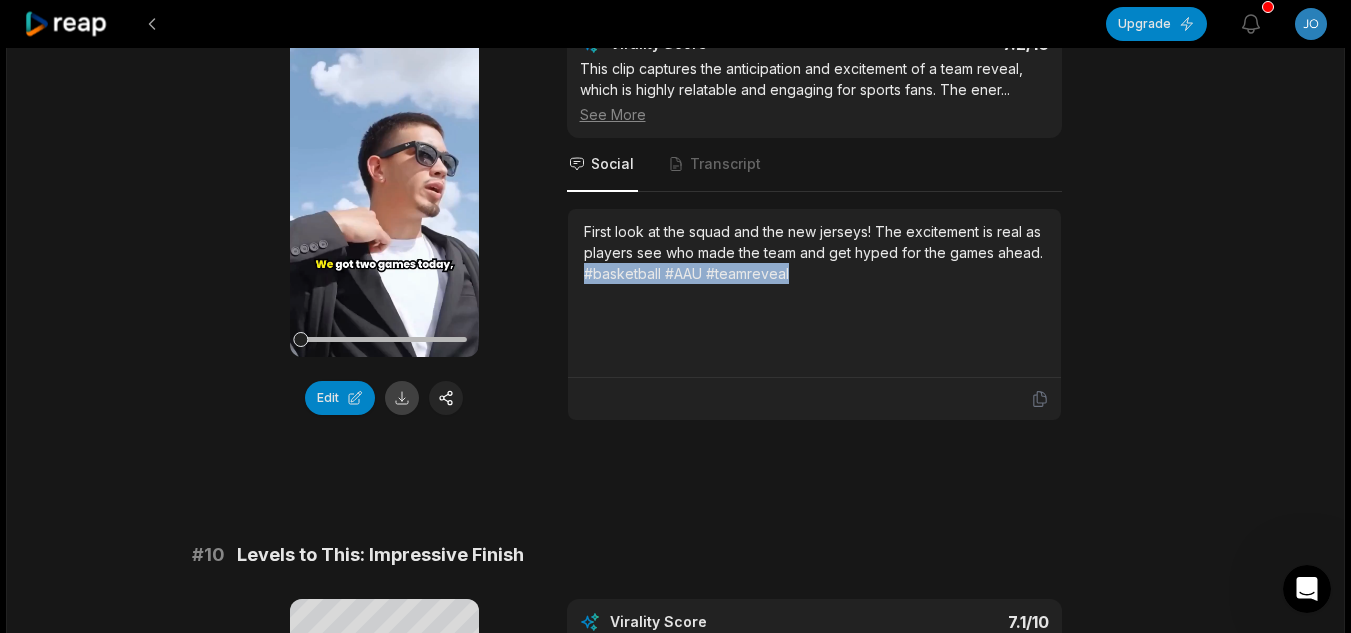 click at bounding box center (402, 398) 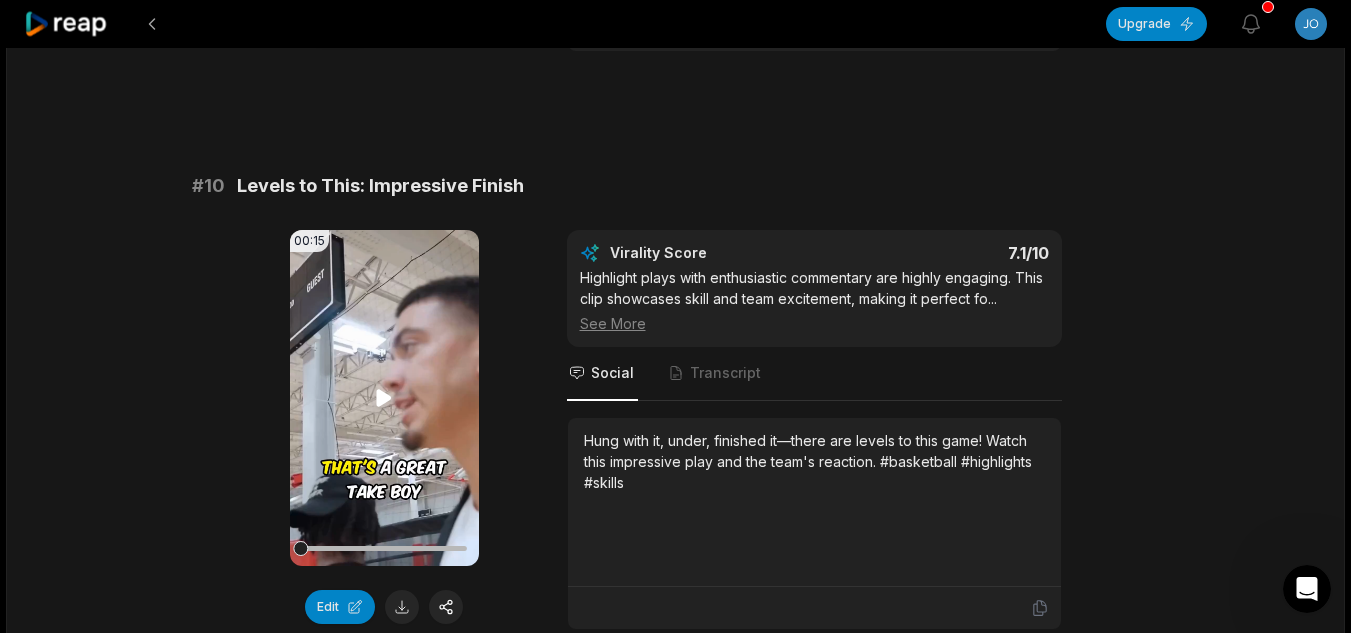 scroll, scrollTop: 5515, scrollLeft: 0, axis: vertical 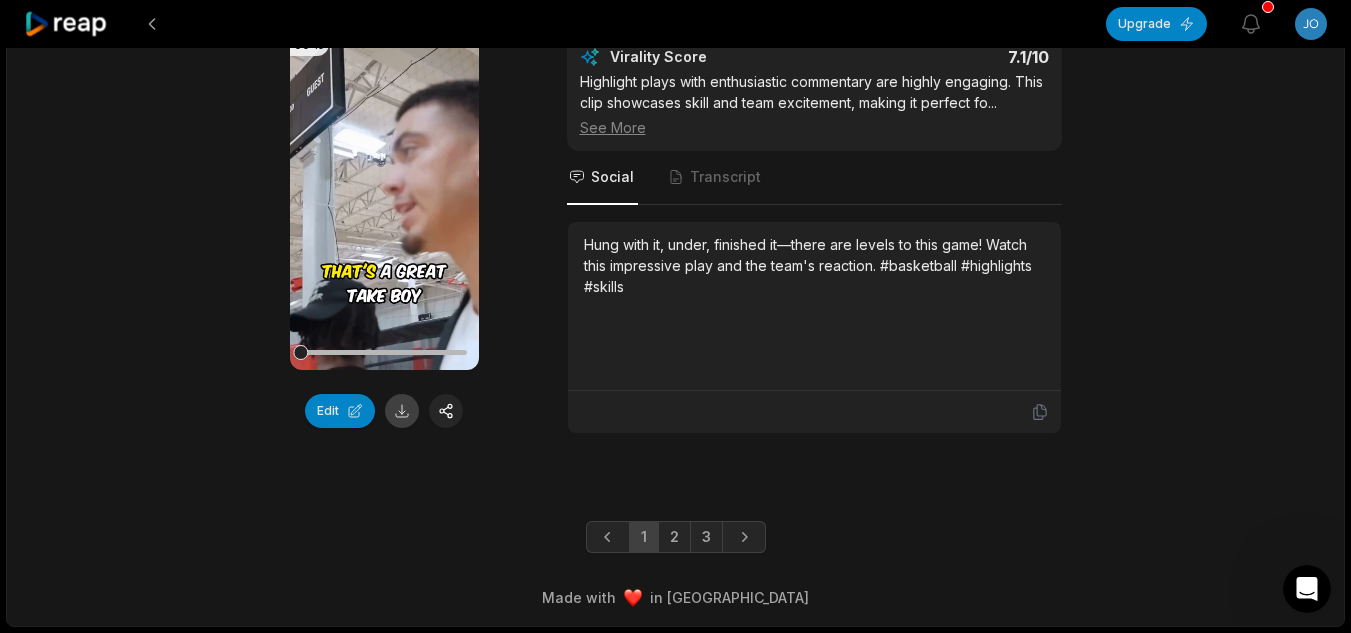 click at bounding box center (402, 411) 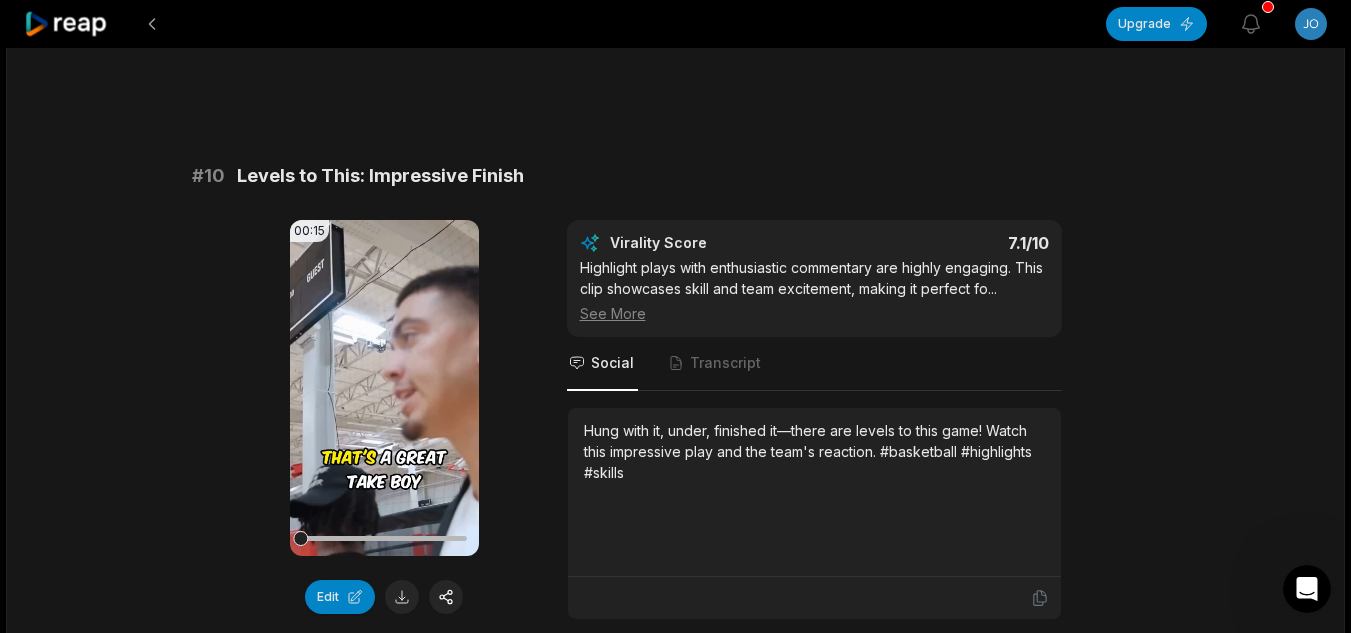 scroll, scrollTop: 5327, scrollLeft: 0, axis: vertical 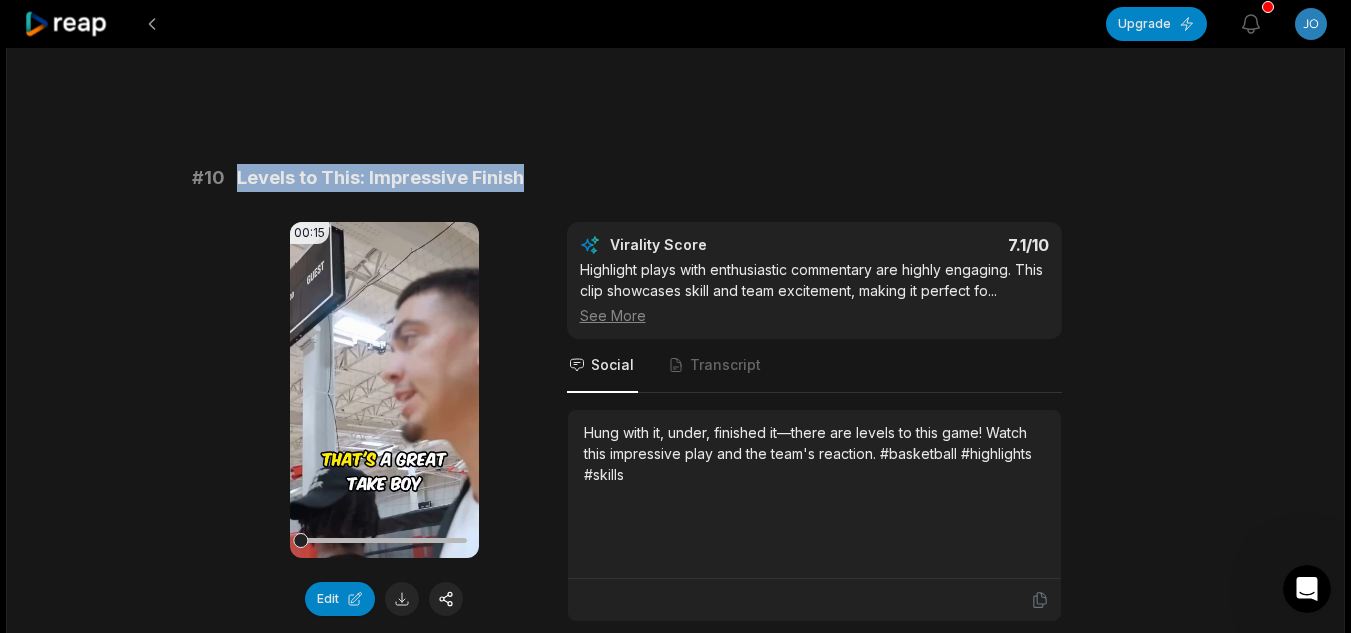 drag, startPoint x: 520, startPoint y: 171, endPoint x: 238, endPoint y: 183, distance: 282.25522 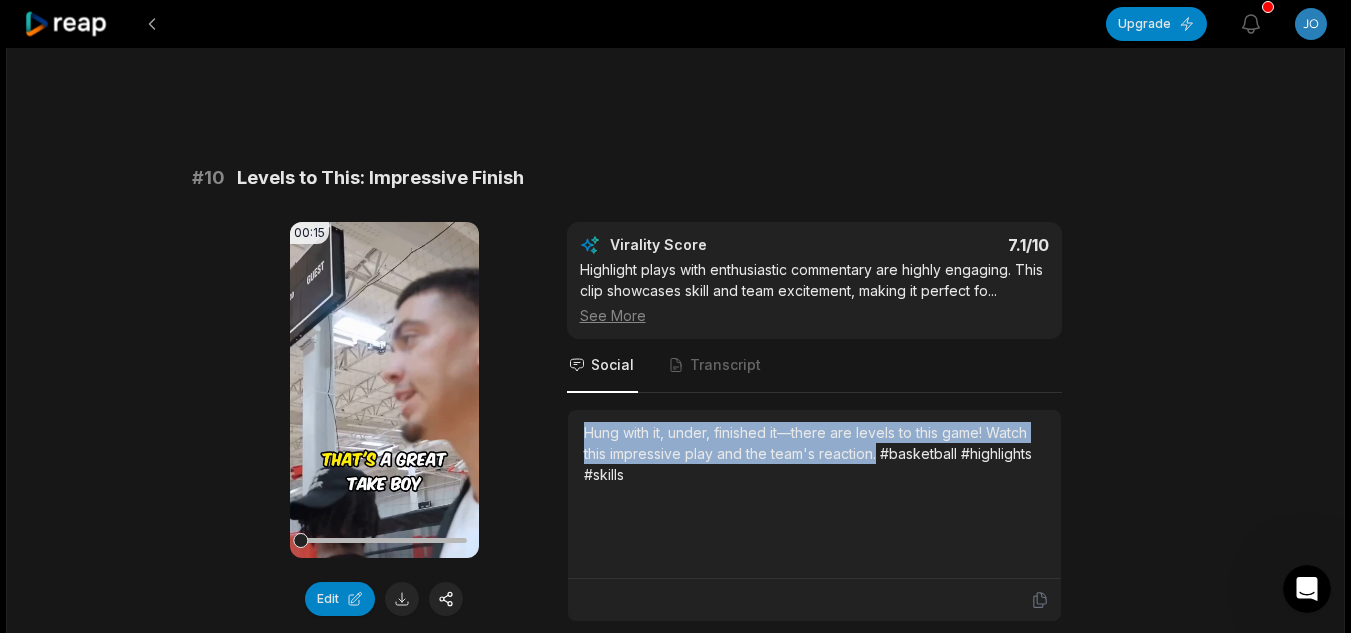 drag, startPoint x: 877, startPoint y: 451, endPoint x: 585, endPoint y: 412, distance: 294.59293 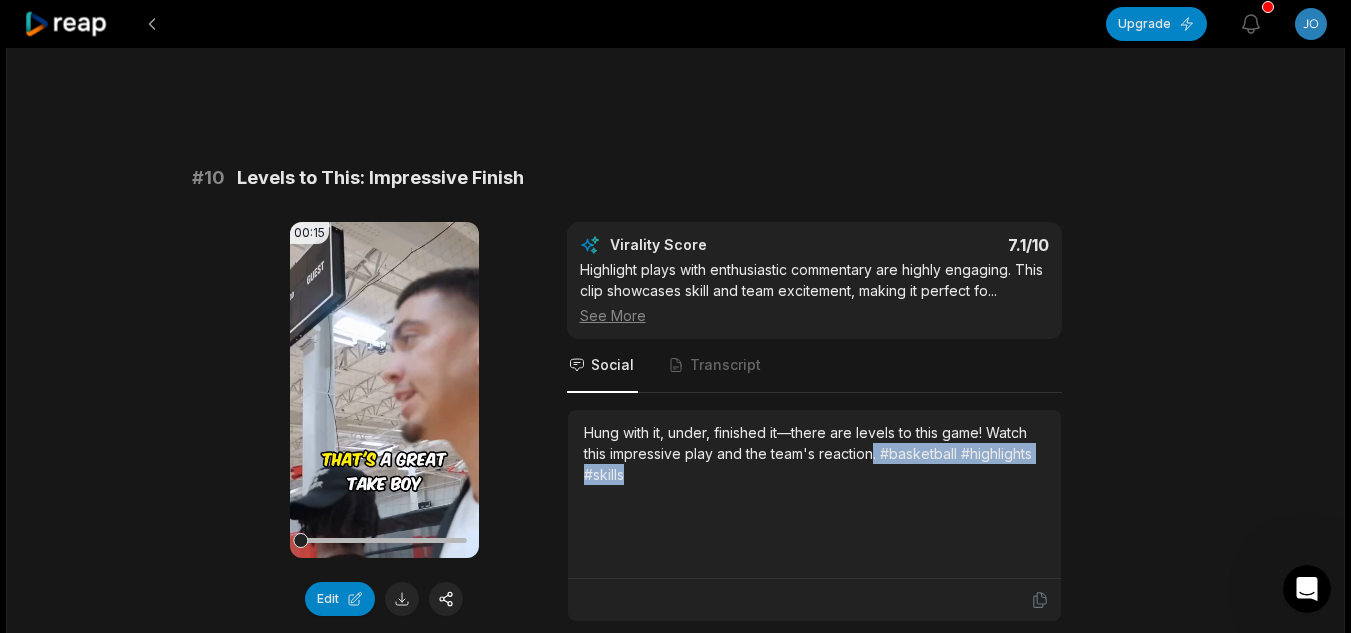 drag, startPoint x: 873, startPoint y: 455, endPoint x: 893, endPoint y: 498, distance: 47.423622 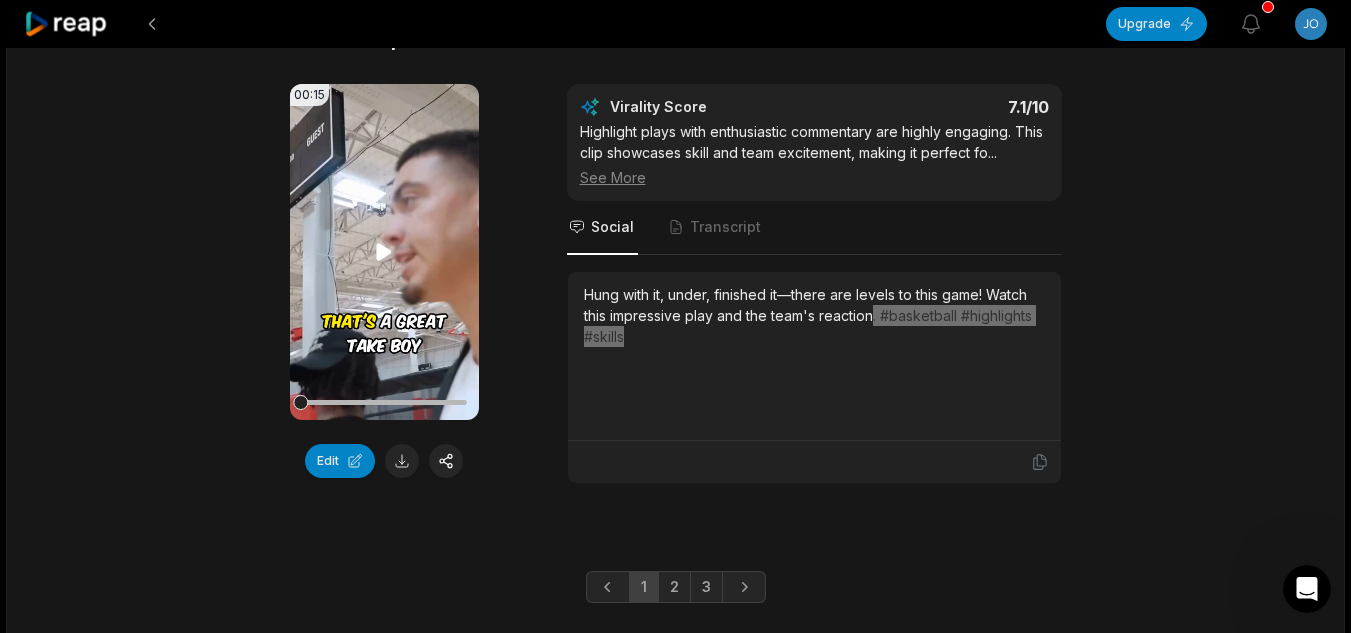 scroll, scrollTop: 5515, scrollLeft: 0, axis: vertical 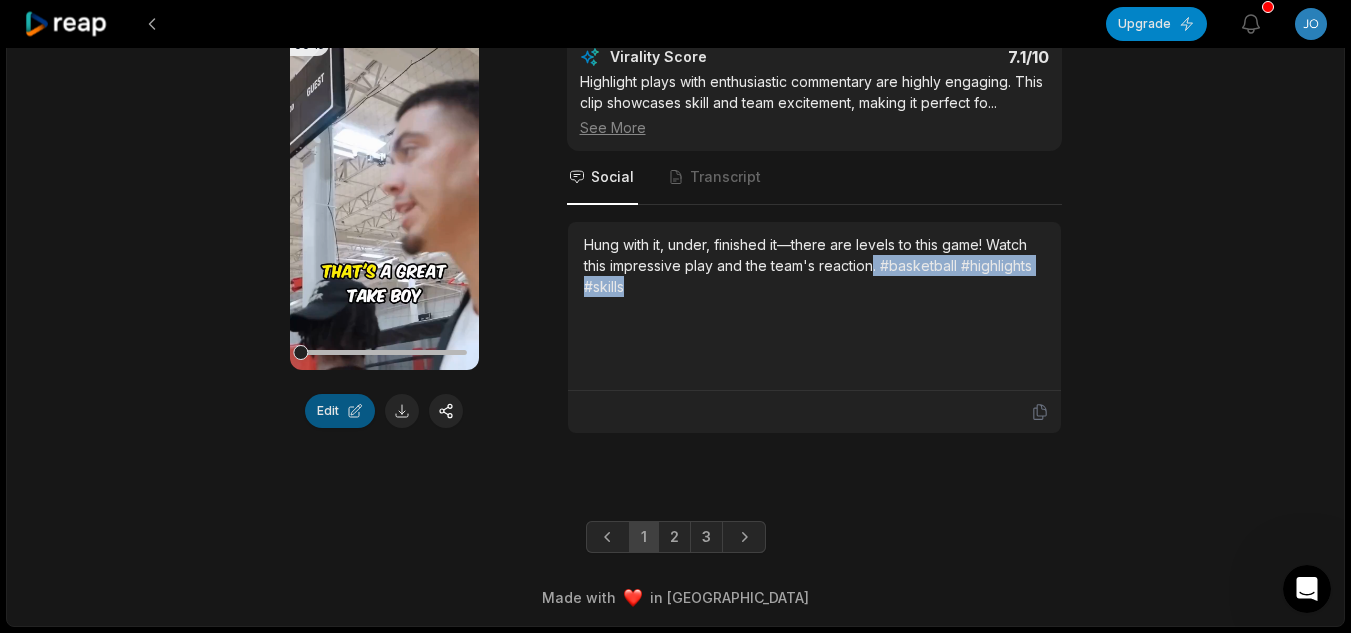 click on "Edit" at bounding box center [340, 411] 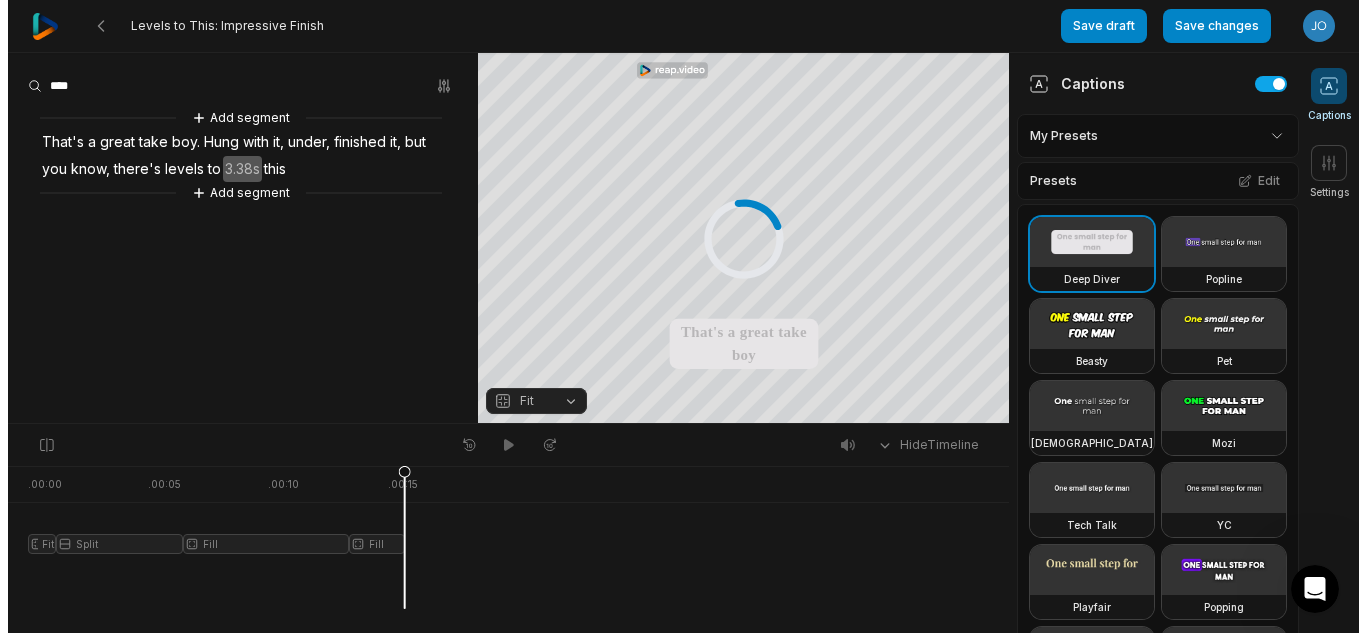 scroll, scrollTop: 0, scrollLeft: 0, axis: both 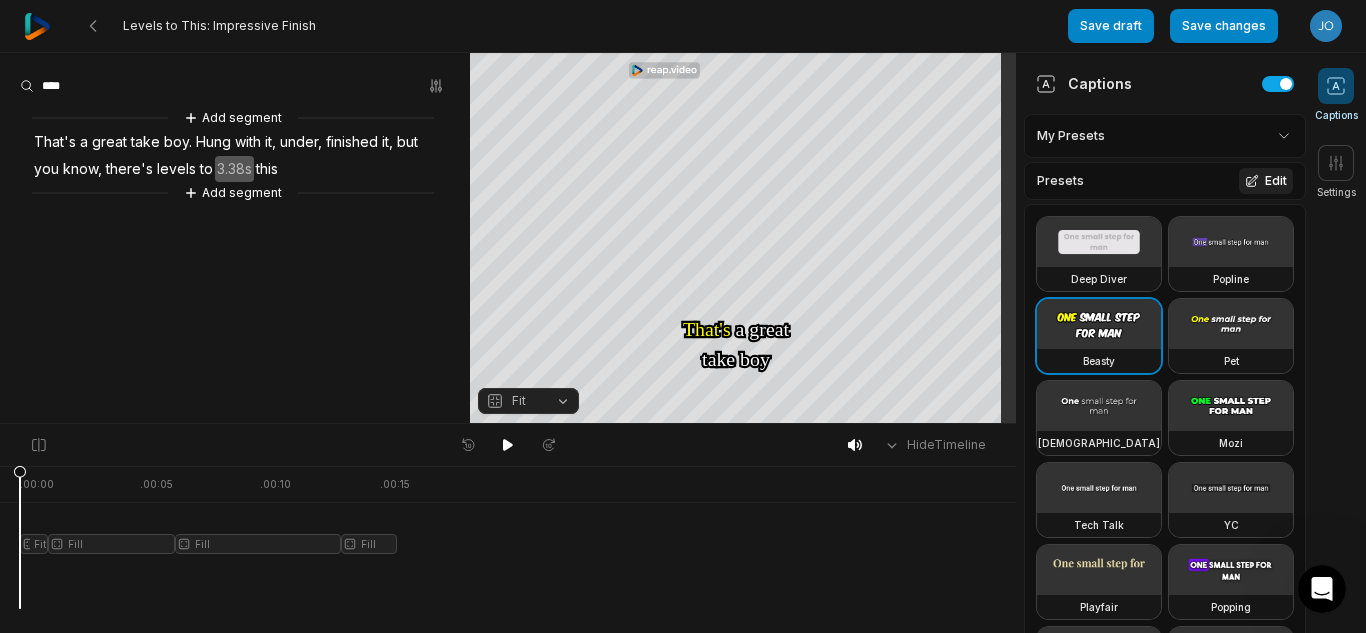 click on "Edit" at bounding box center (1266, 181) 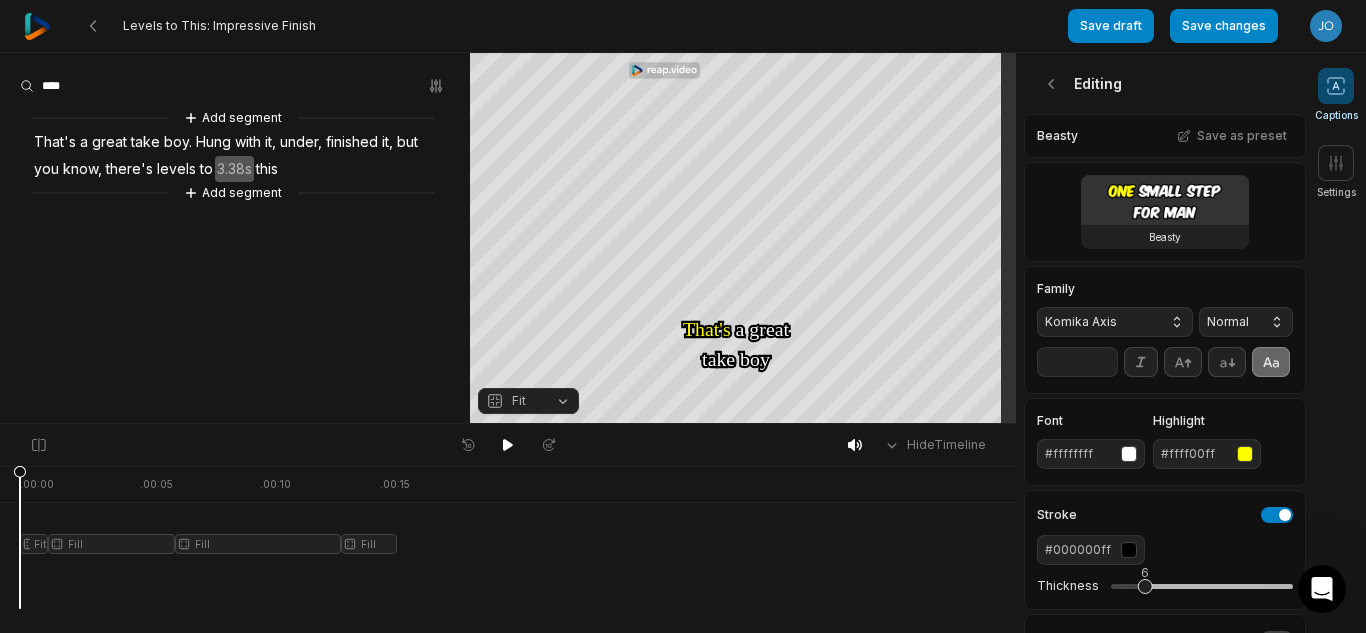 click on "Komika Axis" at bounding box center (1099, 322) 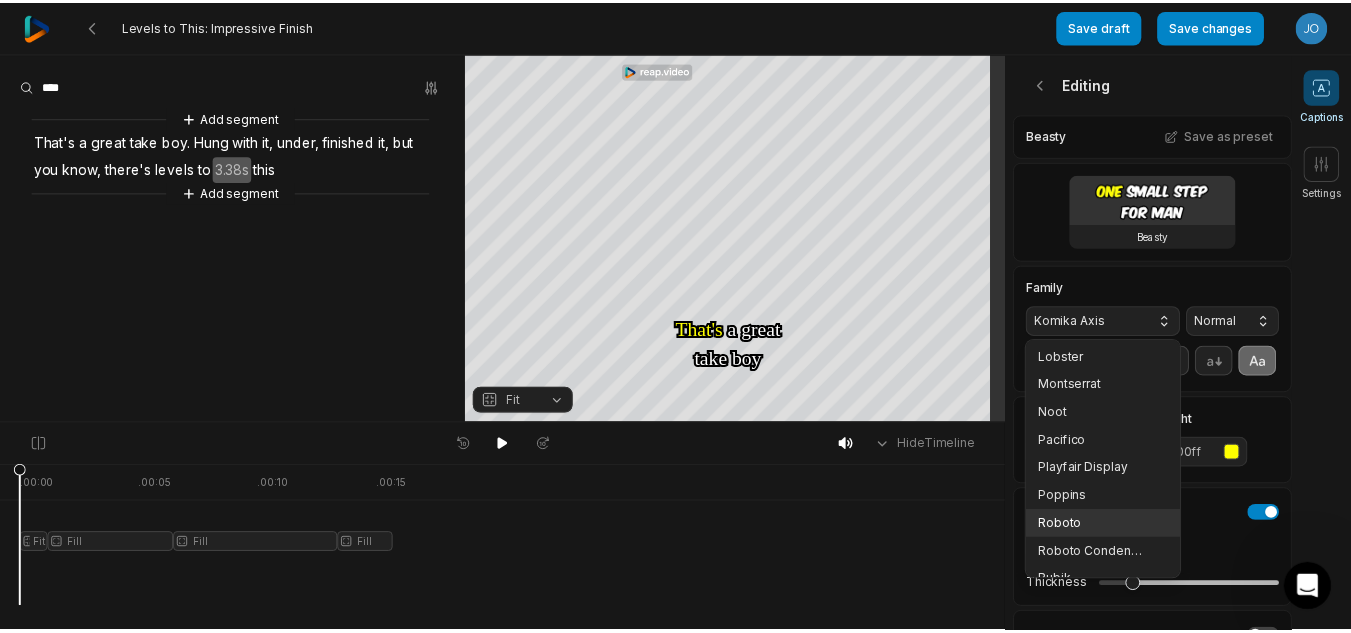 scroll, scrollTop: 292, scrollLeft: 0, axis: vertical 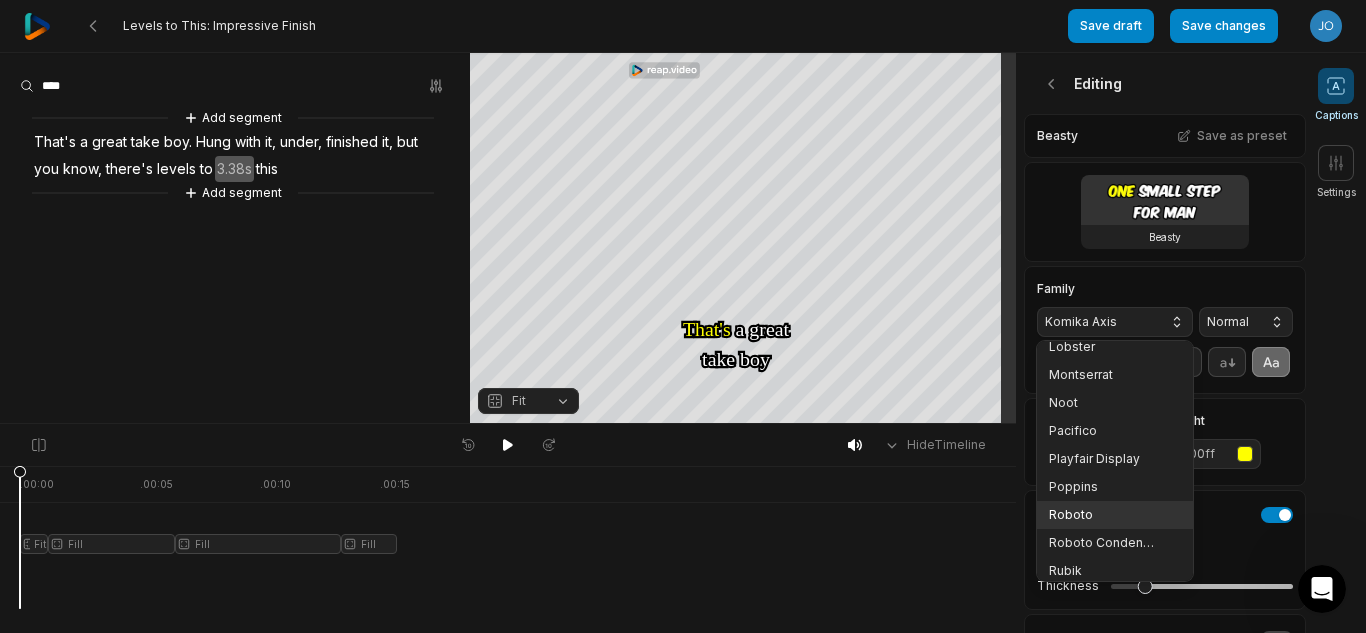 click on "Poppins" at bounding box center [1103, 487] 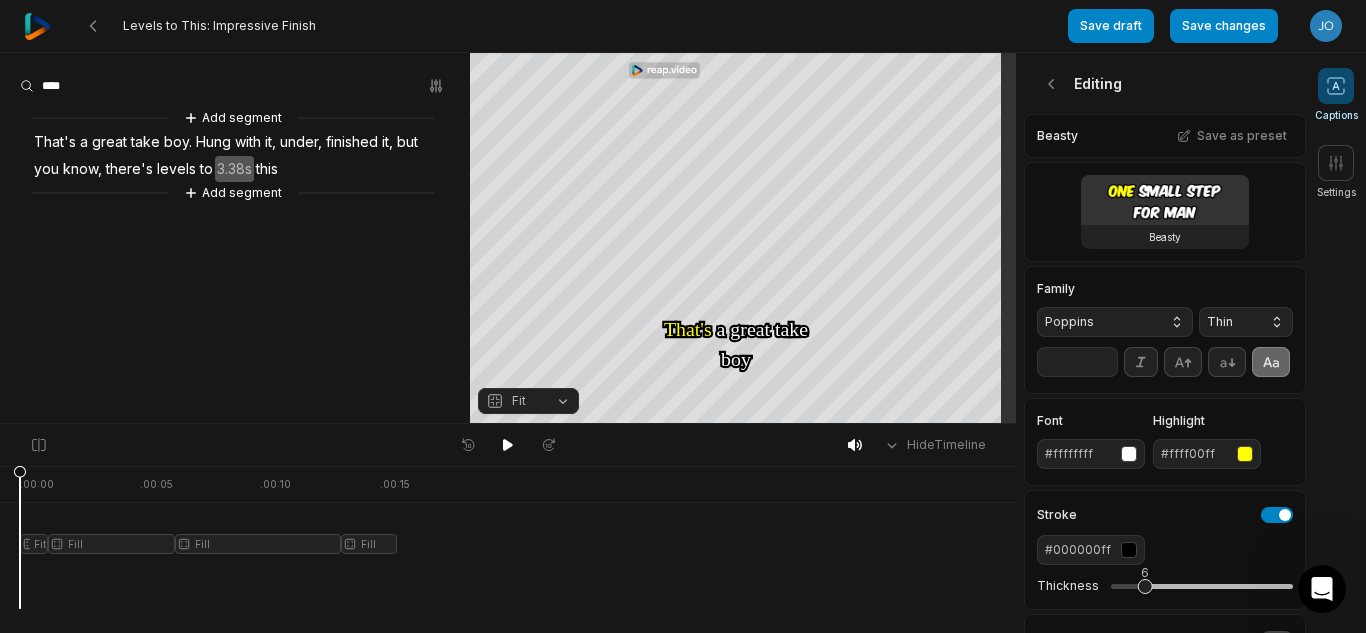 click on "Thin" at bounding box center [1230, 322] 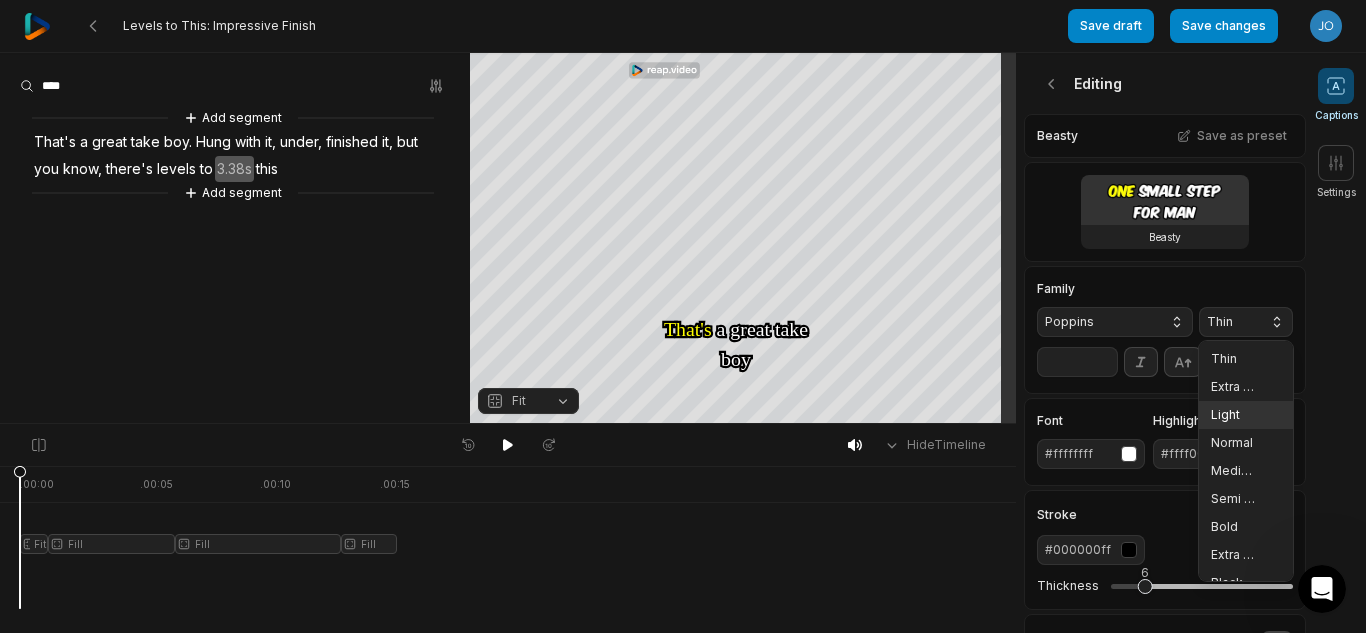 click on "Extra Bold" at bounding box center [1234, 555] 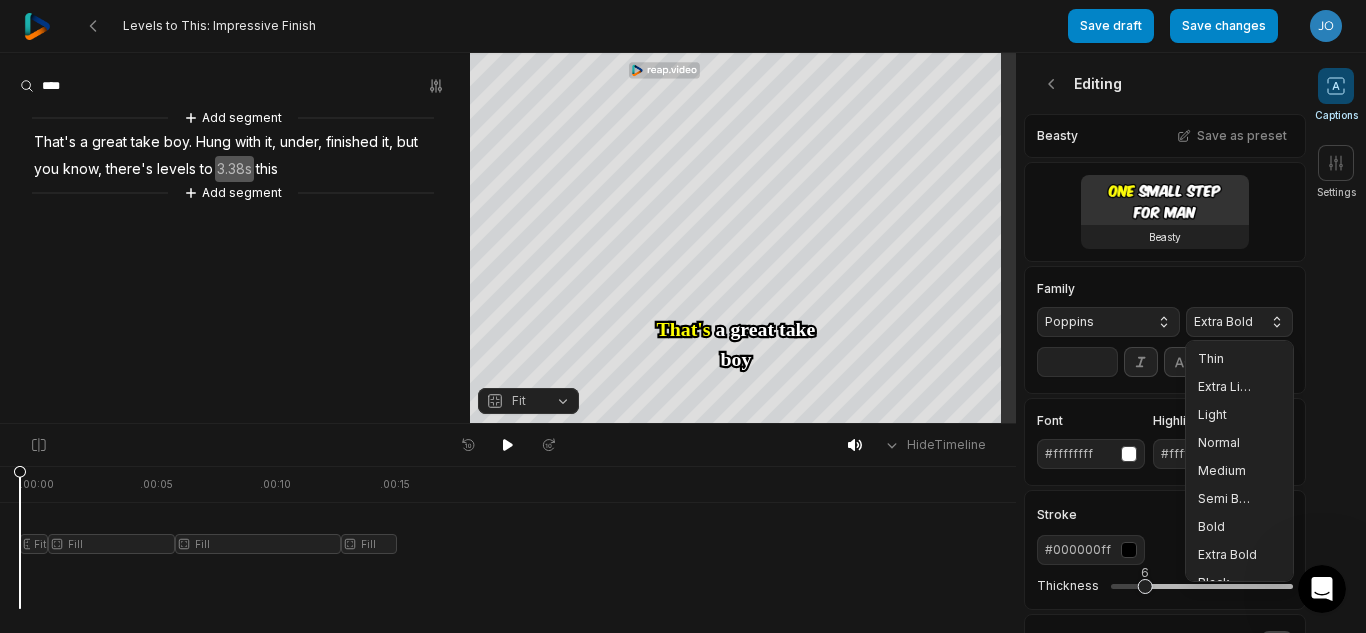 click on "**" at bounding box center (1077, 362) 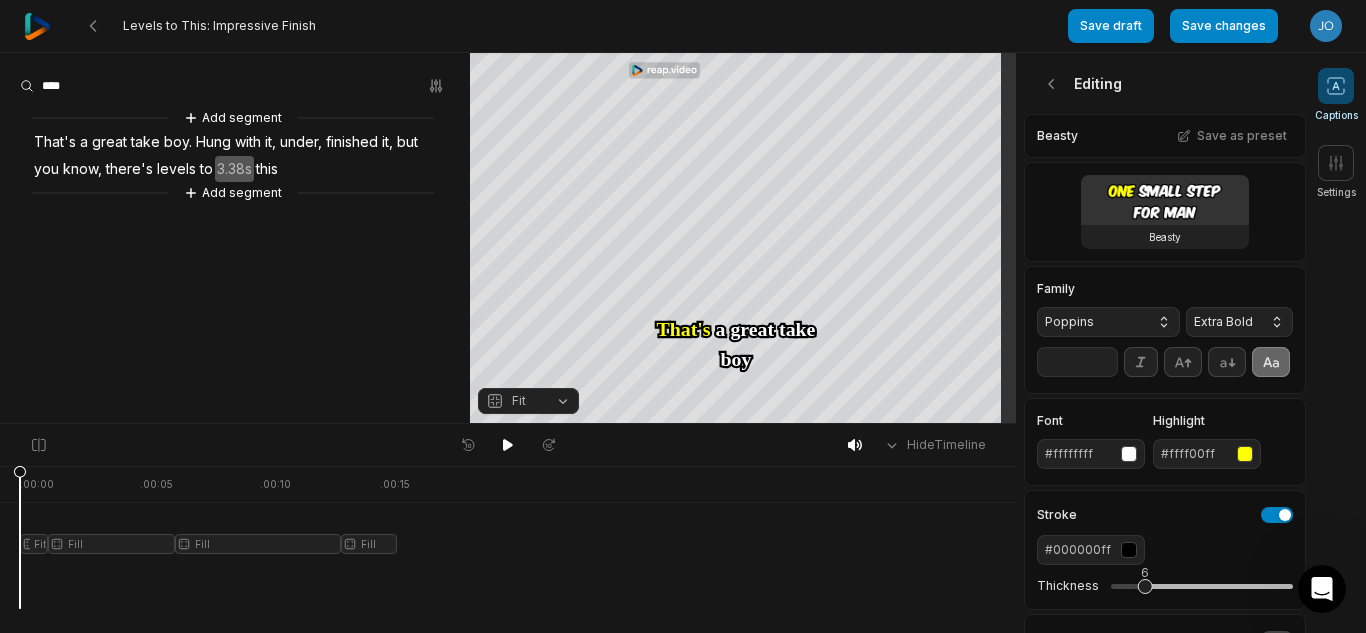 type on "*" 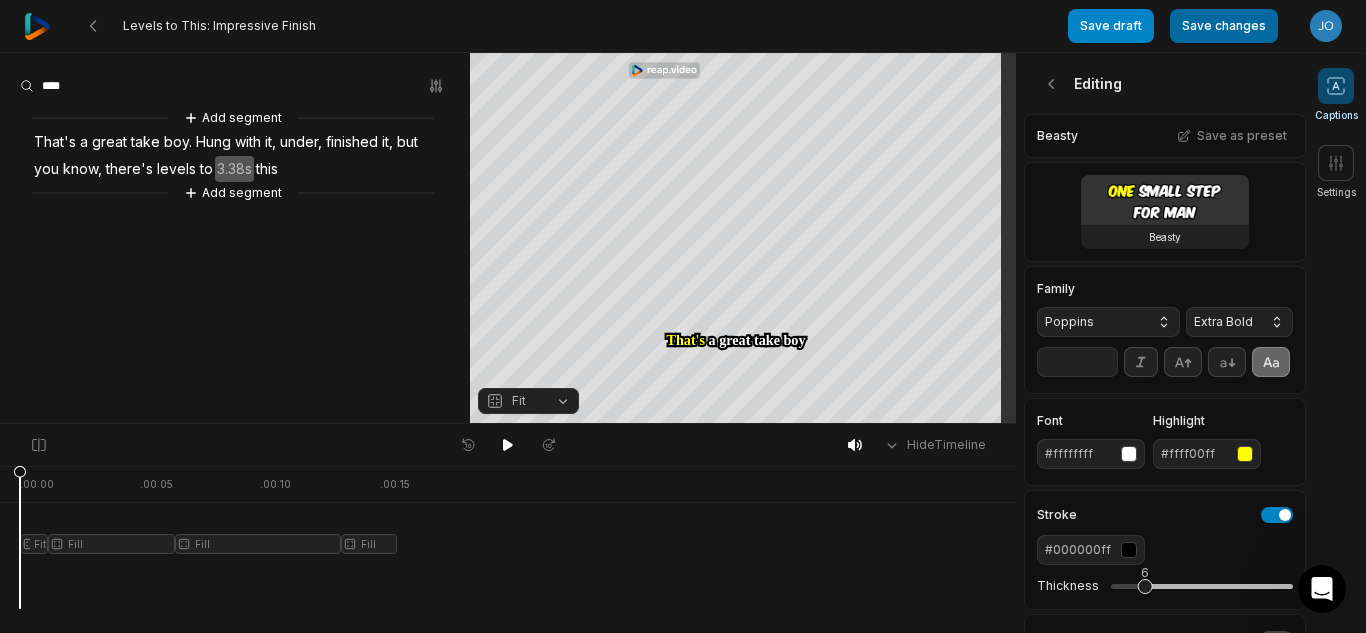 type on "**" 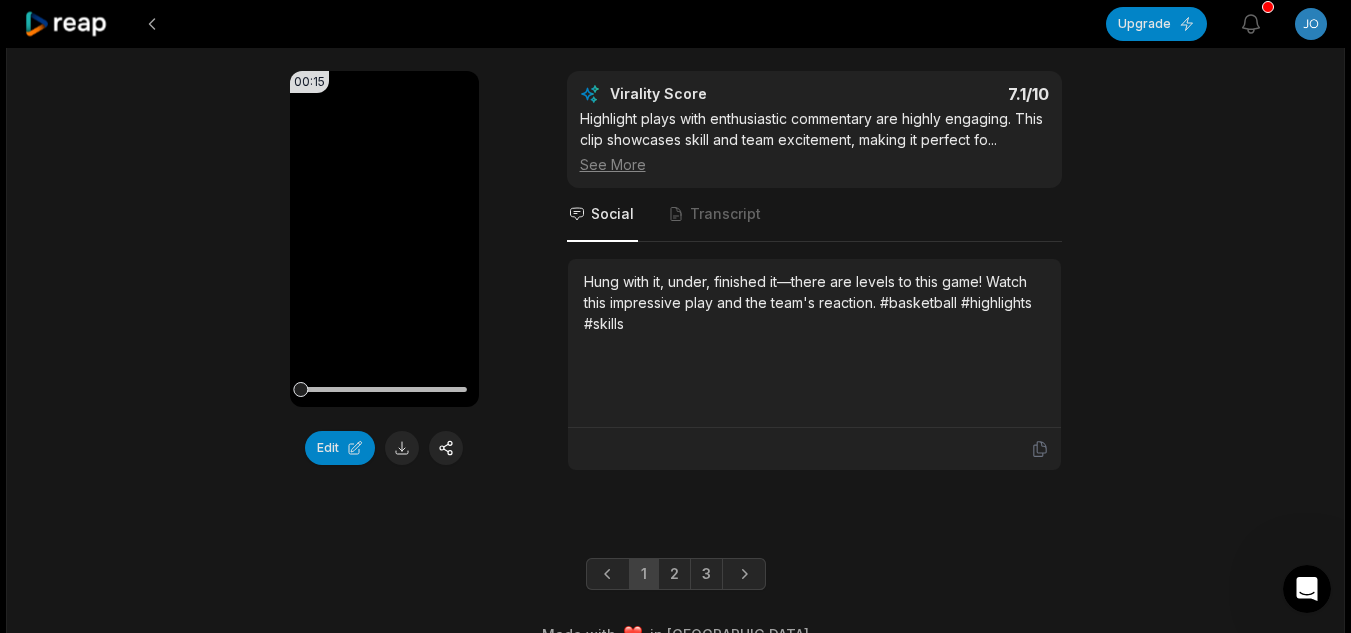 scroll, scrollTop: 5515, scrollLeft: 0, axis: vertical 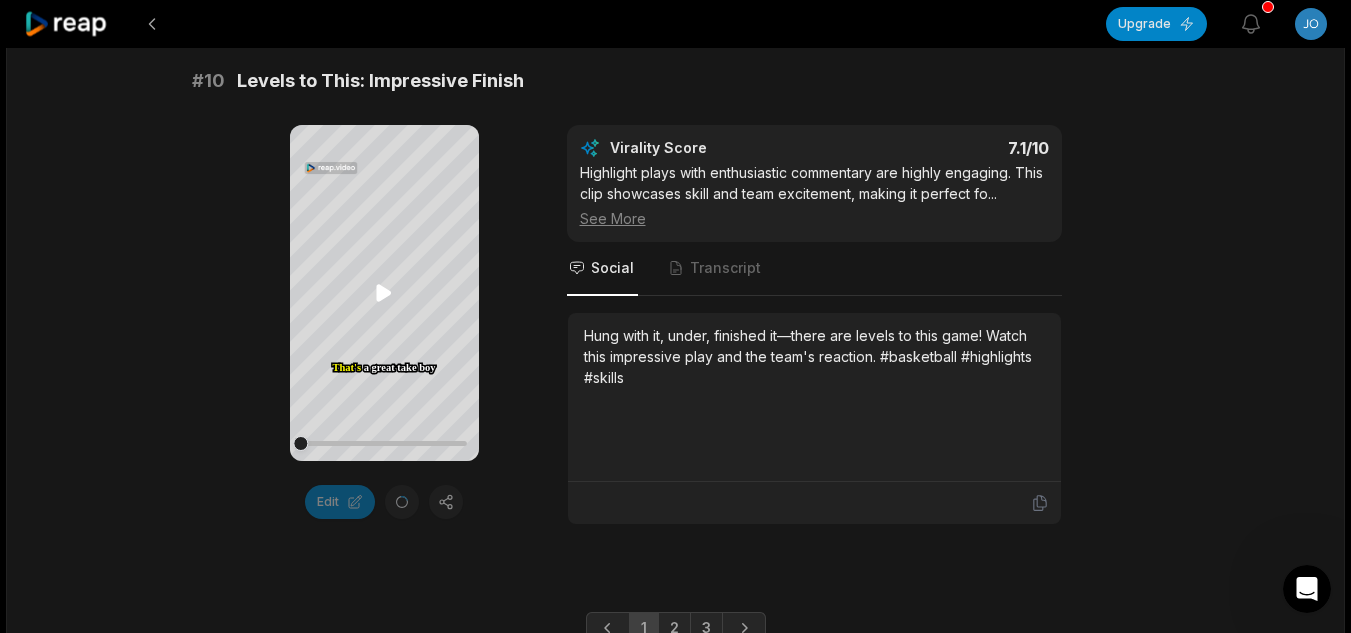 click 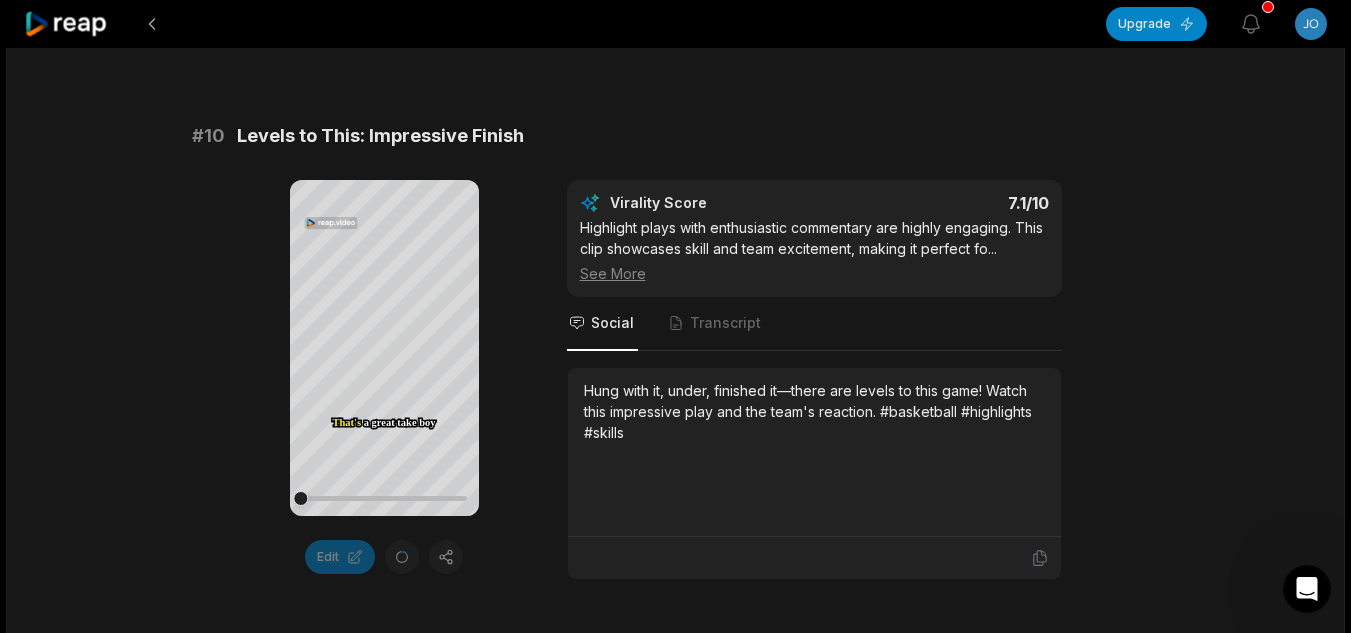 scroll, scrollTop: 5368, scrollLeft: 0, axis: vertical 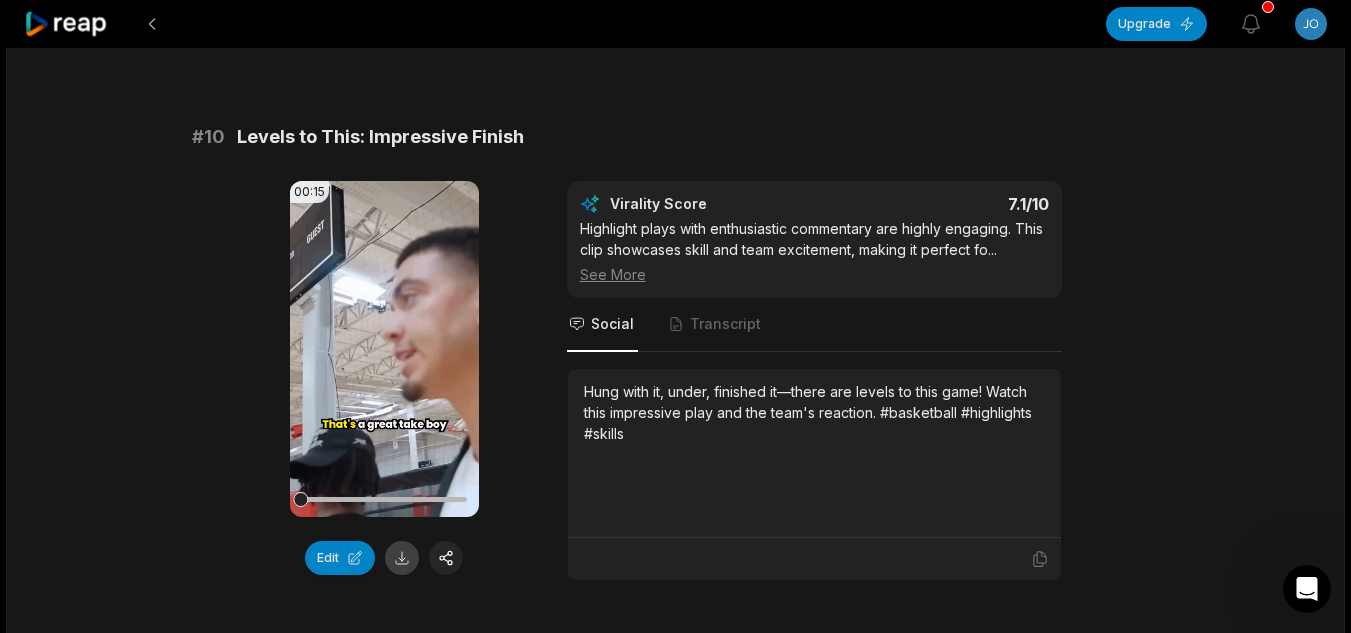 click at bounding box center (402, 558) 